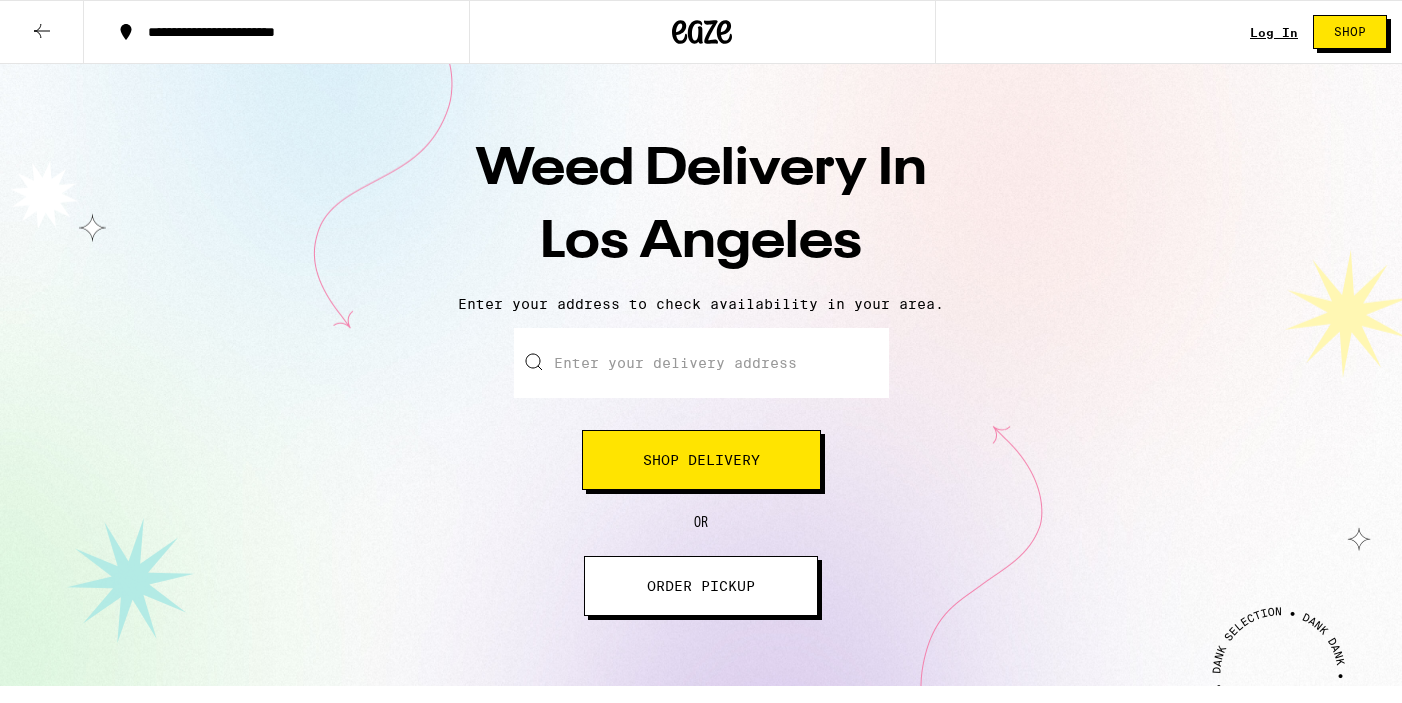scroll, scrollTop: 0, scrollLeft: 0, axis: both 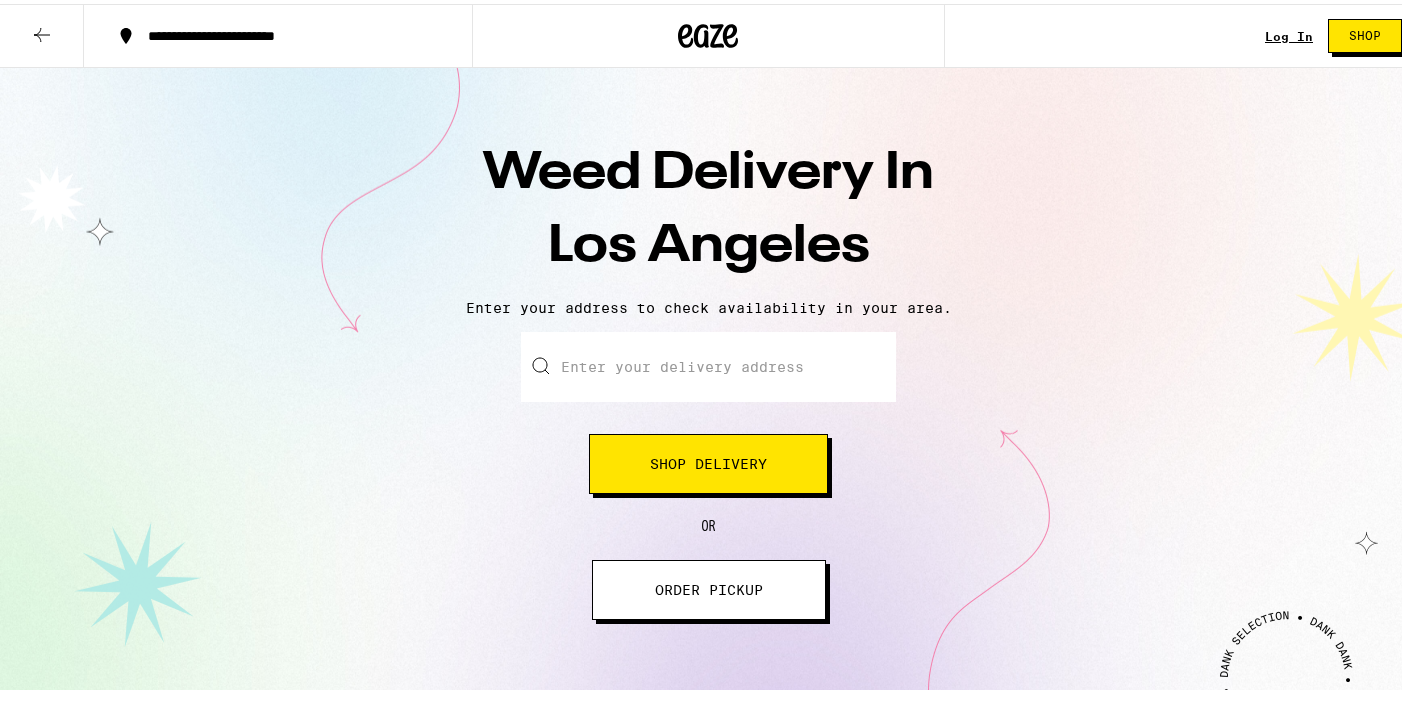click on "Shop Delivery" at bounding box center (708, 460) 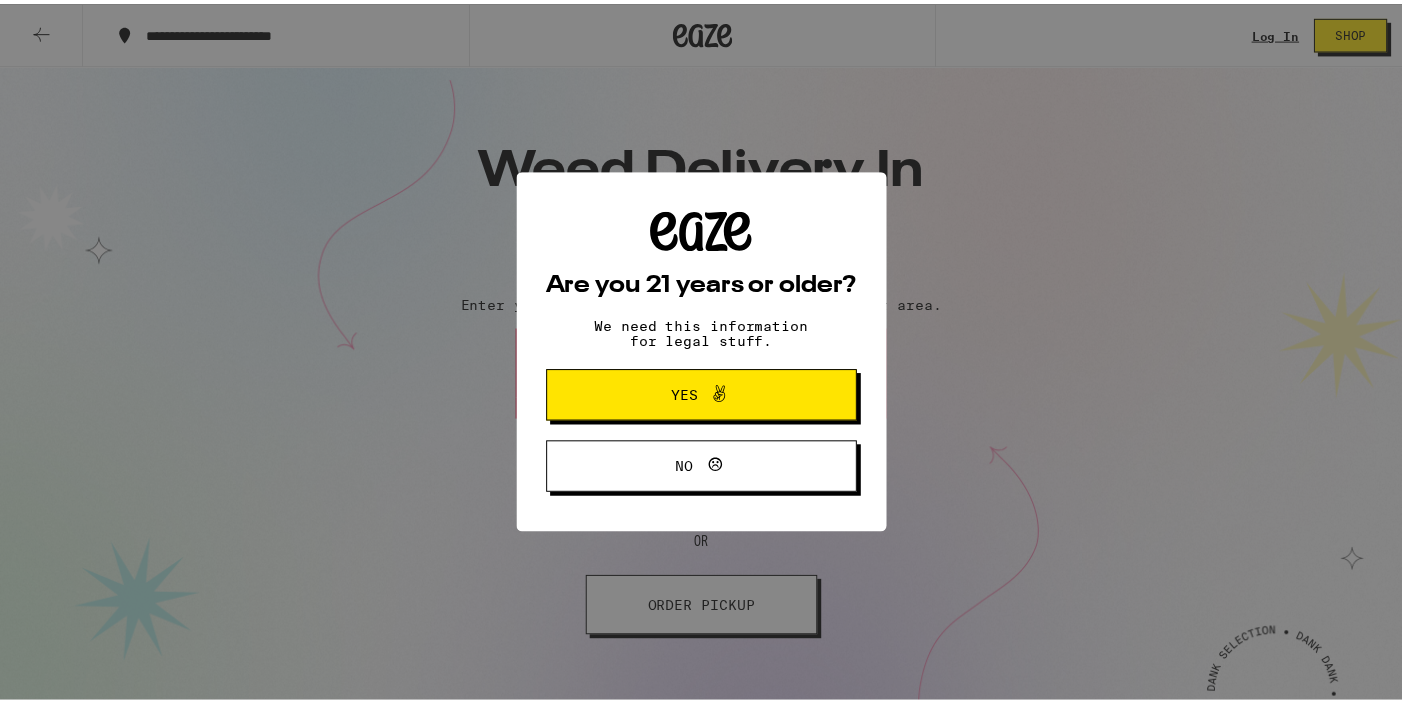 scroll, scrollTop: 0, scrollLeft: 0, axis: both 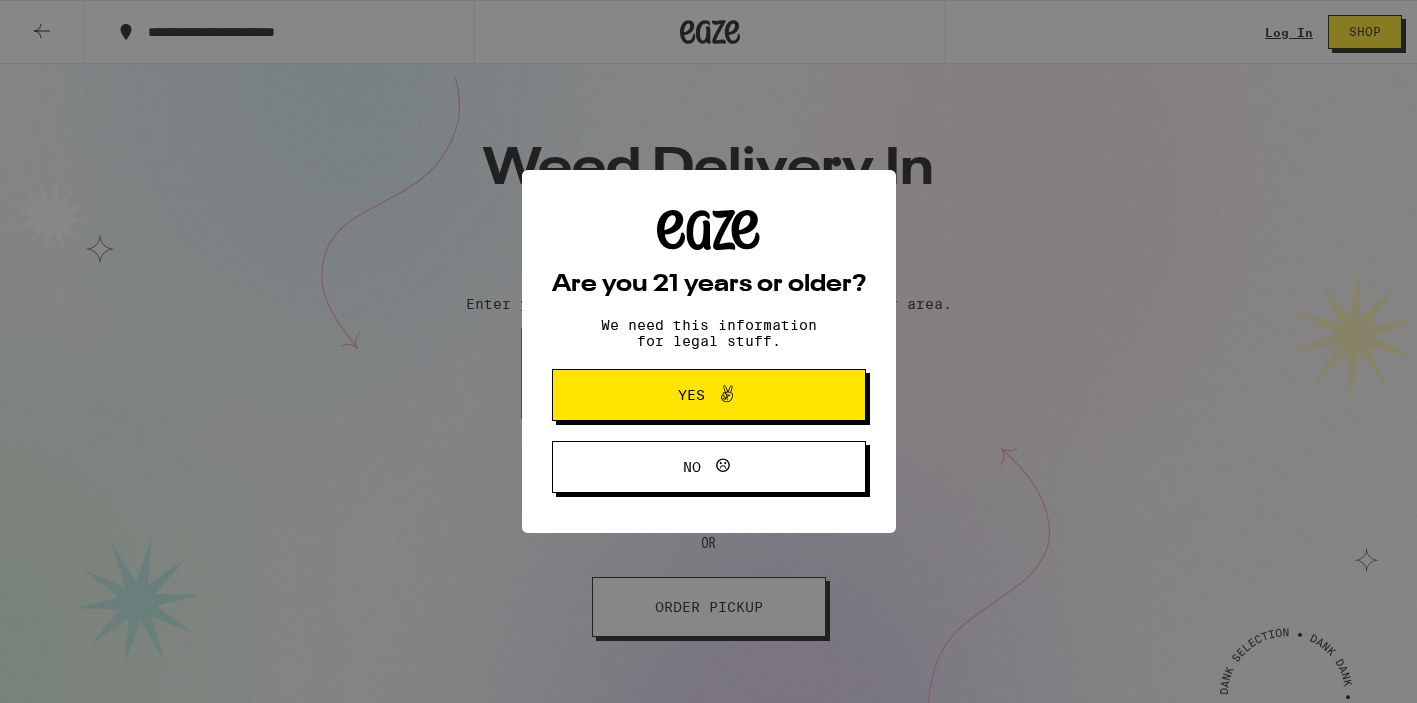 click at bounding box center (722, 395) 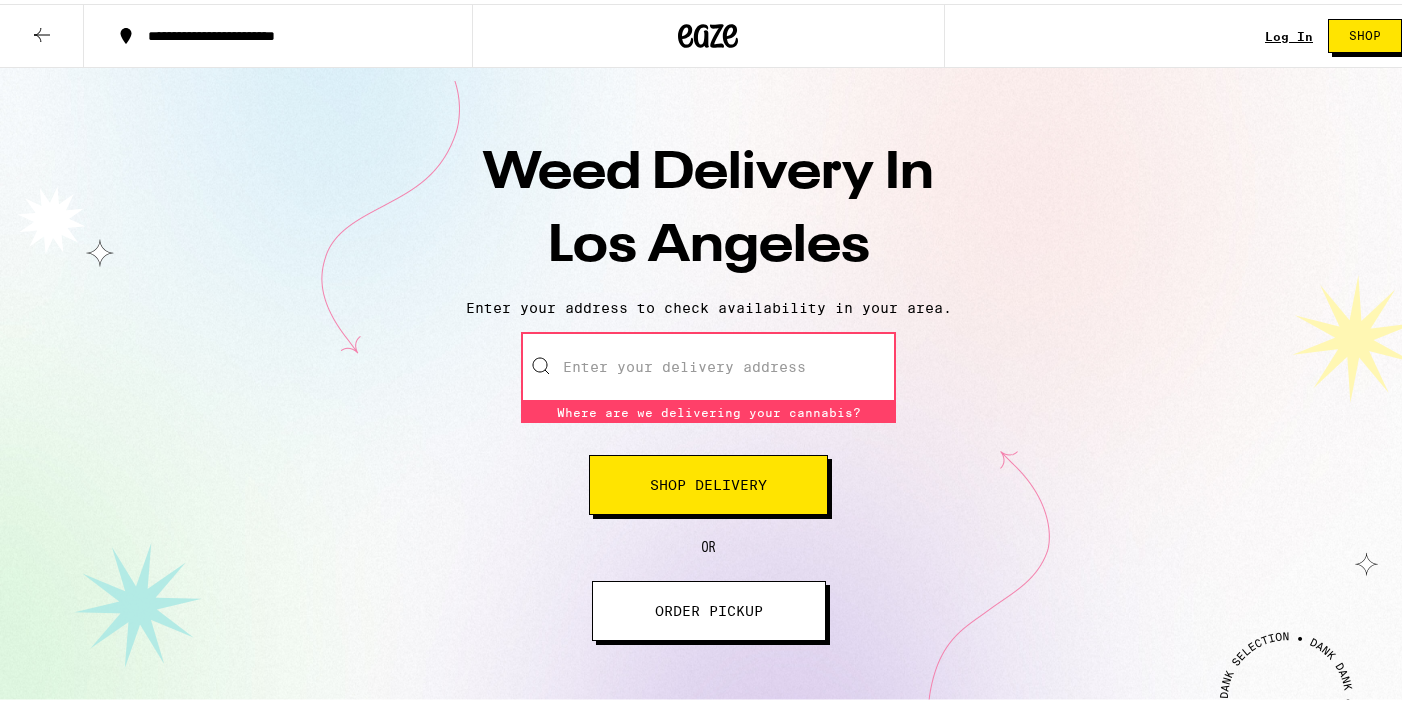 click on "Enter your delivery address" at bounding box center (708, 363) 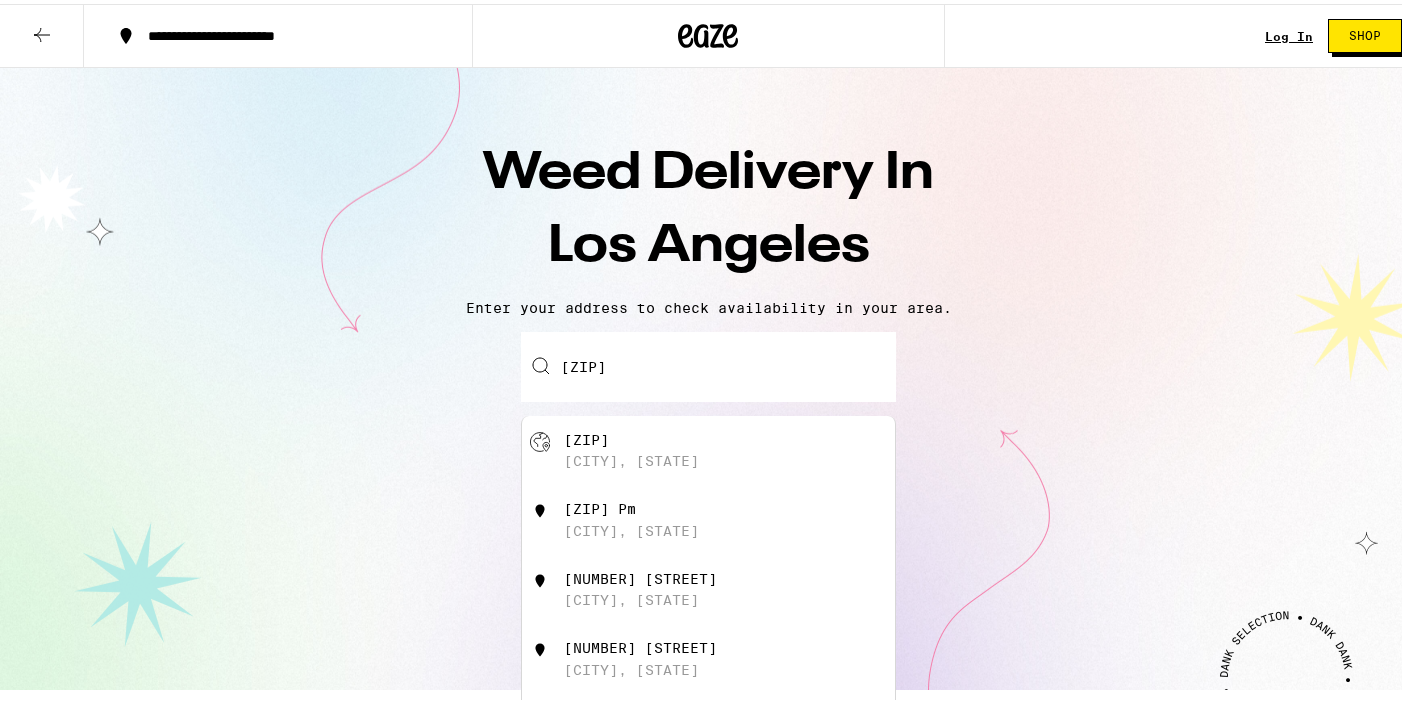 click on "[ZIP]" at bounding box center [708, 363] 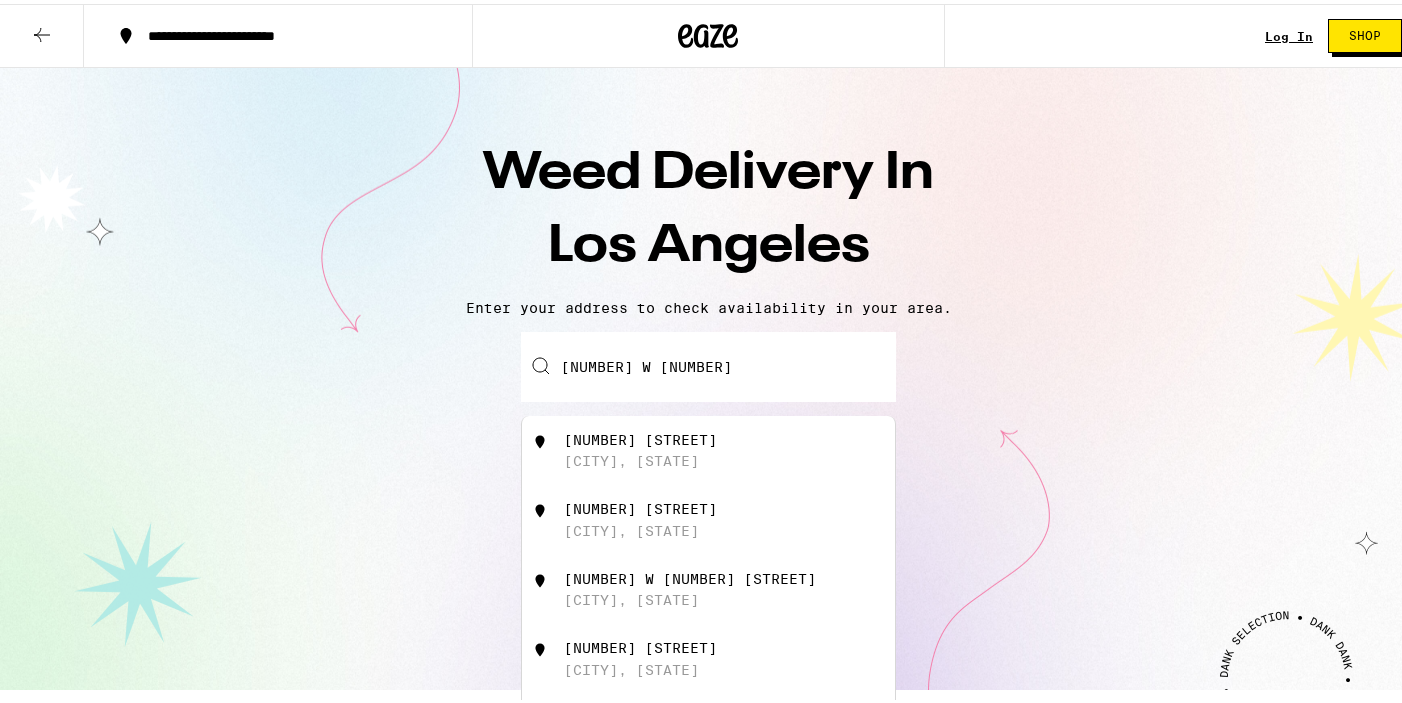 click on "[NUMBER] [STREET], [CITY], [STATE]" at bounding box center (708, 447) 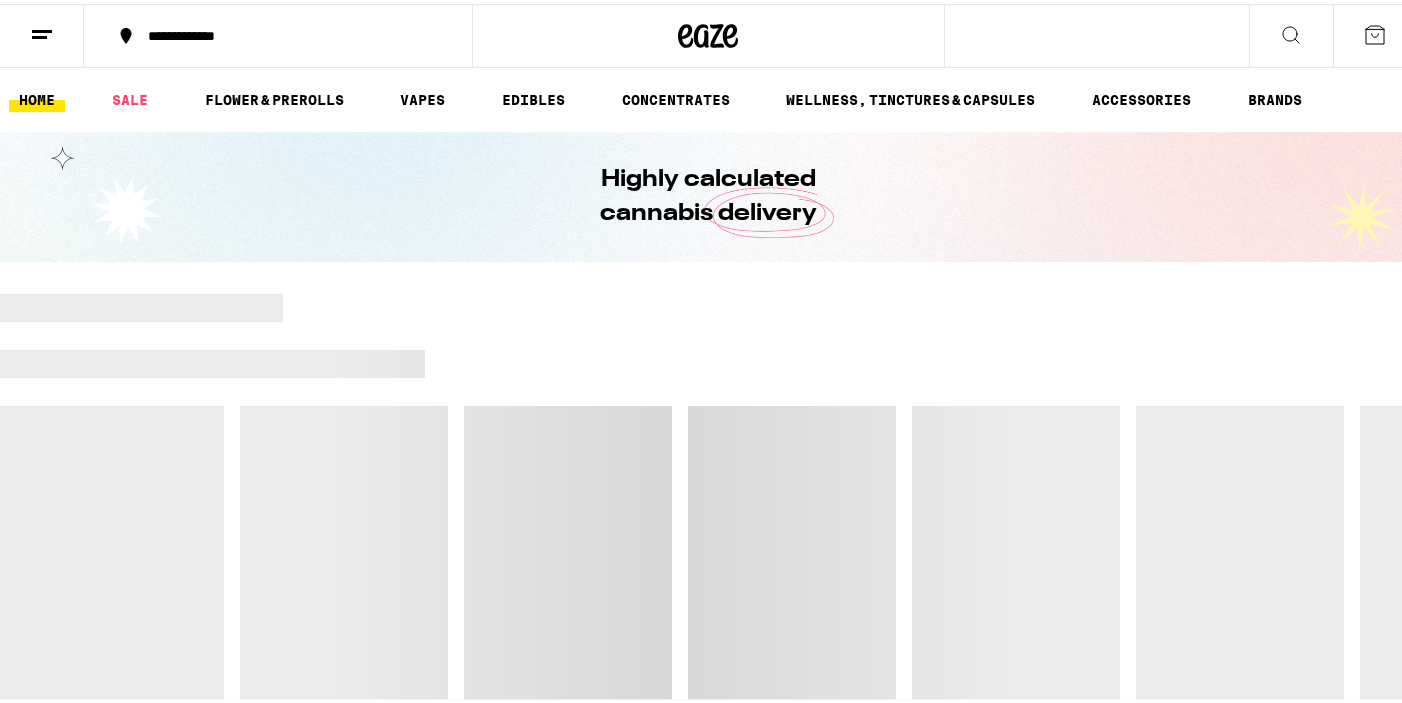 scroll, scrollTop: 0, scrollLeft: 0, axis: both 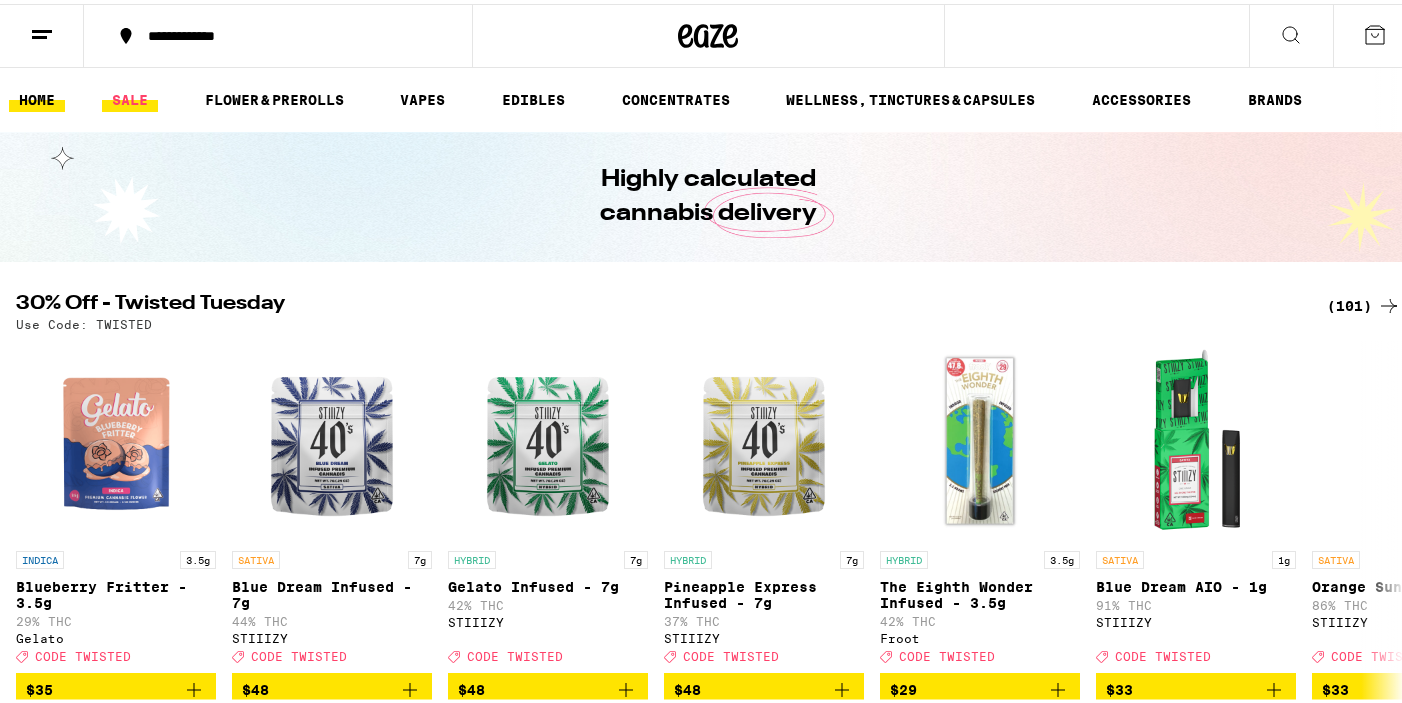 click on "SALE" at bounding box center [130, 96] 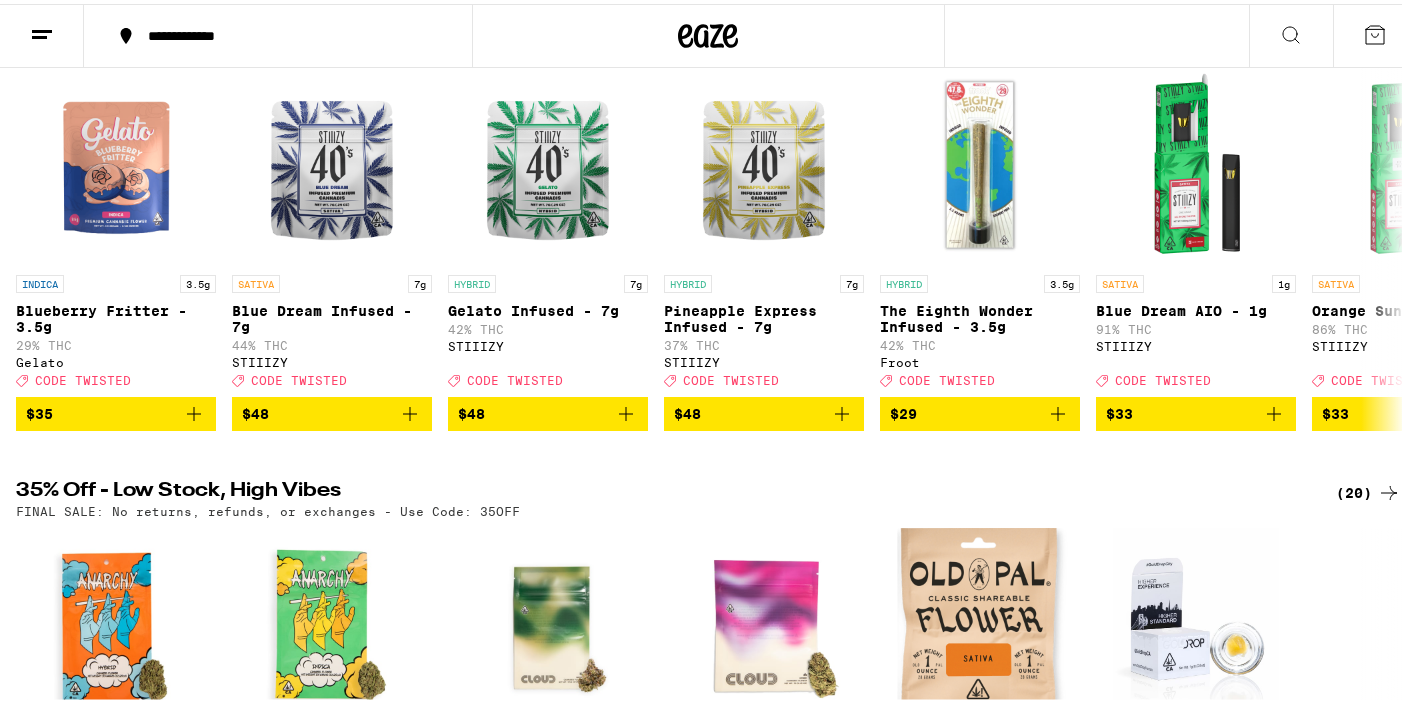 scroll, scrollTop: 0, scrollLeft: 0, axis: both 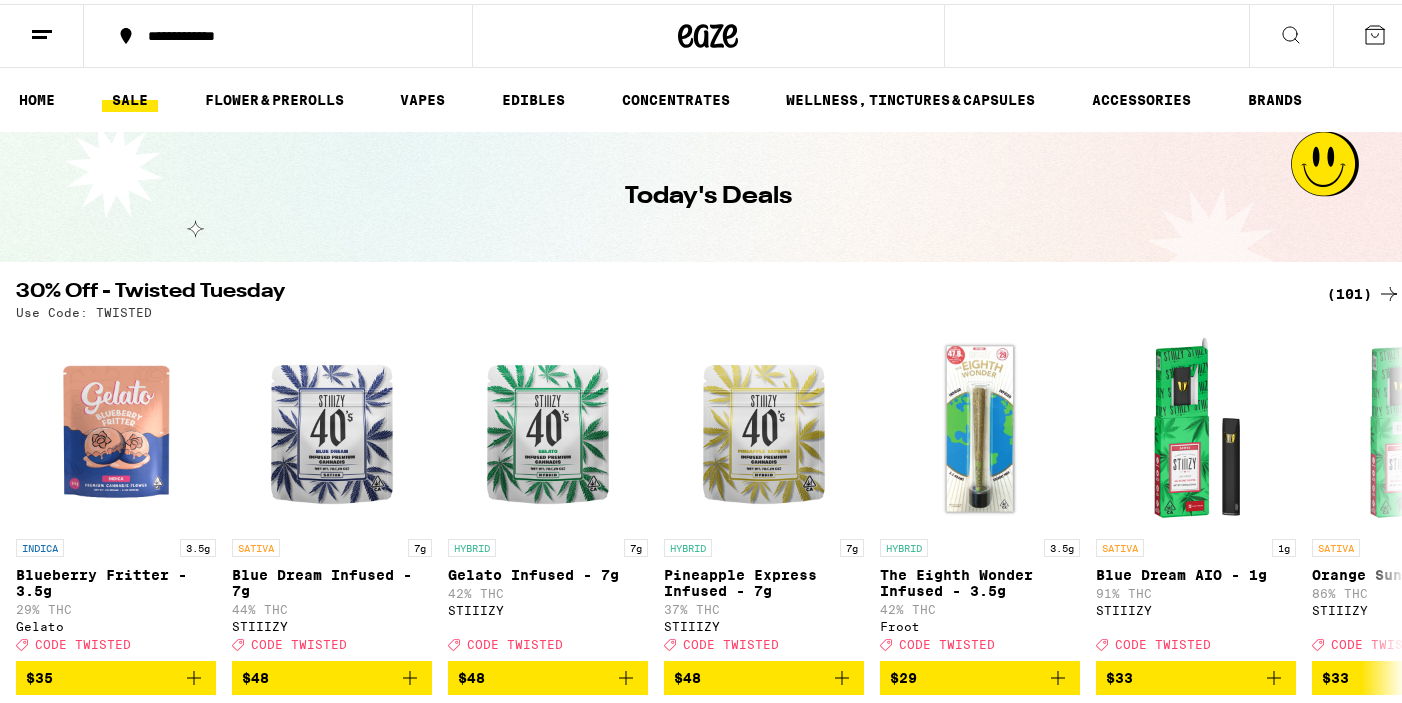 click 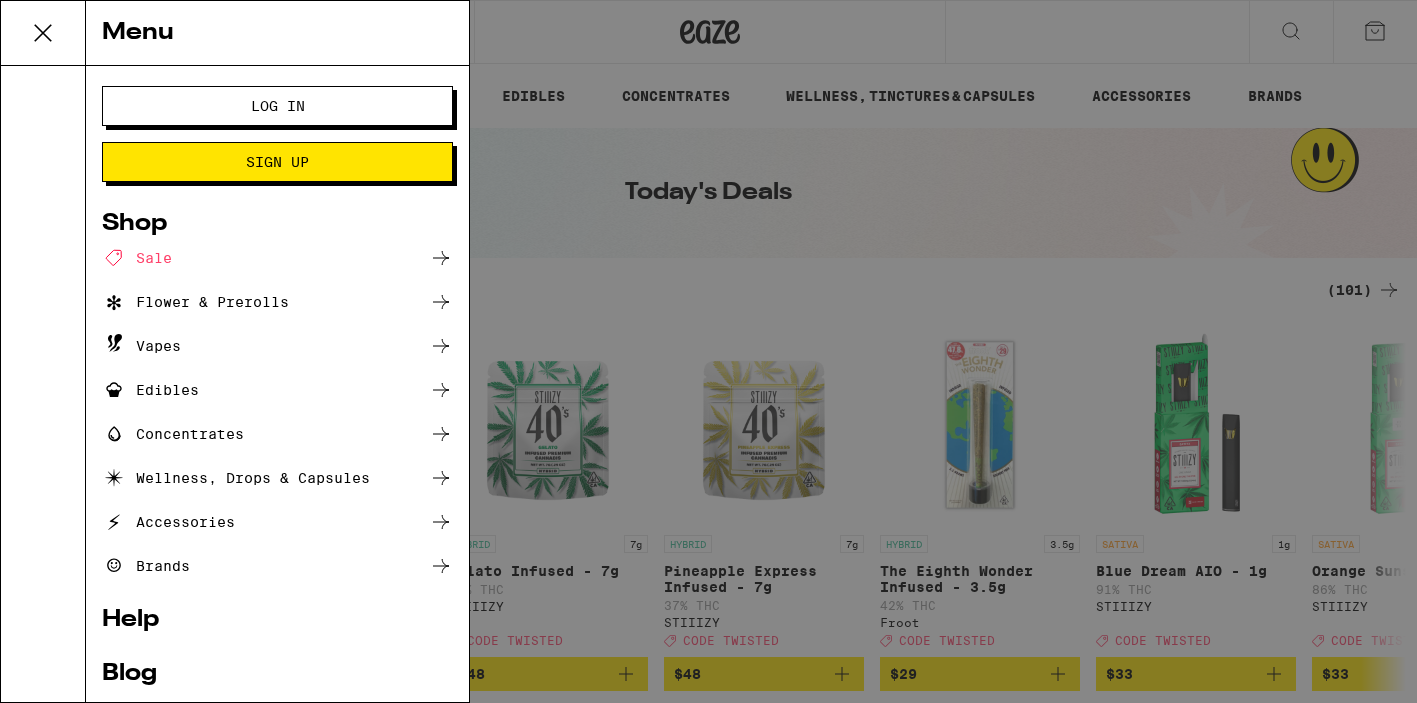 click 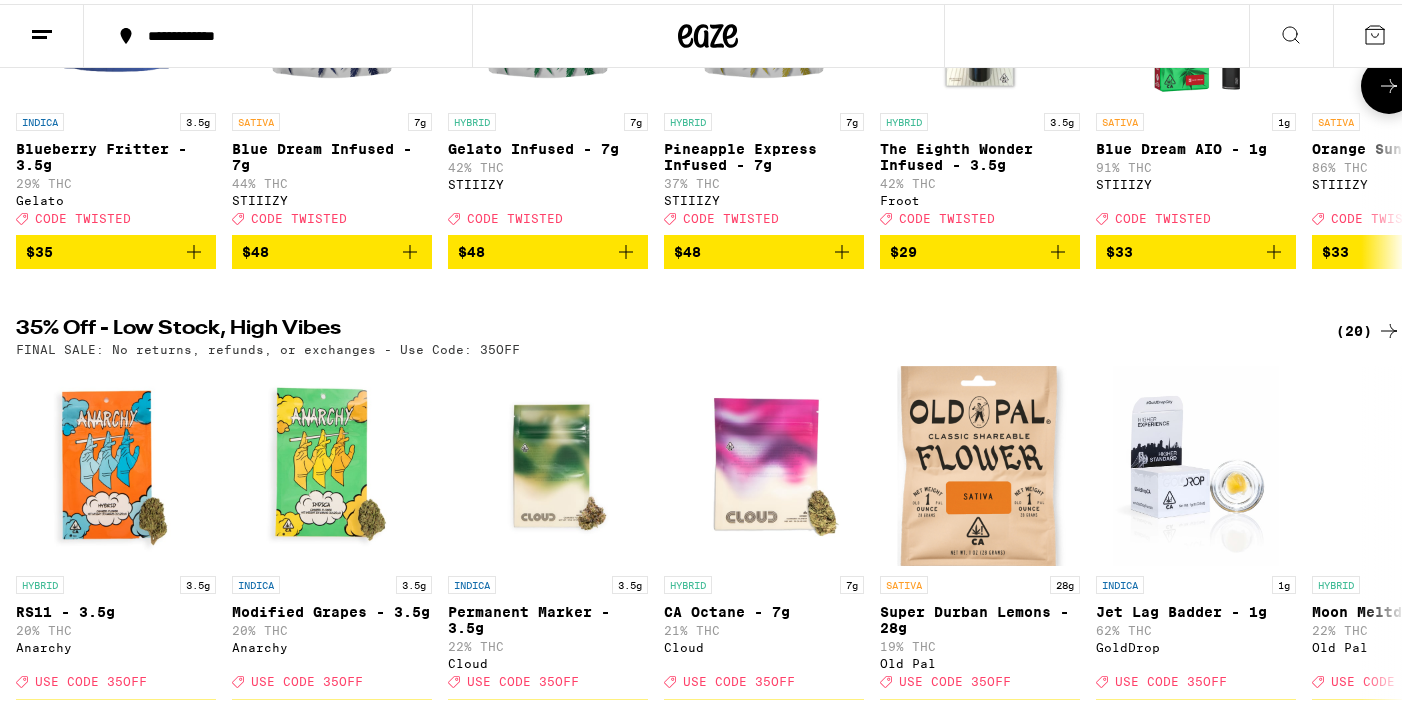 scroll, scrollTop: 1045, scrollLeft: 0, axis: vertical 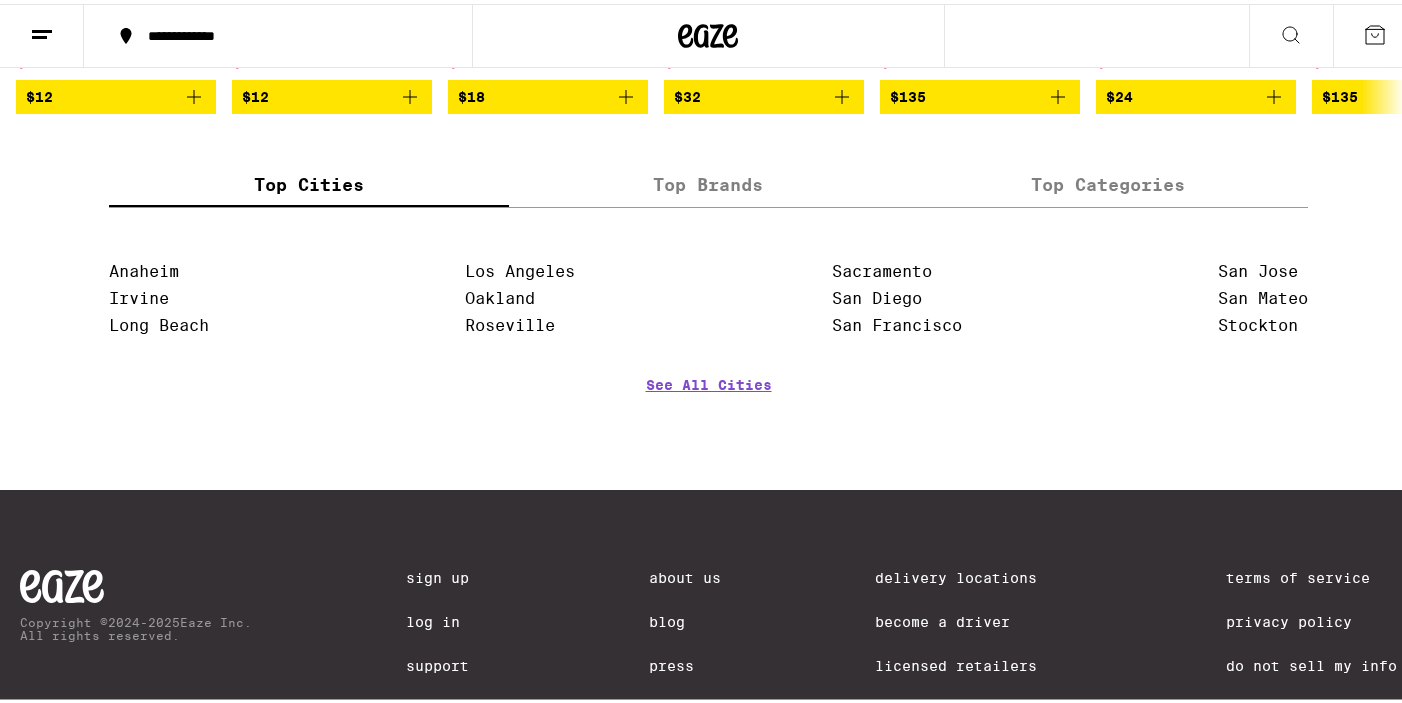 click on "Top Categories" at bounding box center [1108, 181] 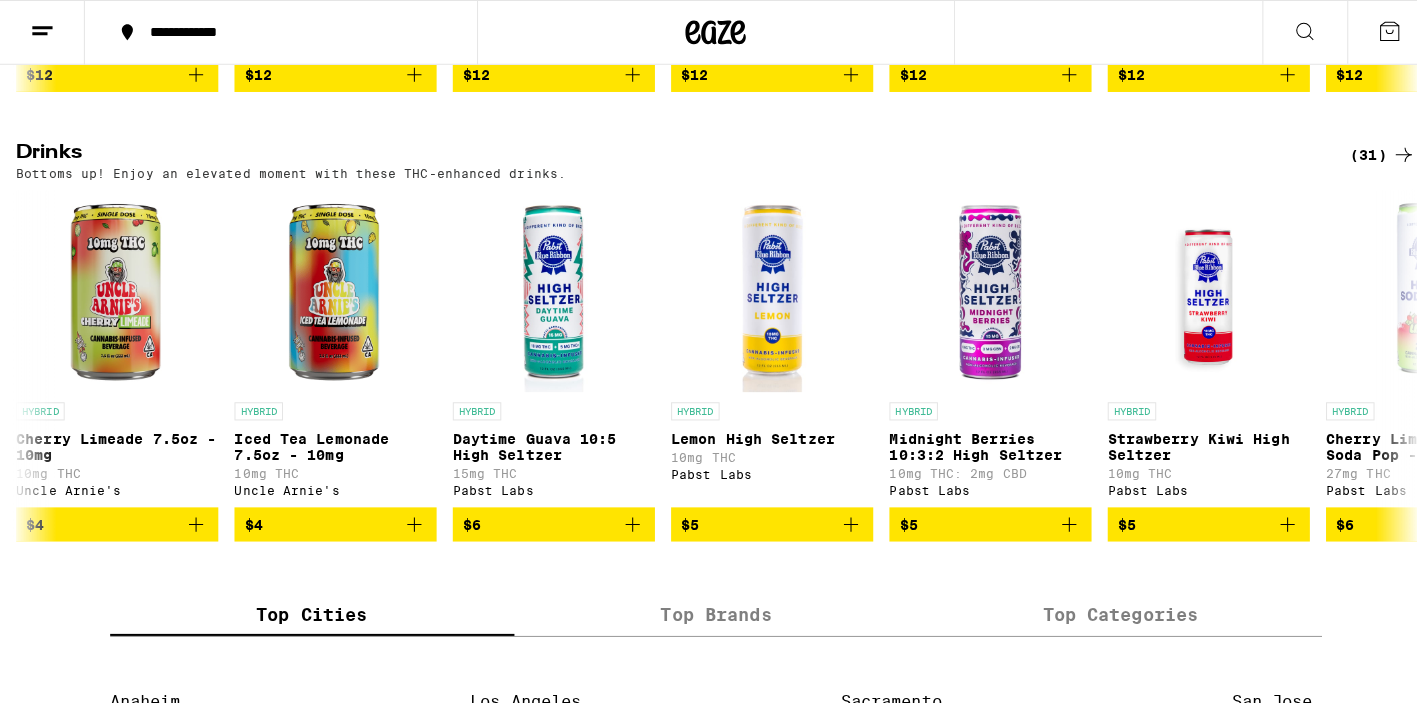 scroll, scrollTop: 0, scrollLeft: 0, axis: both 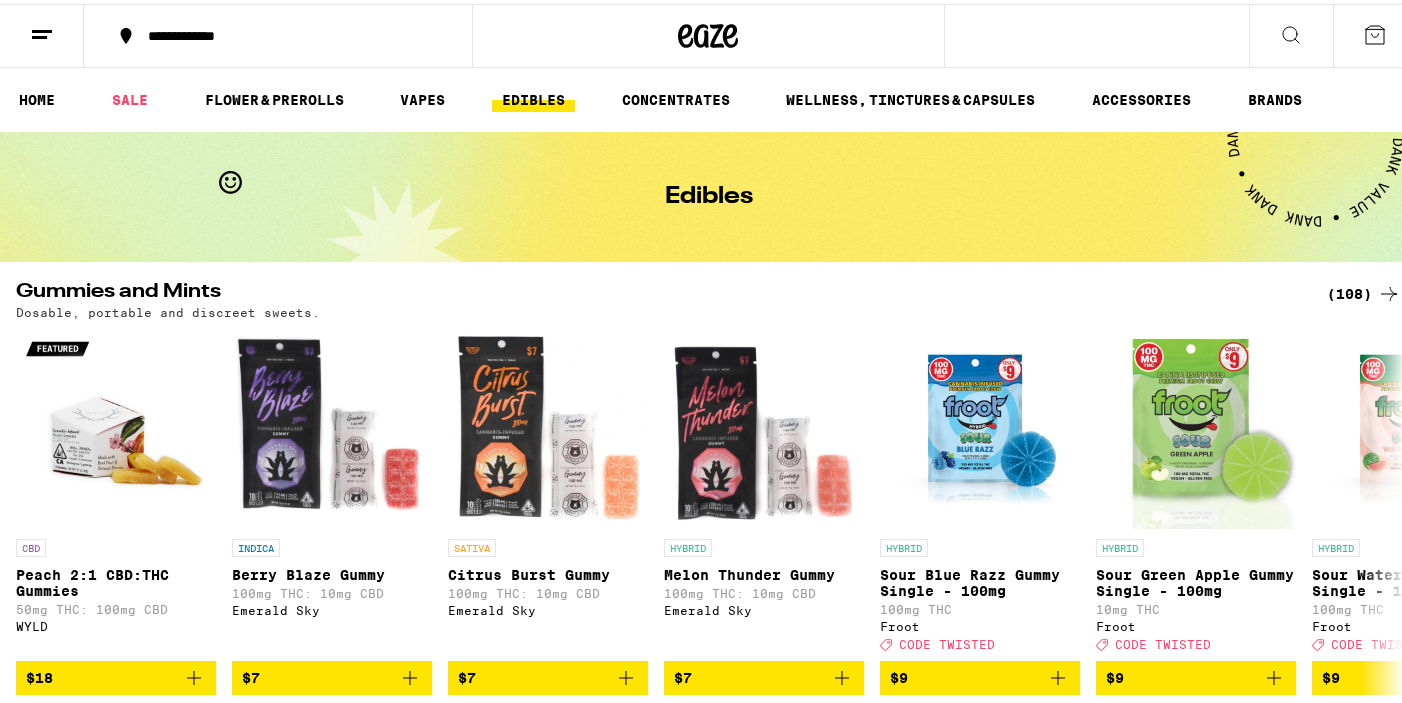 click 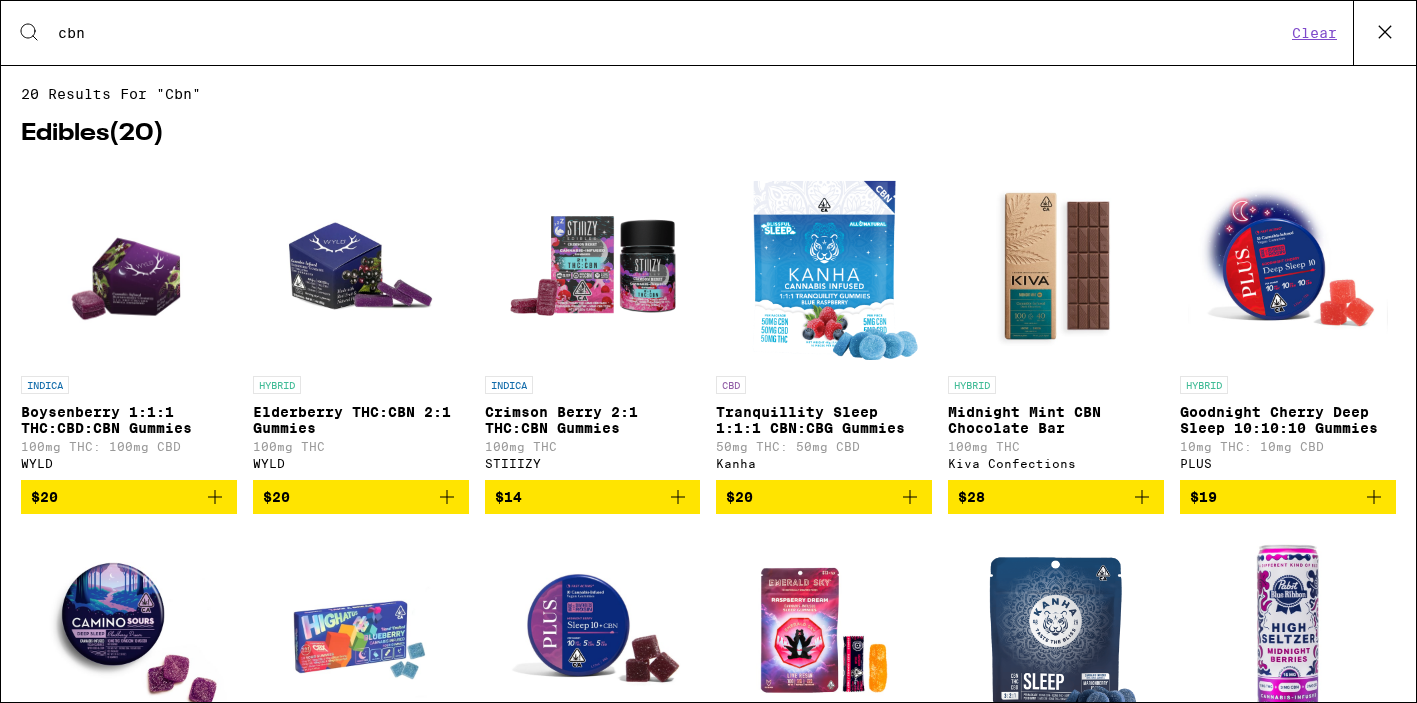 type on "cbn" 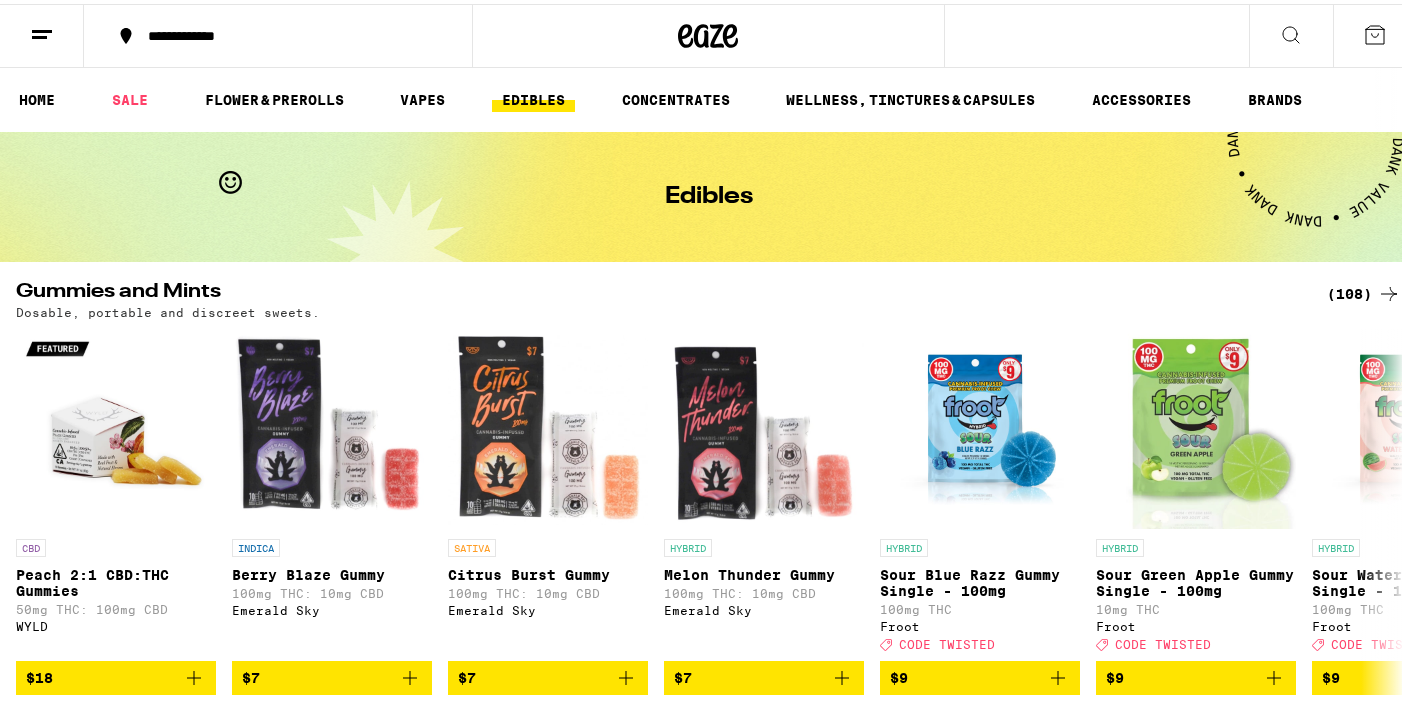 click 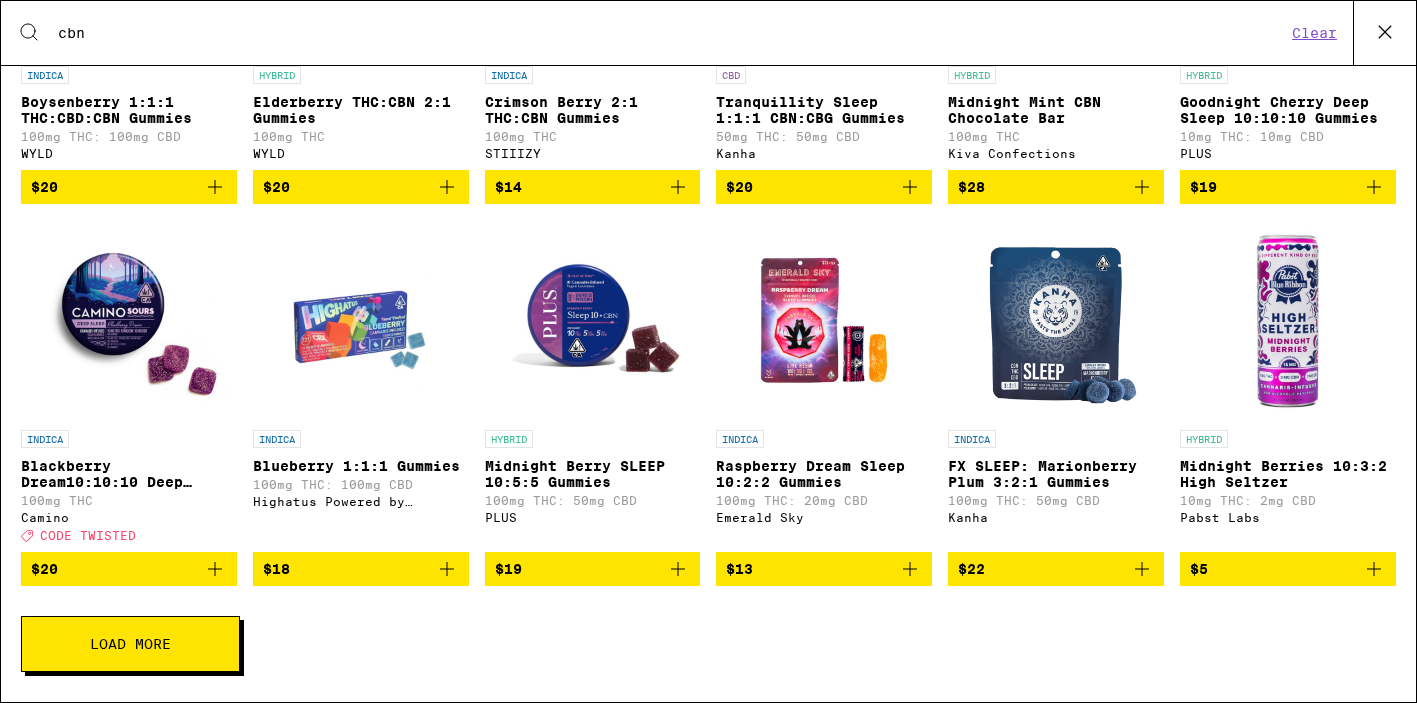 scroll, scrollTop: 335, scrollLeft: 0, axis: vertical 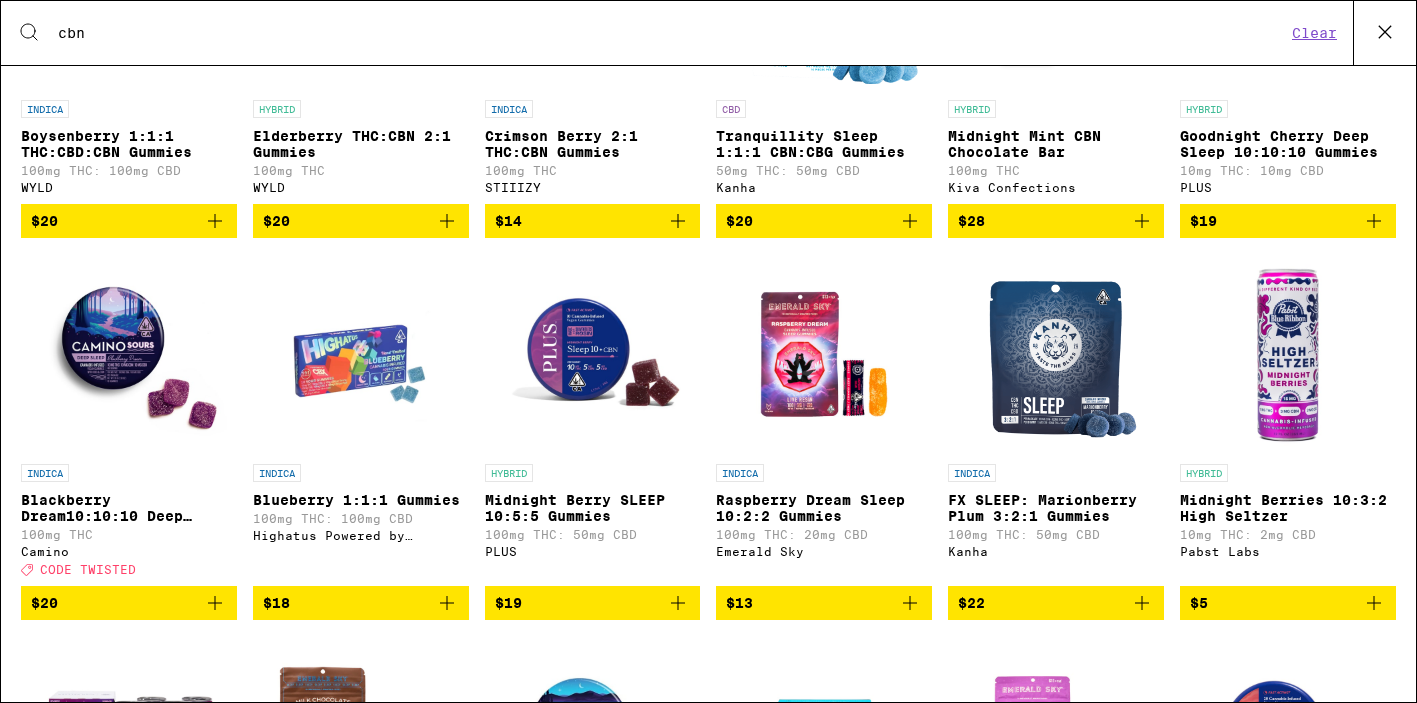 click on "Midnight Berry SLEEP 10:5:5 Gummies" at bounding box center [593, 508] 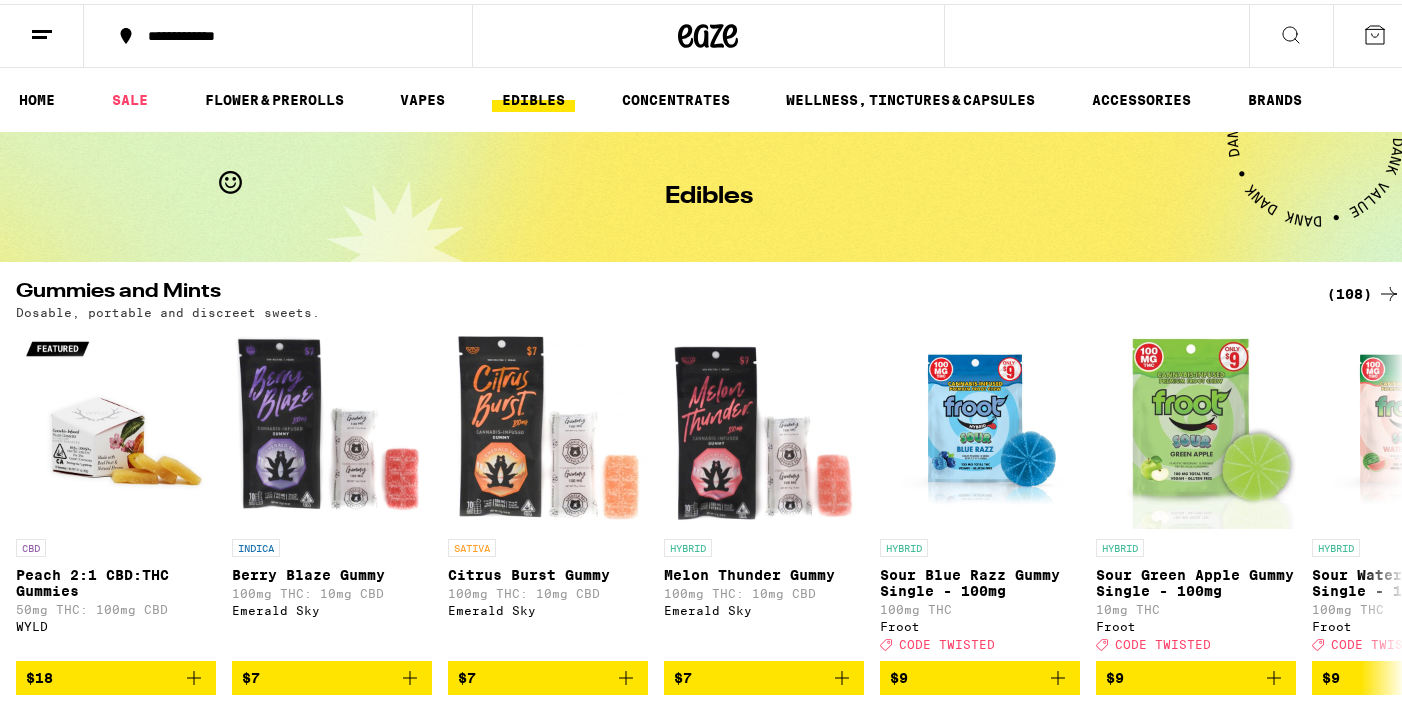 click 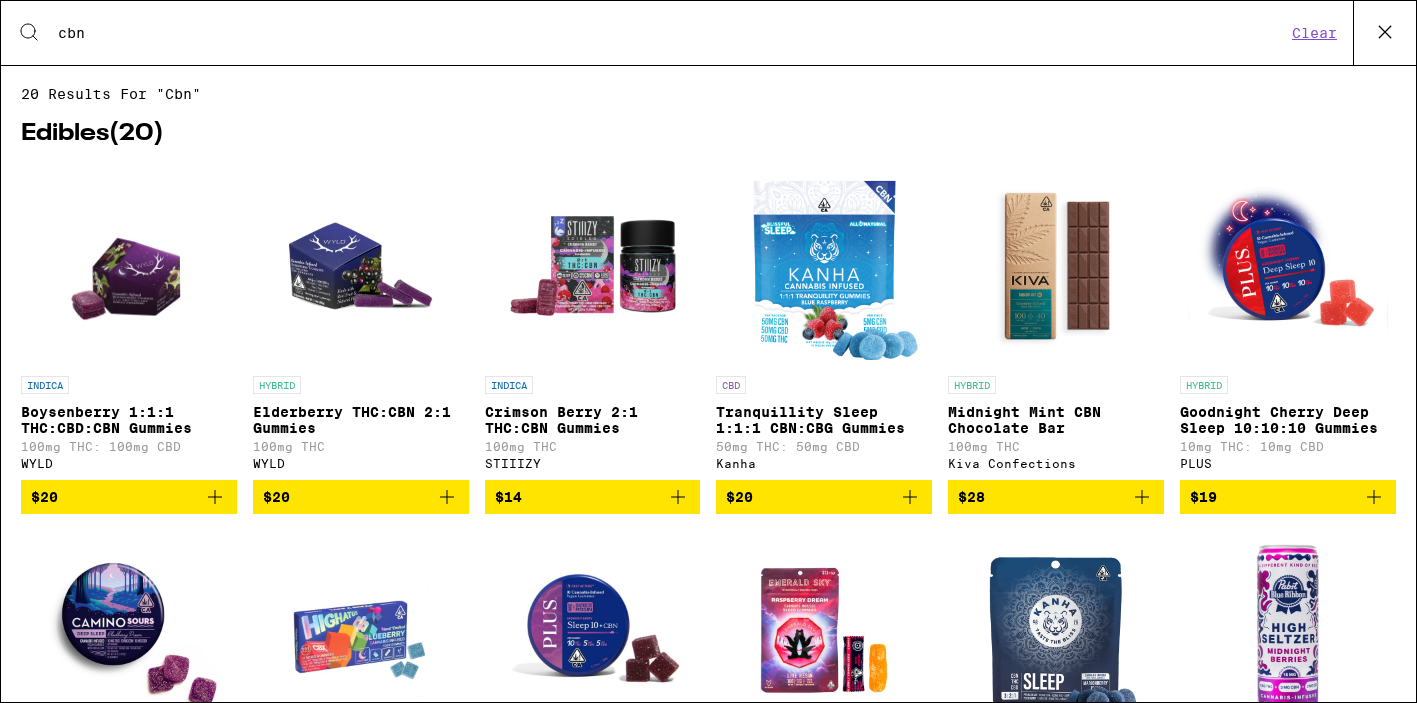 click on "Crimson Berry 2:1 THC:CBN Gummies" at bounding box center (593, 420) 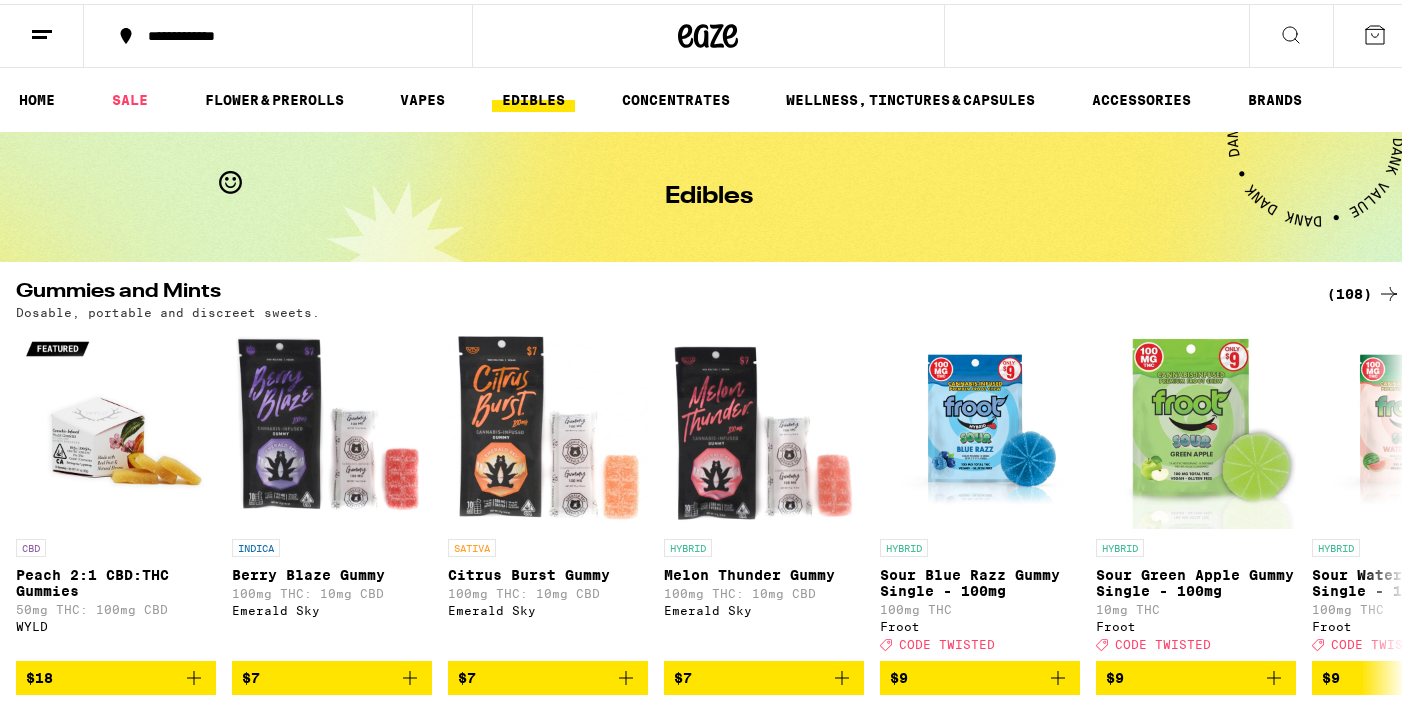 click 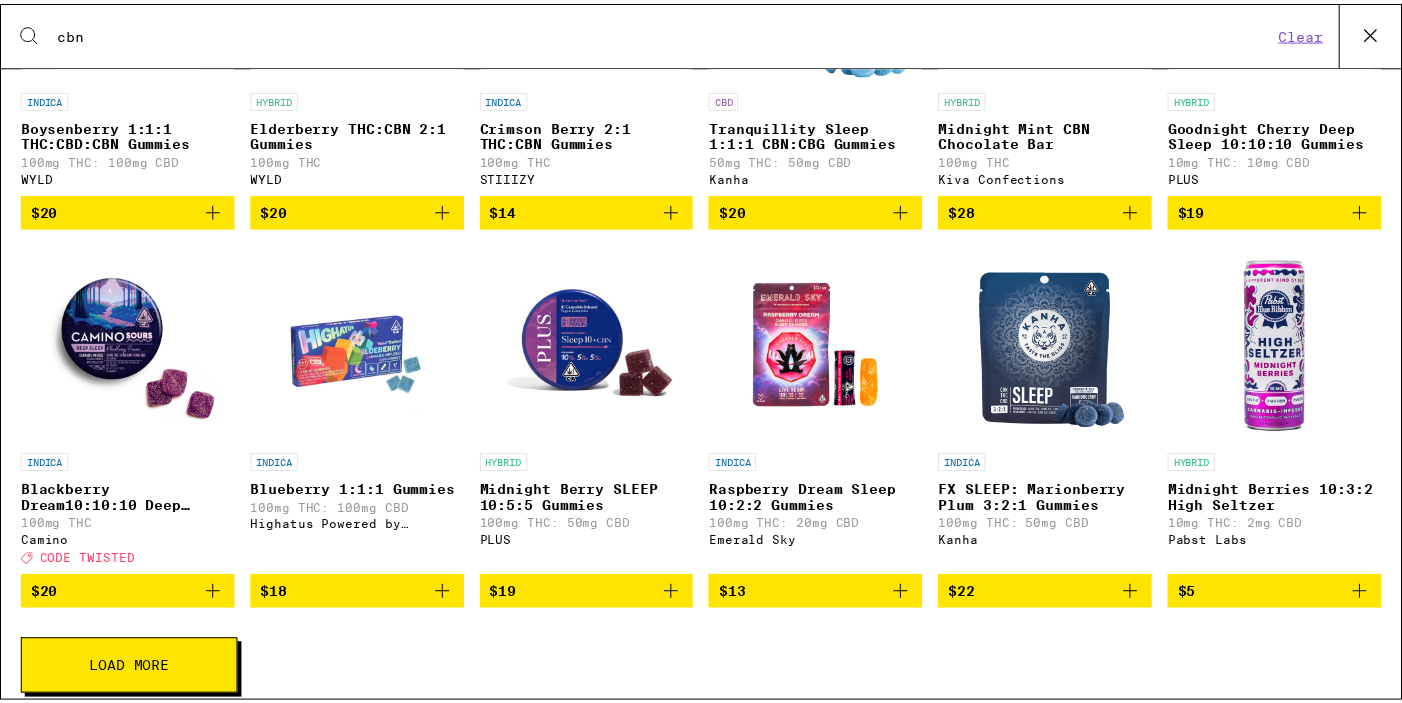 scroll, scrollTop: 335, scrollLeft: 0, axis: vertical 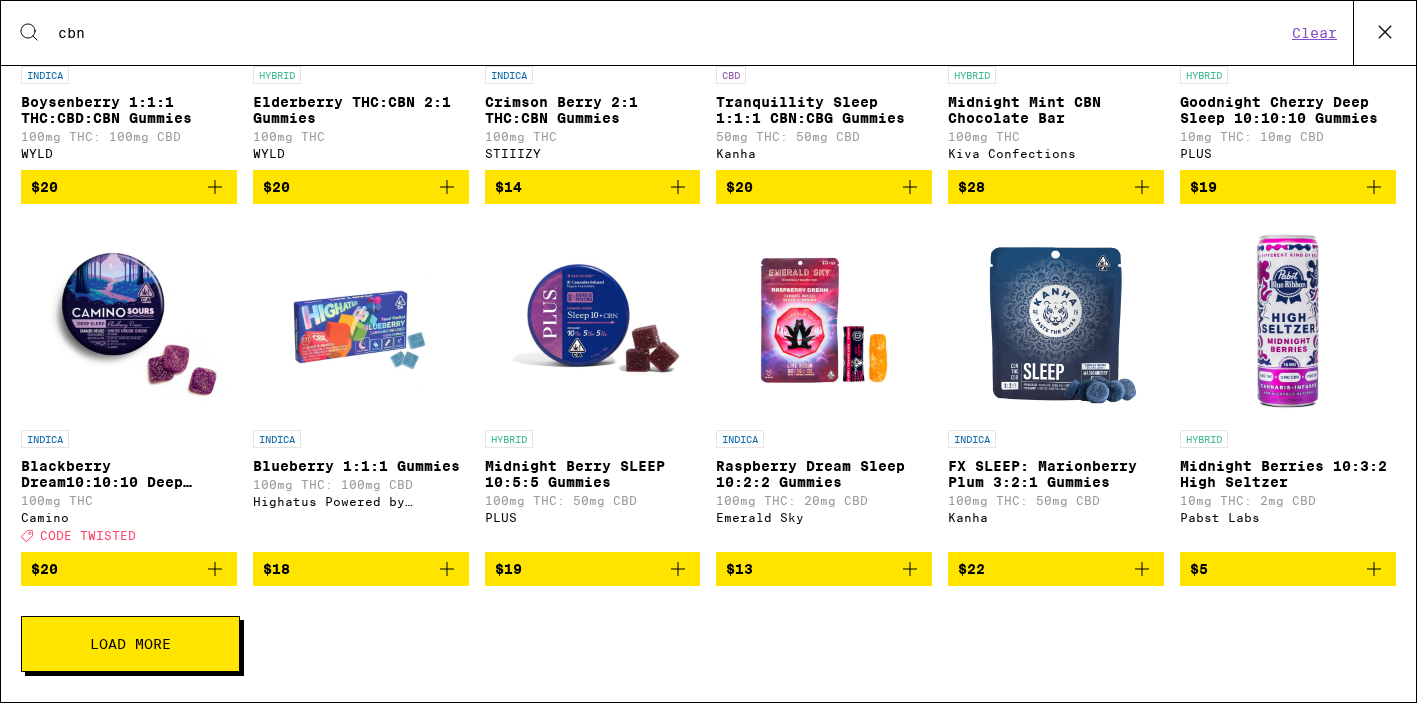 click on "FX SLEEP: Marionberry Plum 3:2:1 Gummies" at bounding box center [1056, 474] 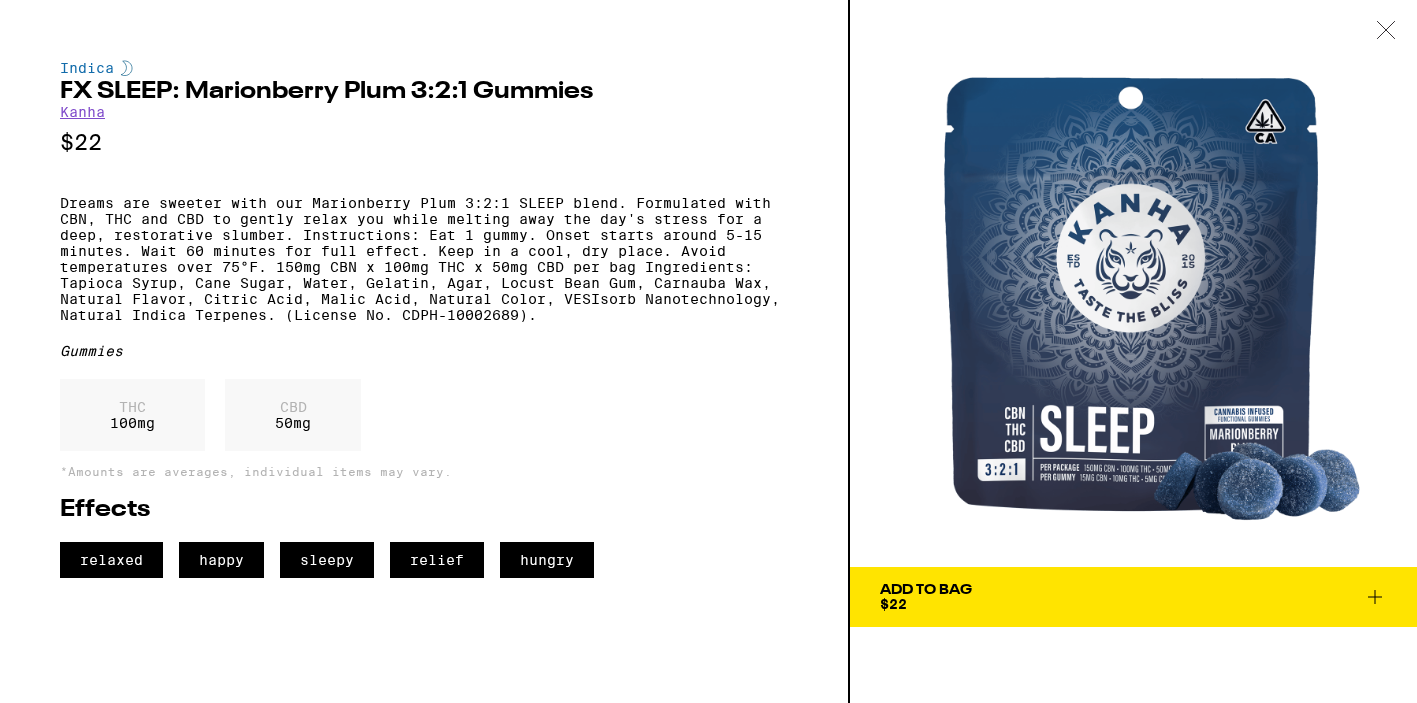 click on "Add To Bag $22" at bounding box center (1133, 597) 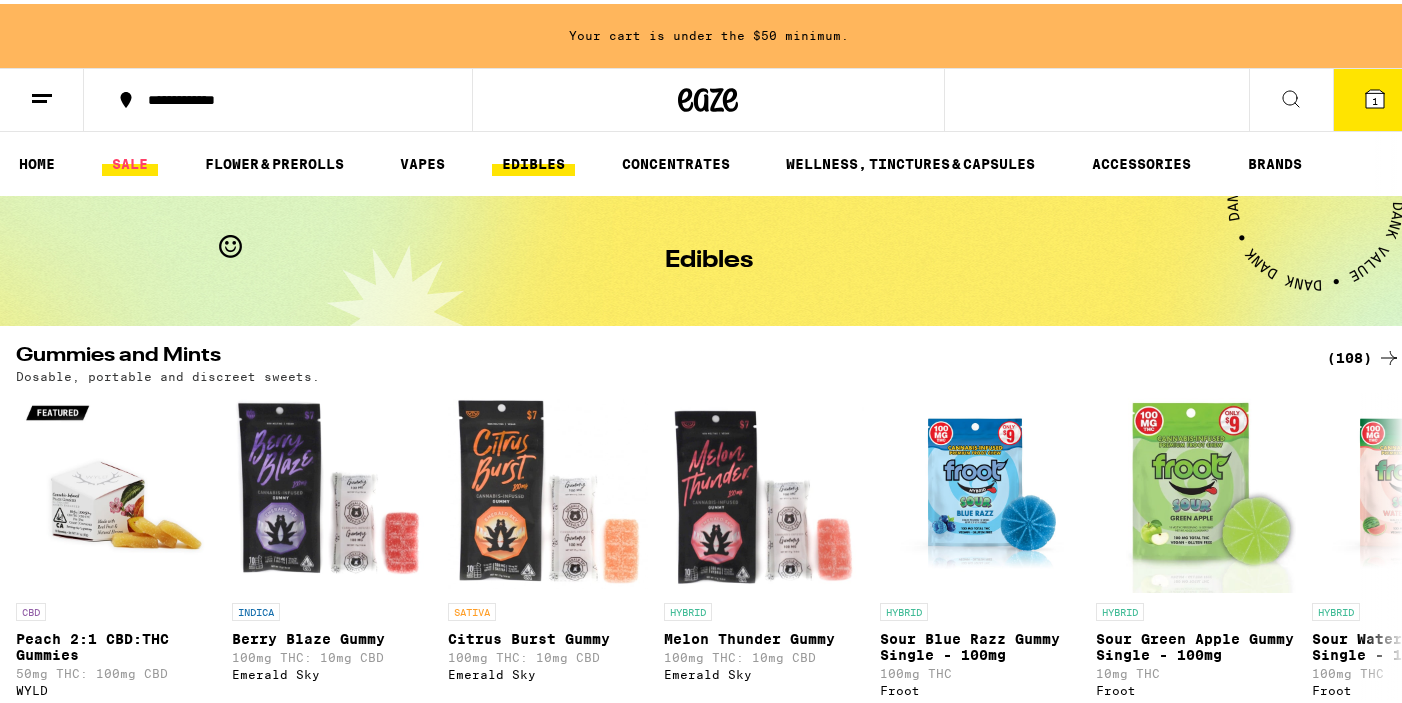 click on "SALE" at bounding box center [130, 160] 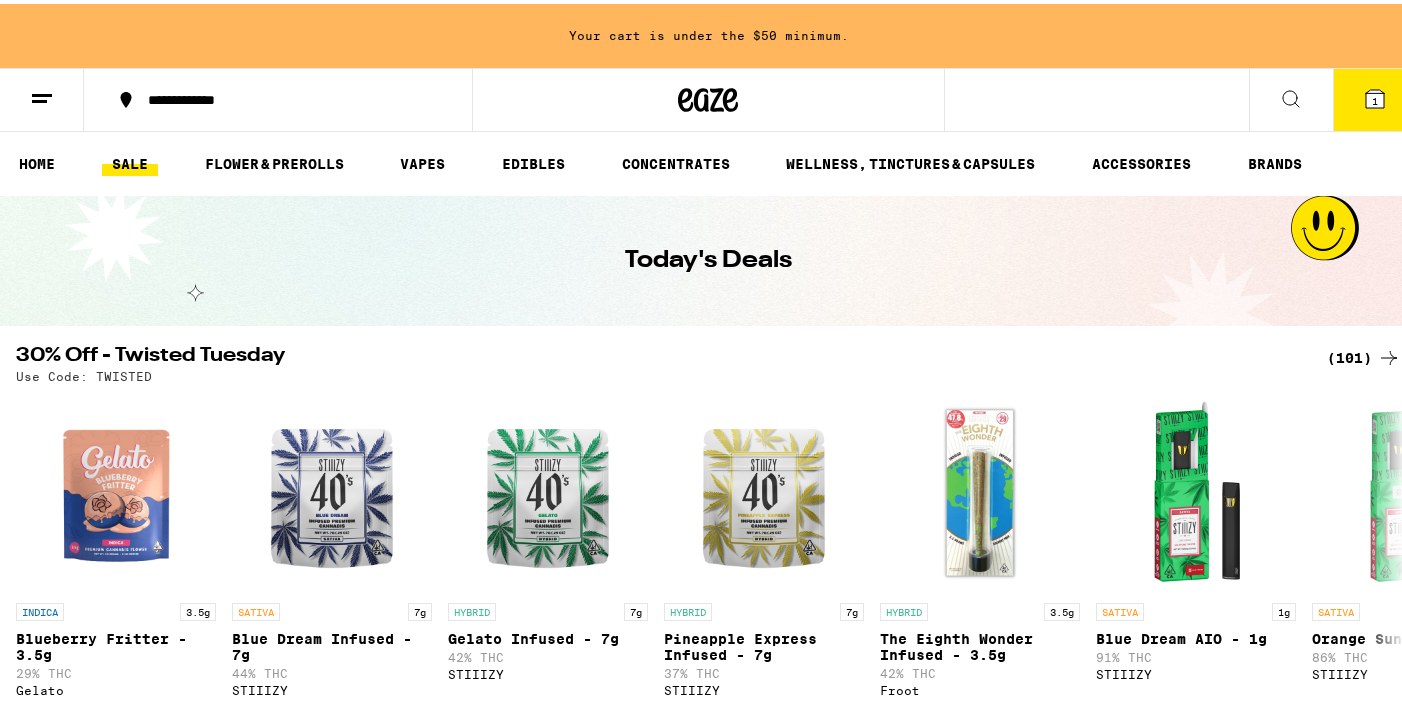 scroll, scrollTop: 0, scrollLeft: 0, axis: both 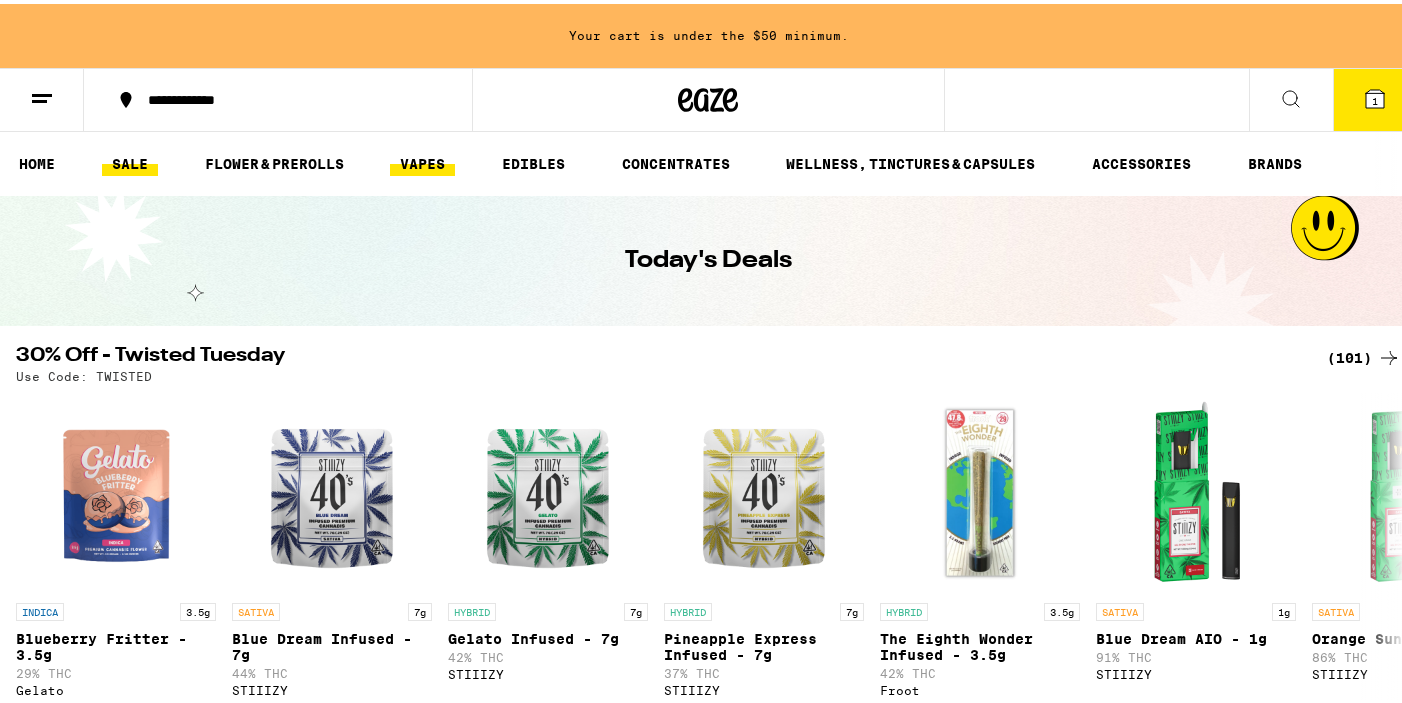 click on "VAPES" at bounding box center (422, 160) 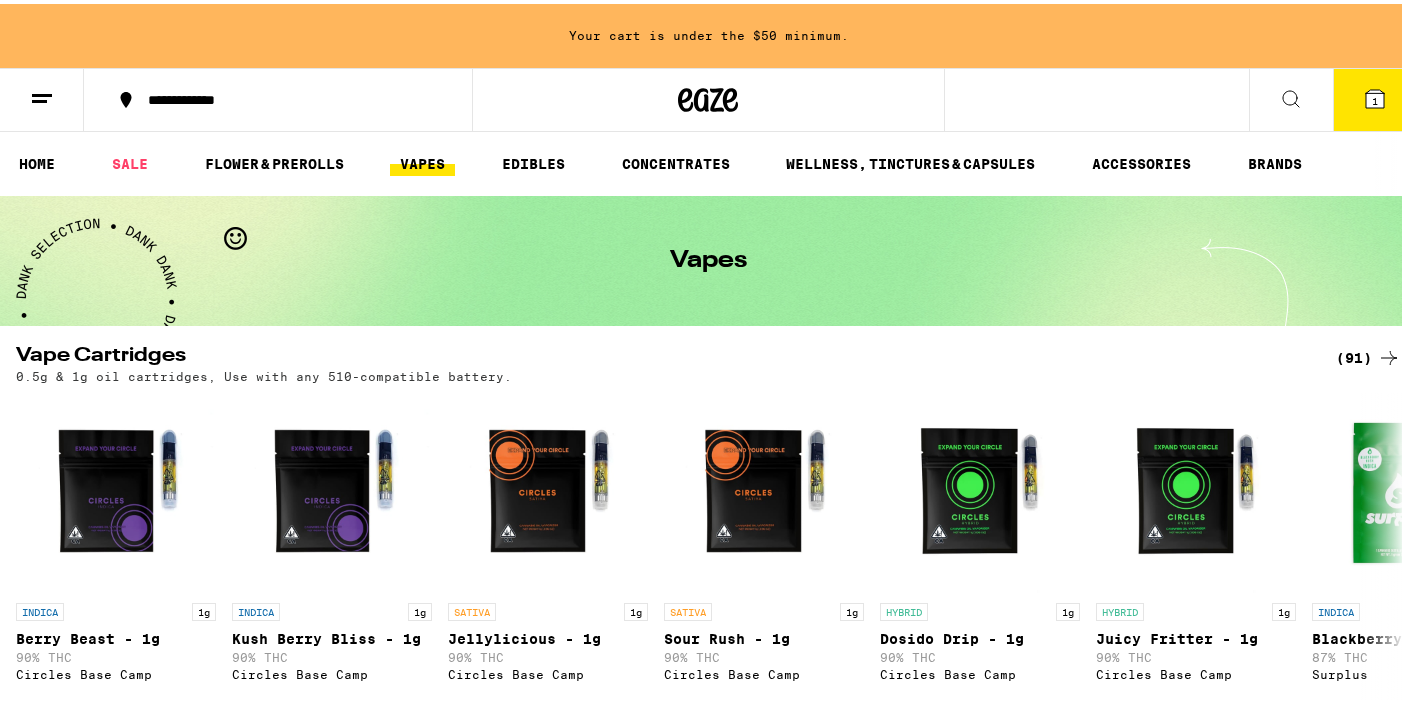 scroll, scrollTop: 0, scrollLeft: 0, axis: both 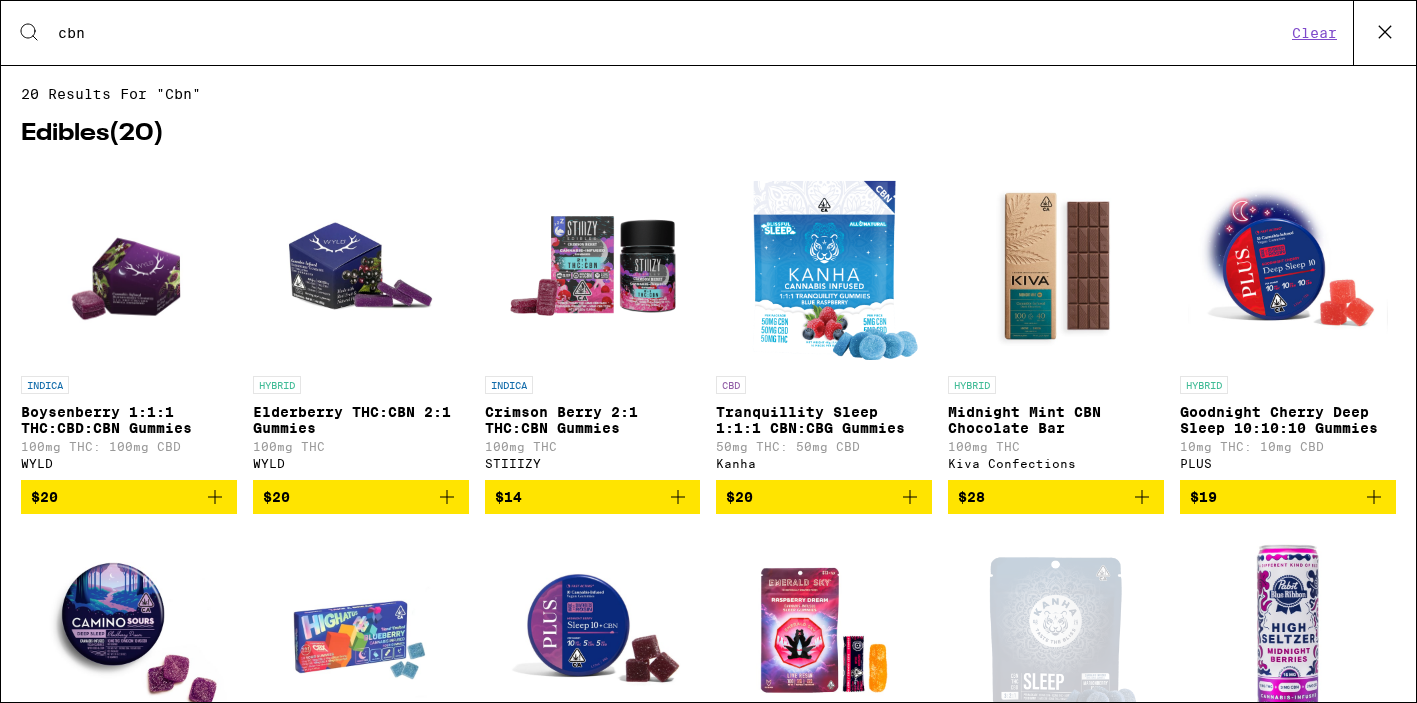 click at bounding box center (824, 266) 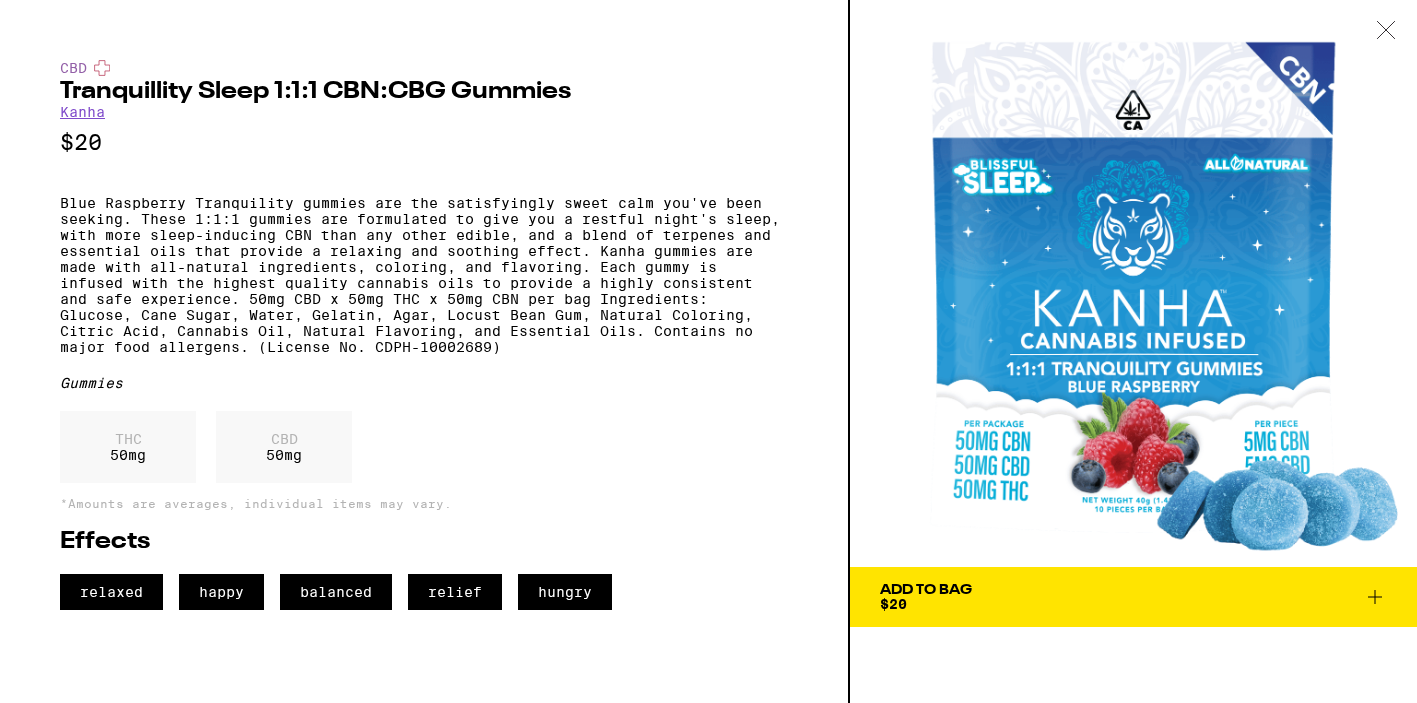 click 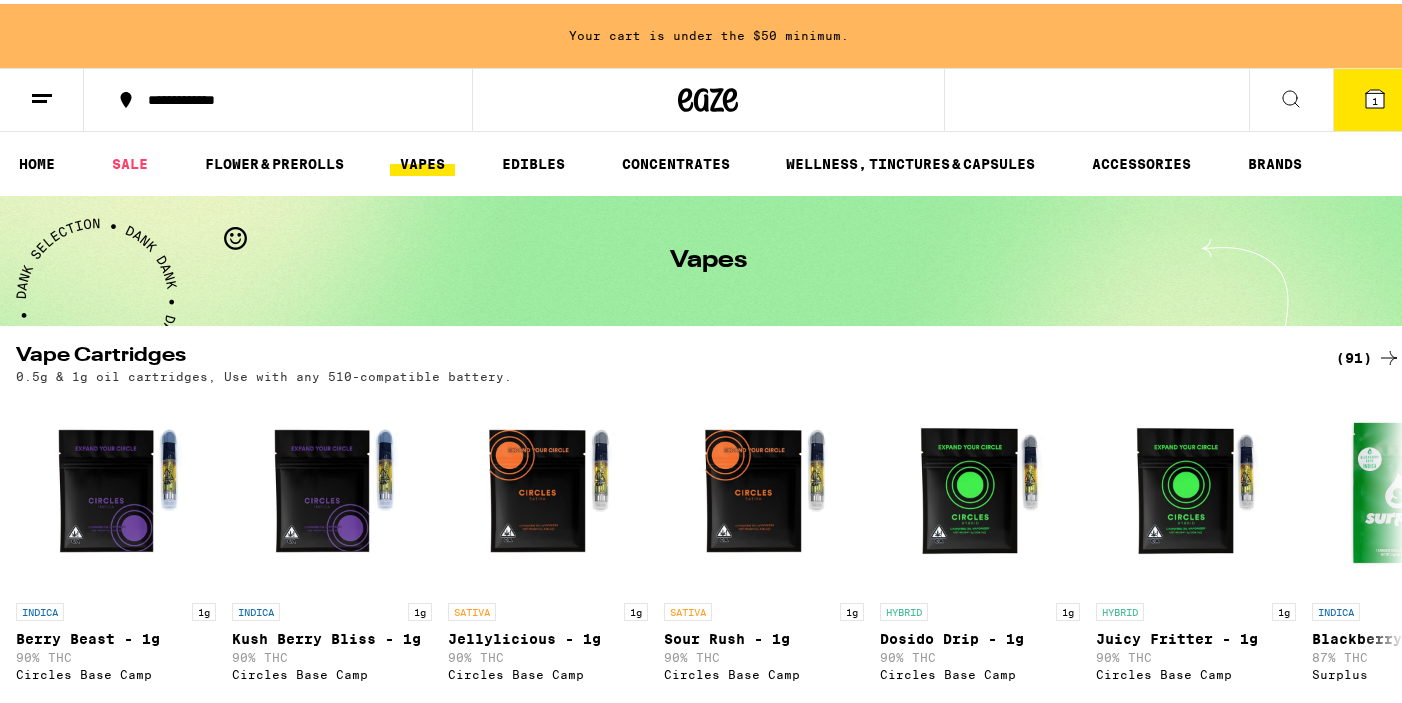 click 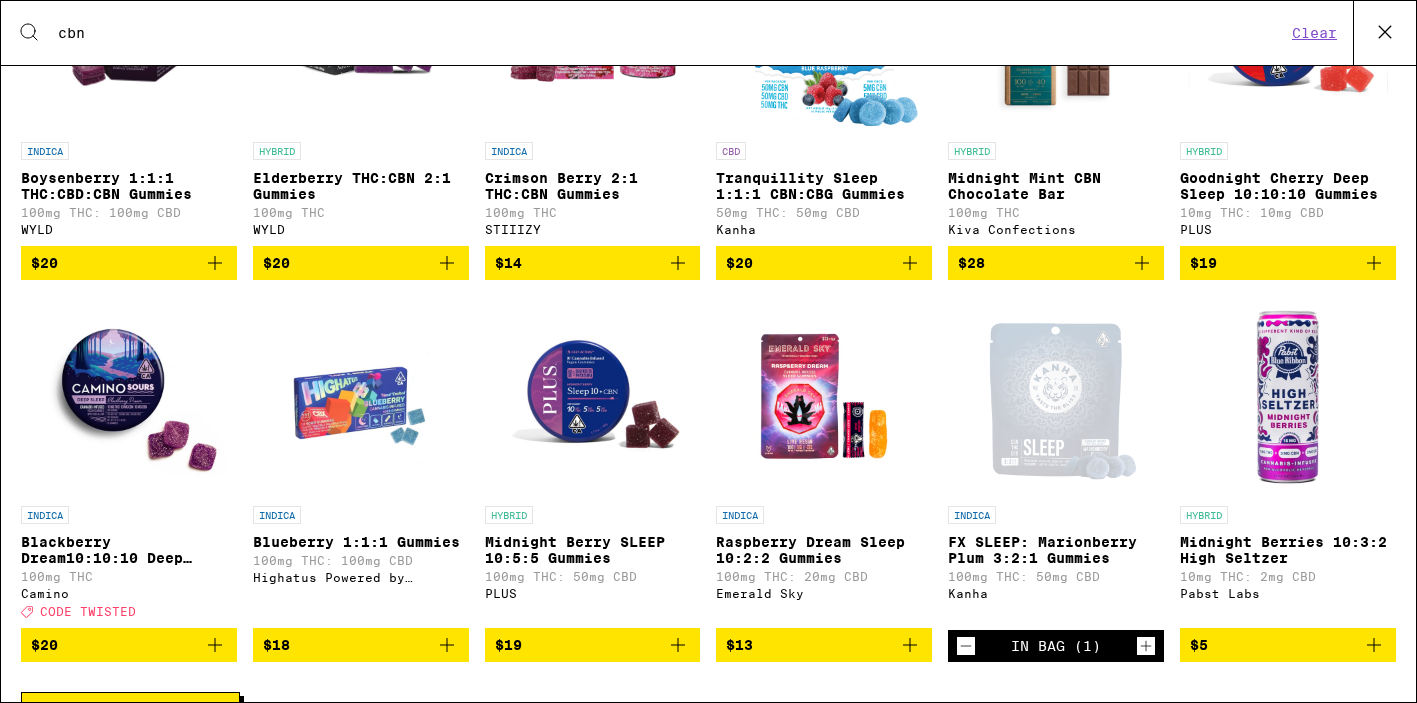 scroll, scrollTop: 335, scrollLeft: 0, axis: vertical 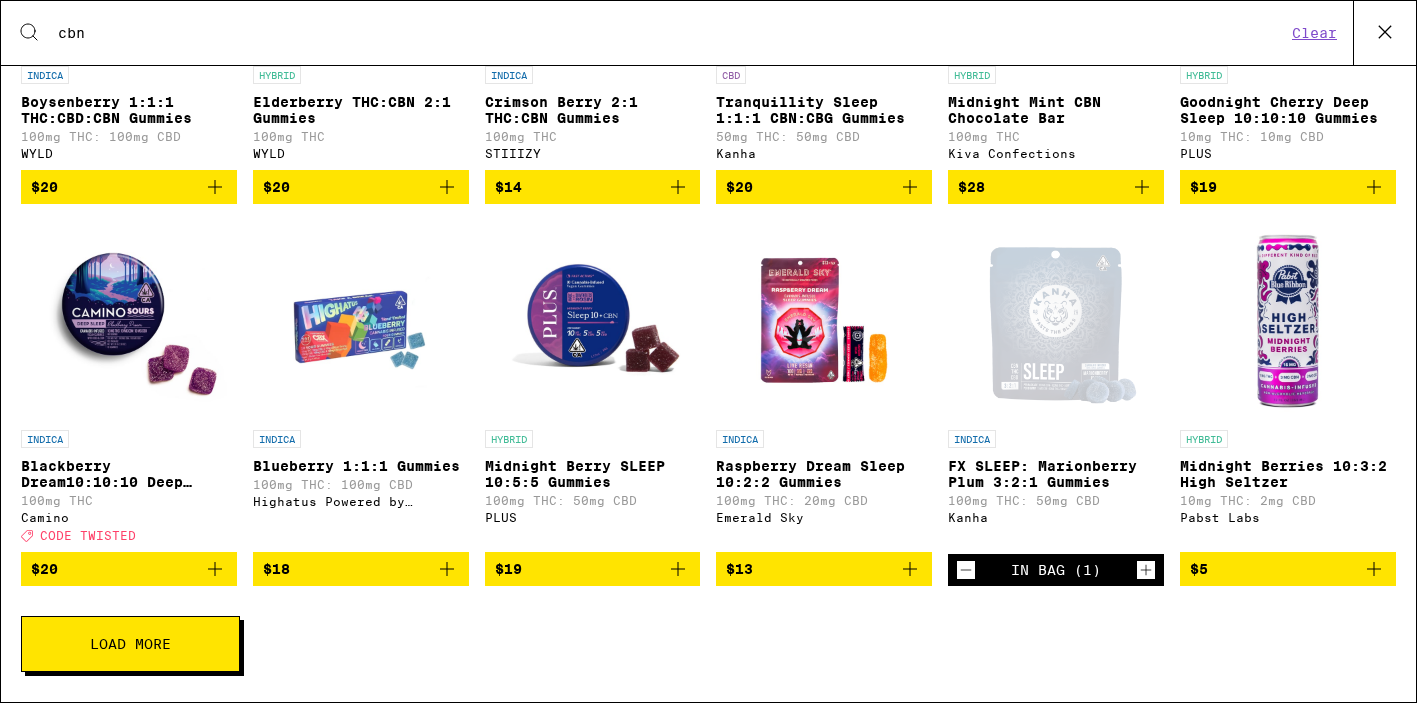 click on "FX SLEEP: Marionberry Plum 3:2:1 Gummies" at bounding box center (1056, 474) 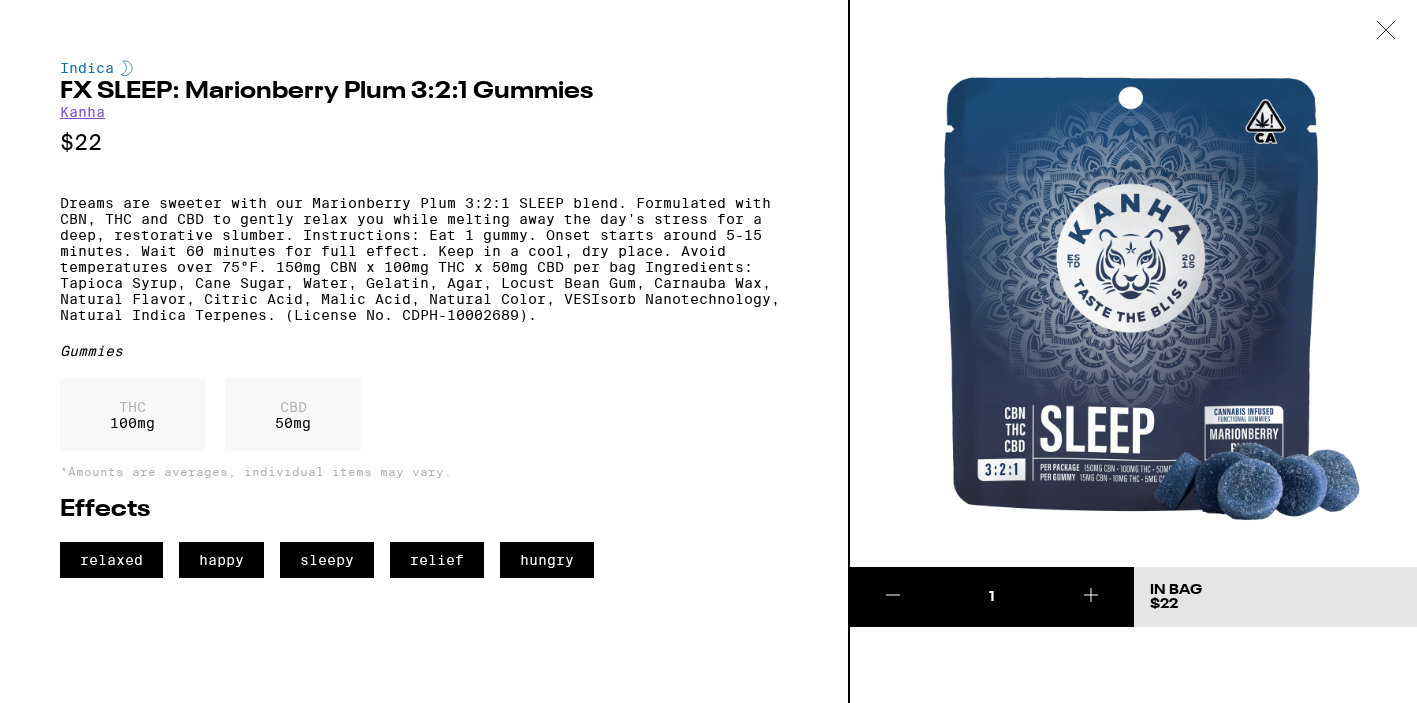 click at bounding box center [1386, 31] 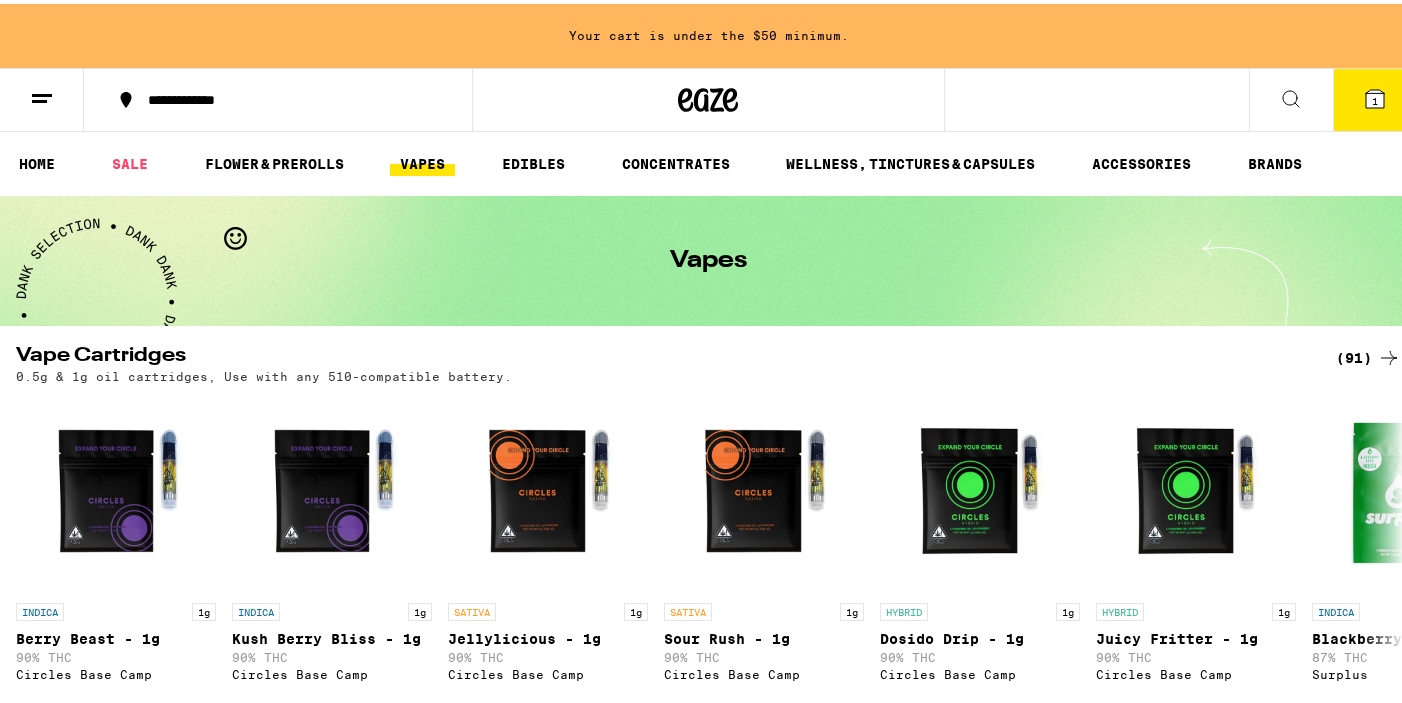 click 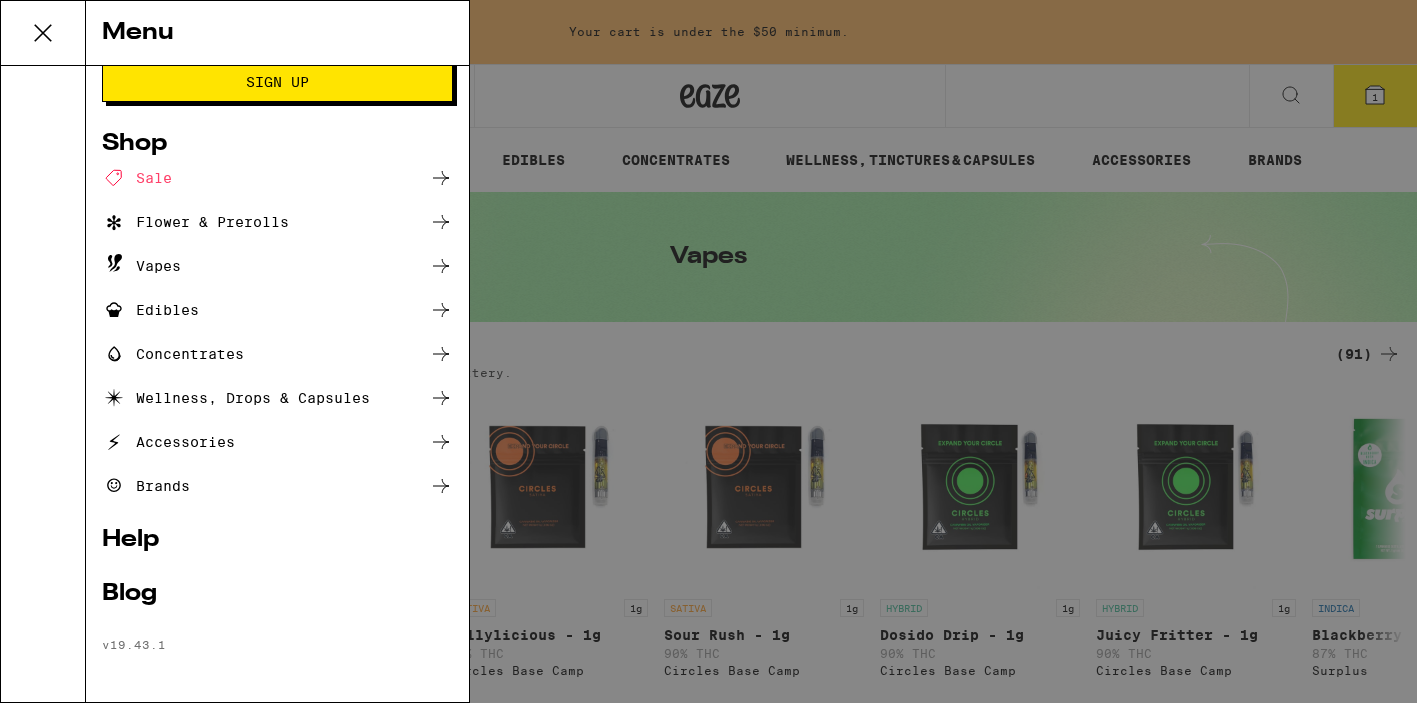 scroll, scrollTop: 0, scrollLeft: 0, axis: both 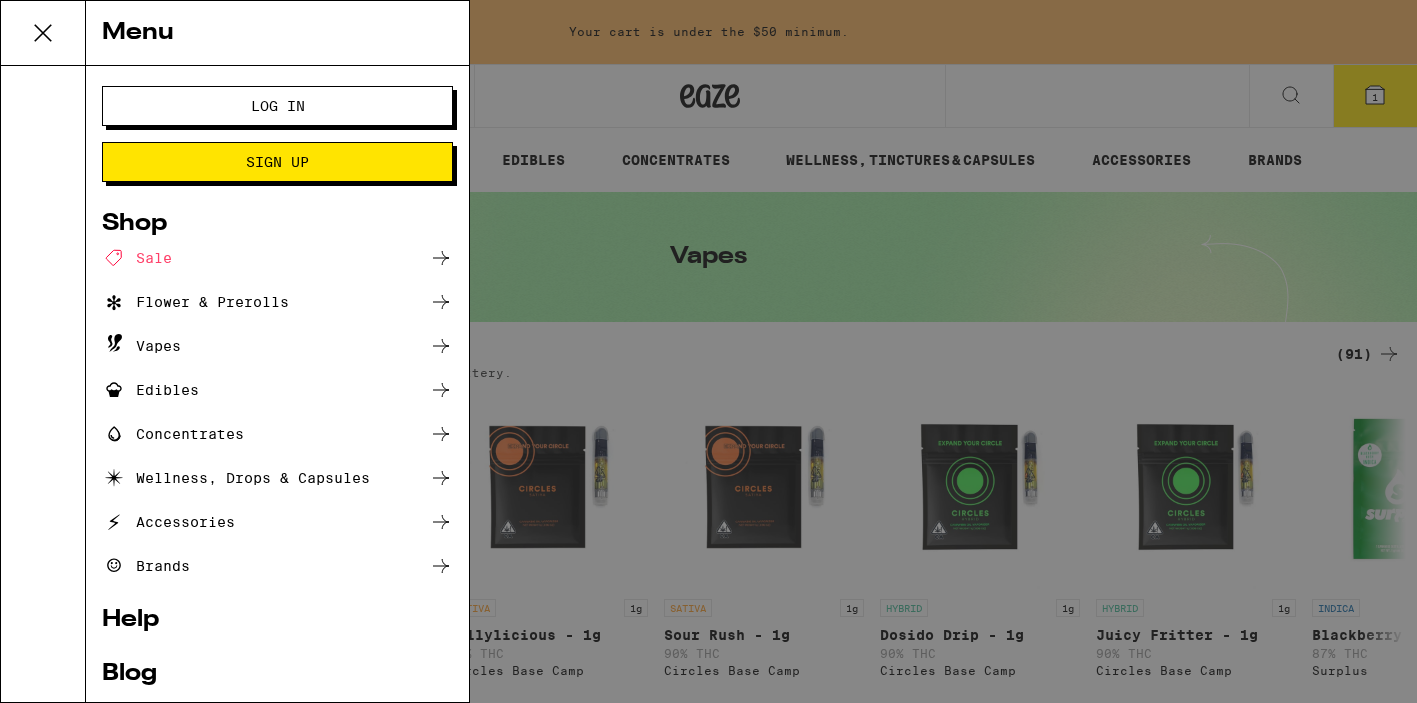 click 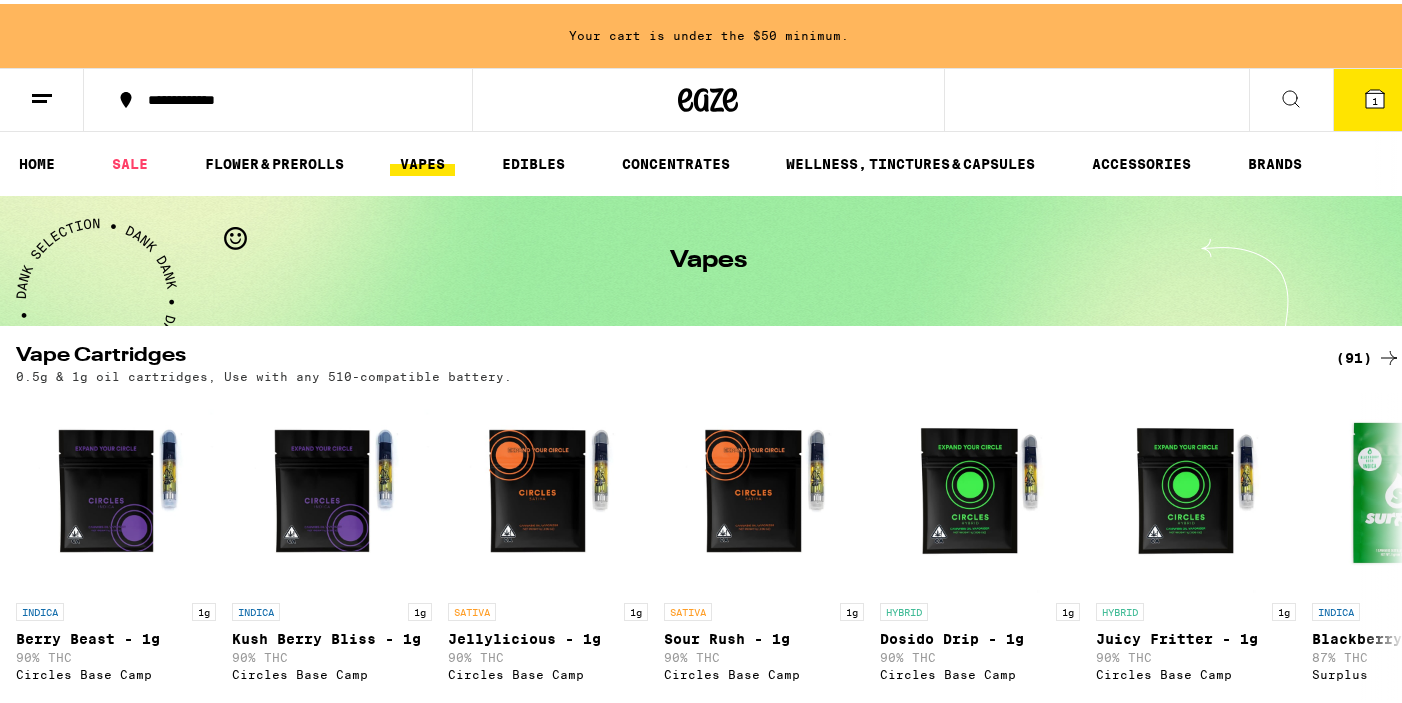 click 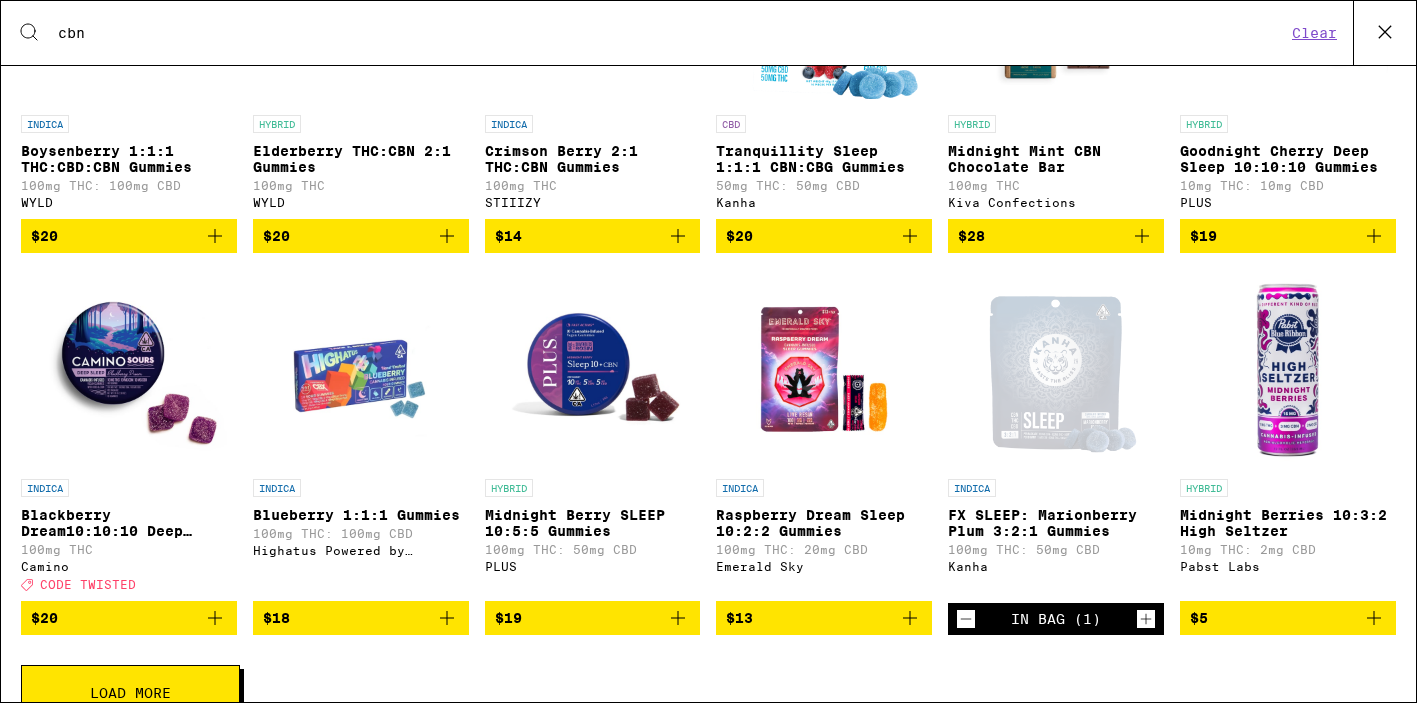 scroll, scrollTop: 335, scrollLeft: 0, axis: vertical 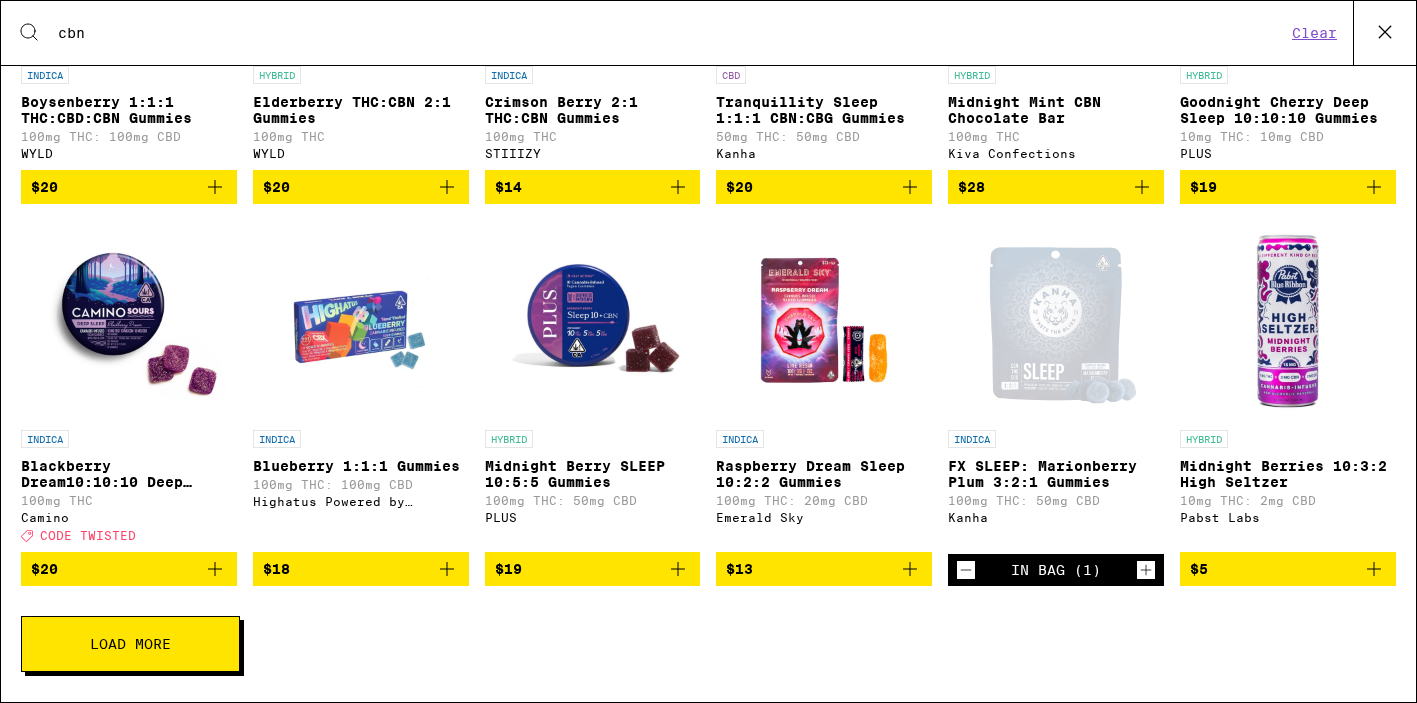click on "Blackberry Dream10:10:10 Deep Sleep Gummies" at bounding box center [129, 474] 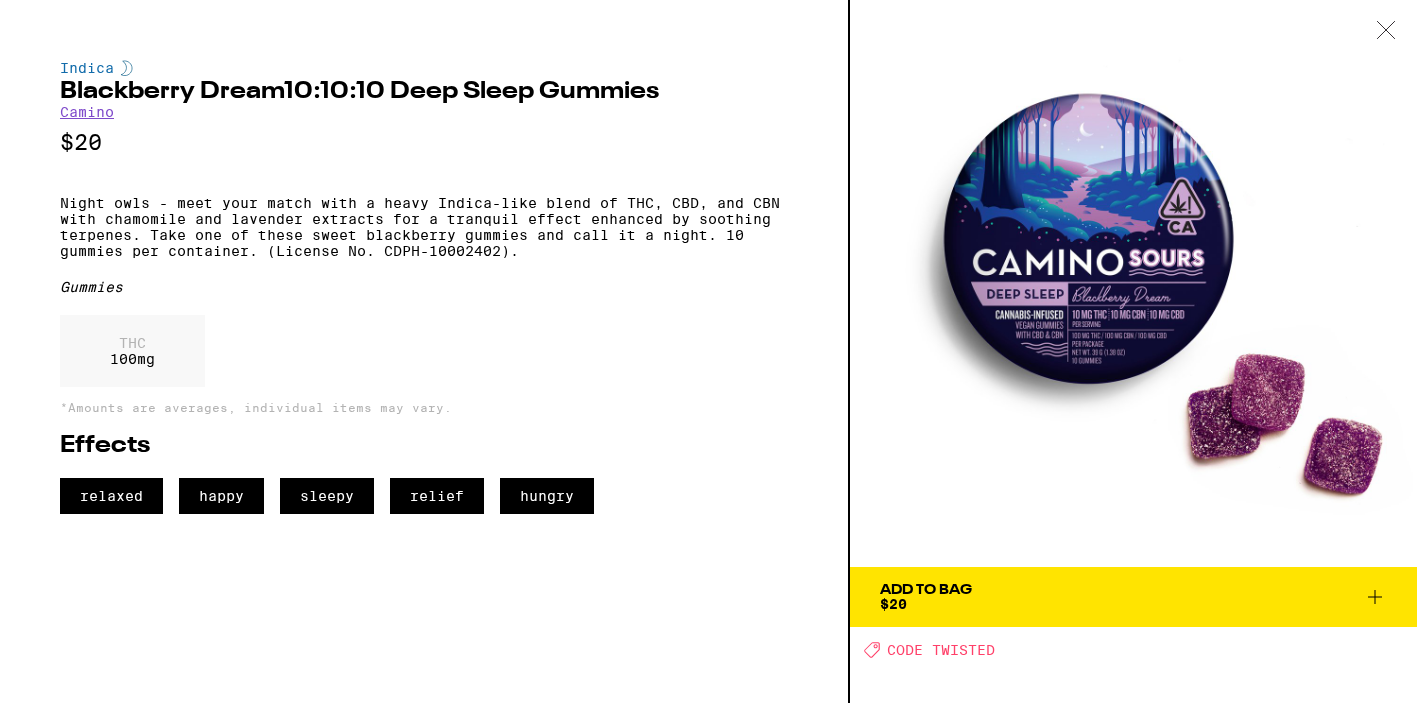 click on "Add To Bag $20" at bounding box center [1133, 597] 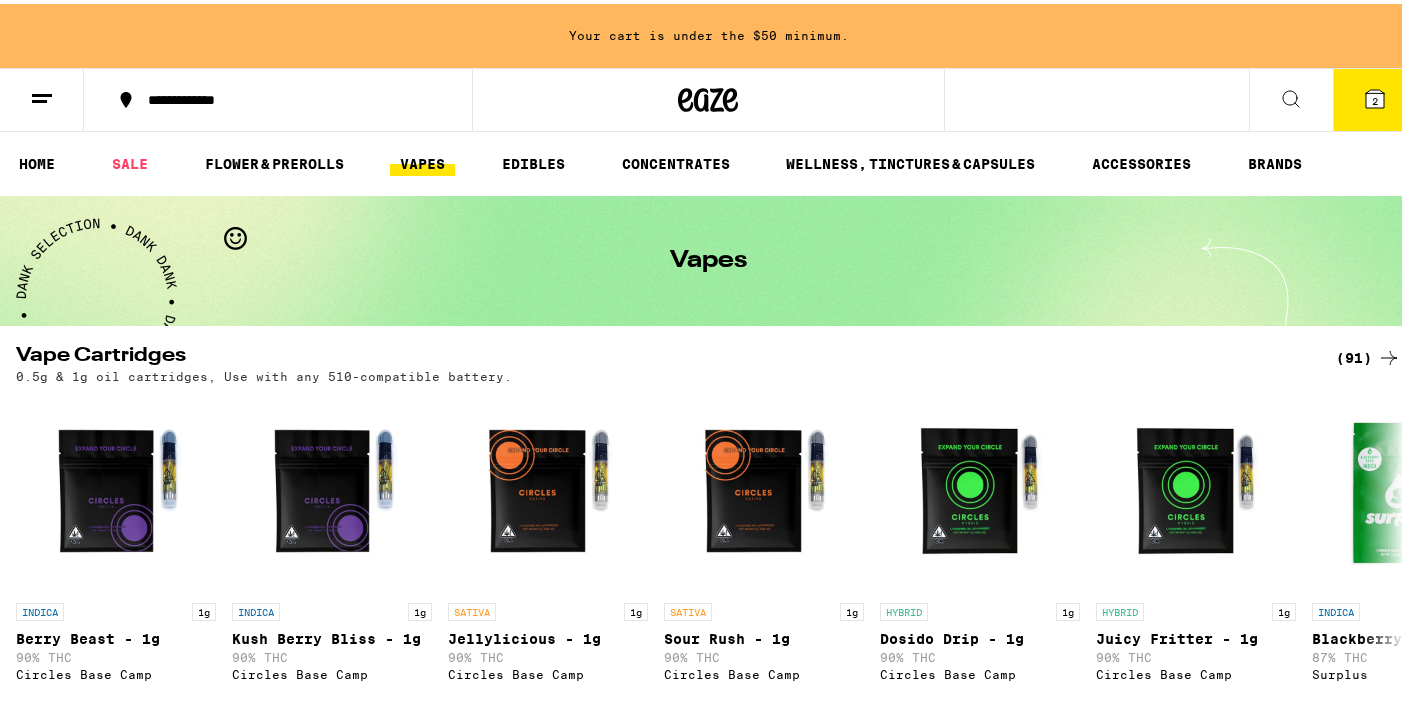 click 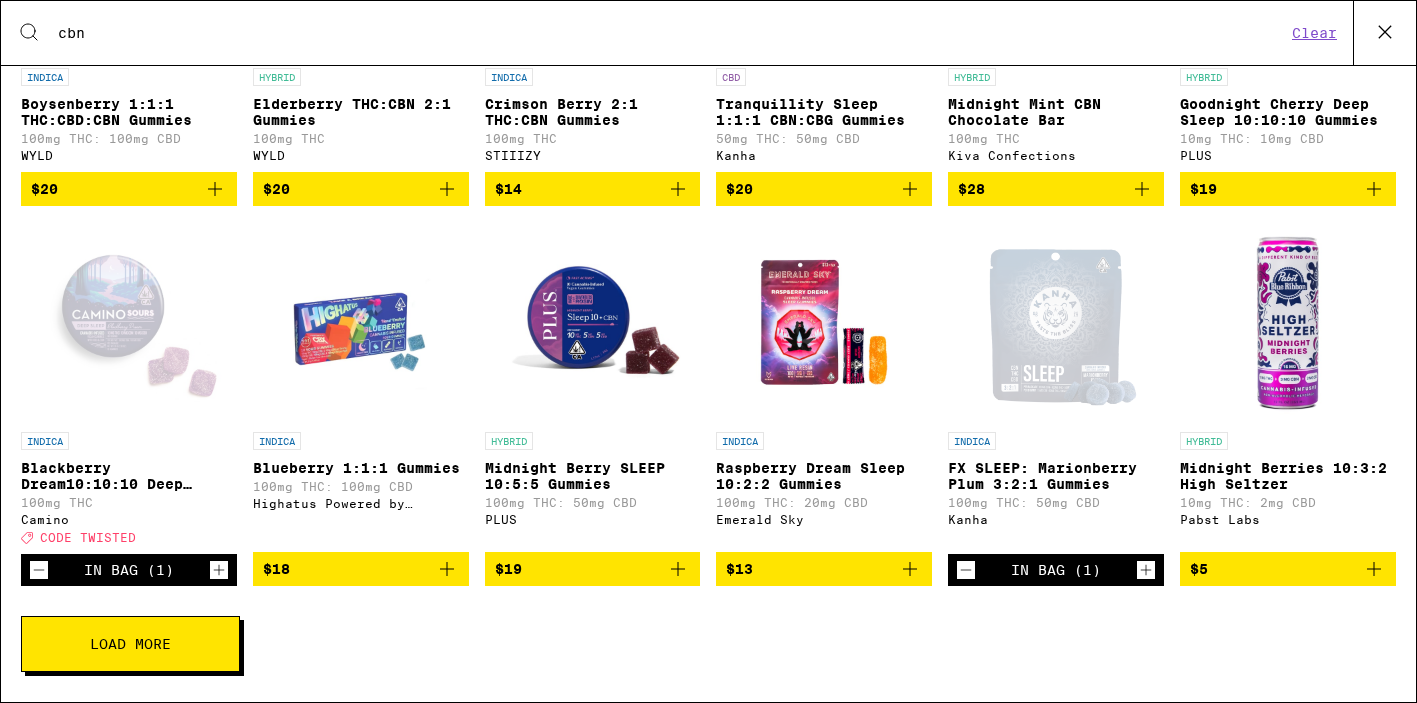 scroll, scrollTop: 336, scrollLeft: 0, axis: vertical 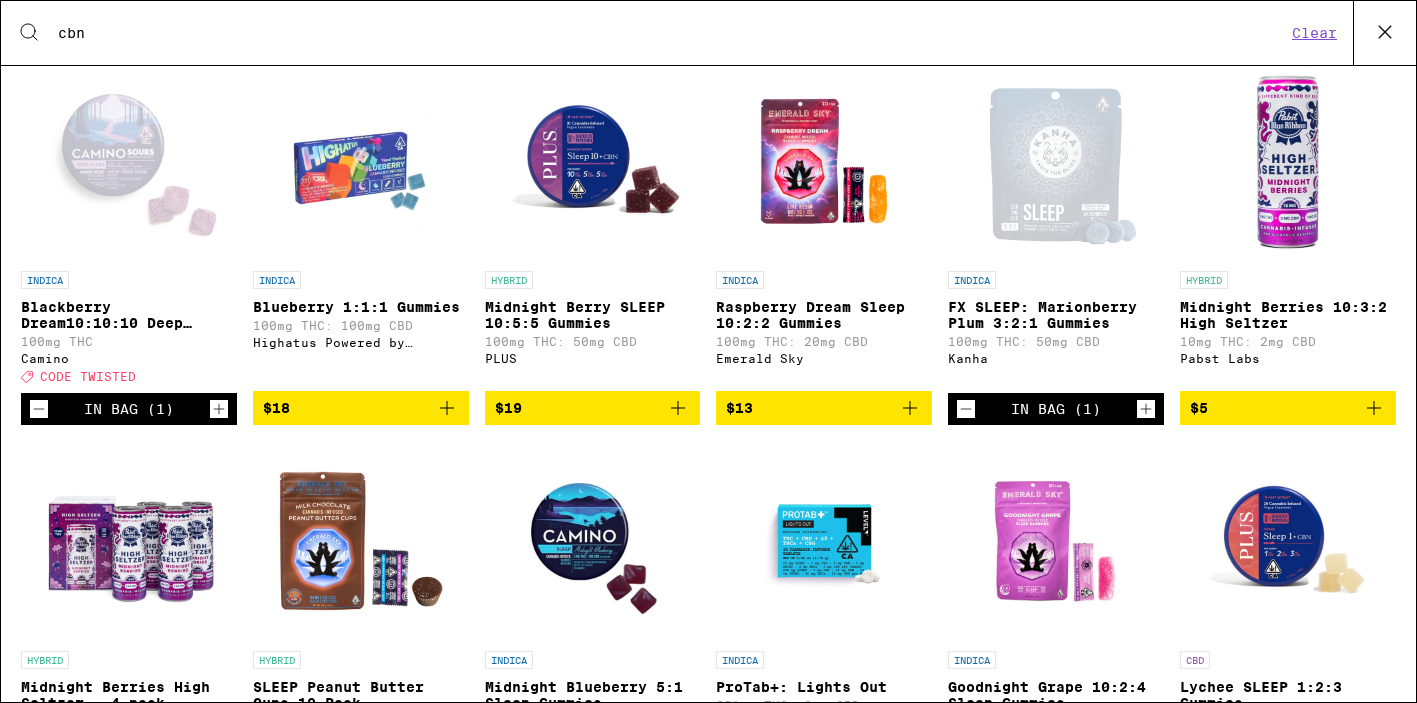 click on "$5" at bounding box center [1288, 408] 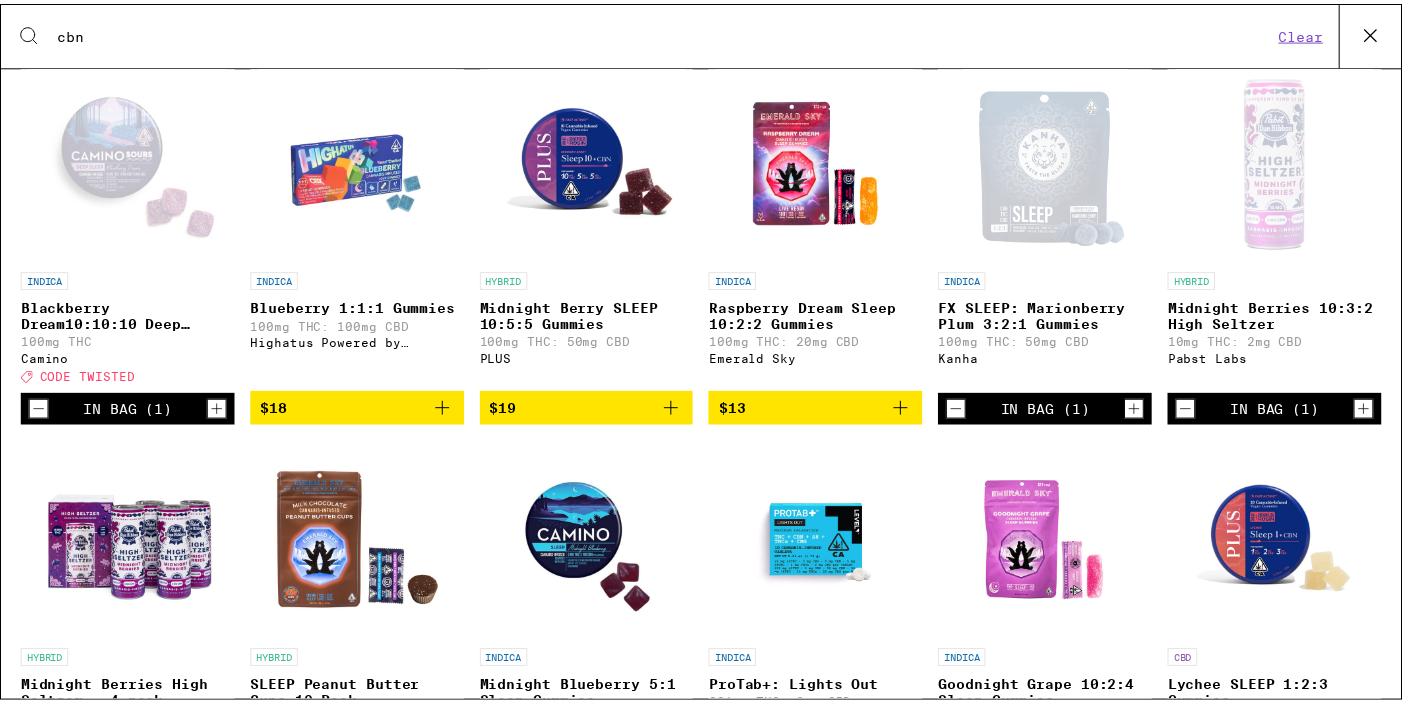 scroll, scrollTop: 0, scrollLeft: 0, axis: both 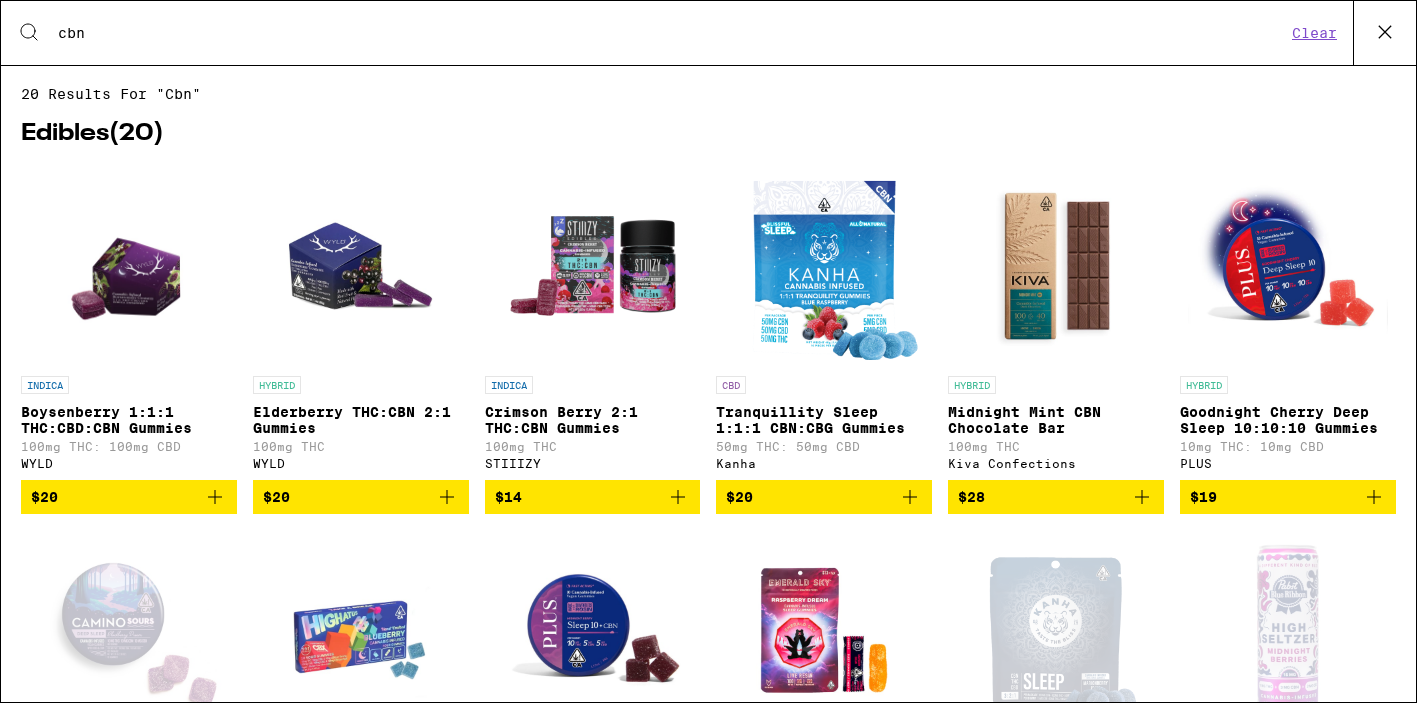 click 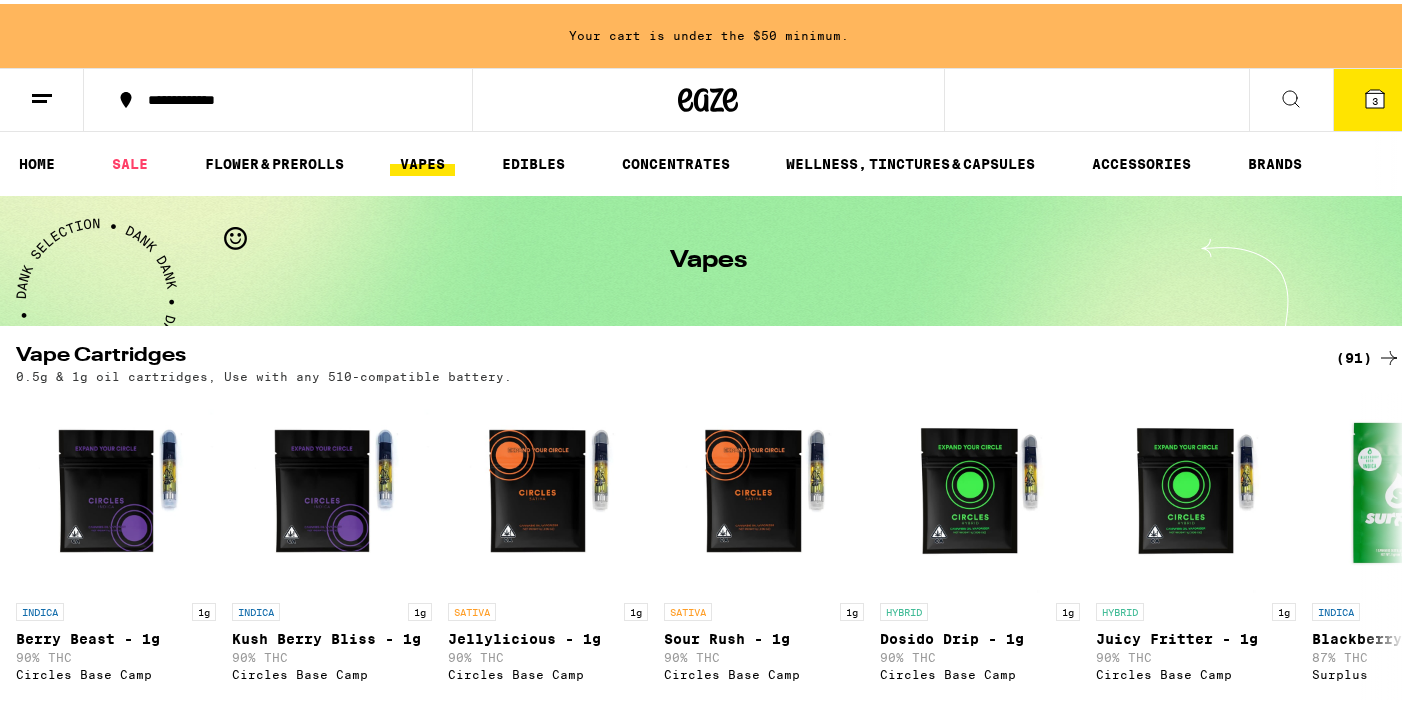 click on "3" at bounding box center (1375, 96) 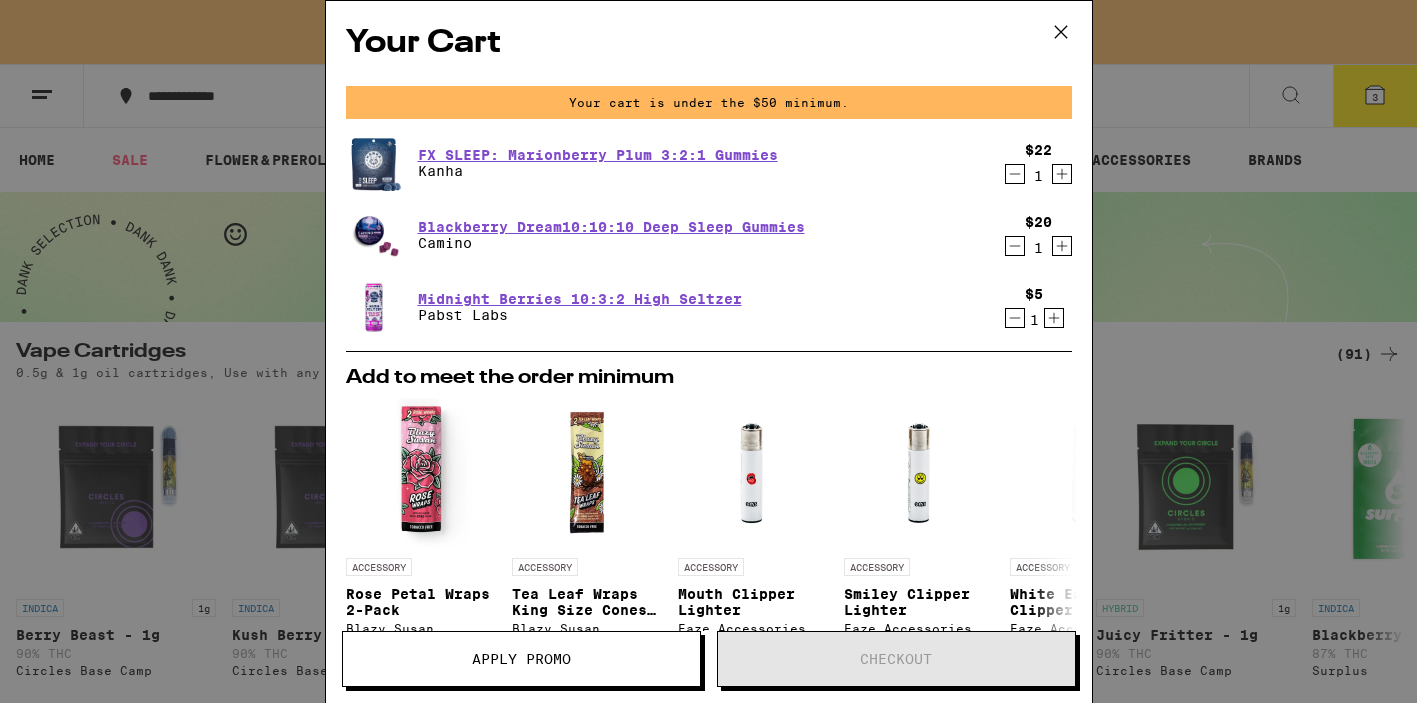 click on "Apply Promo" at bounding box center (521, 659) 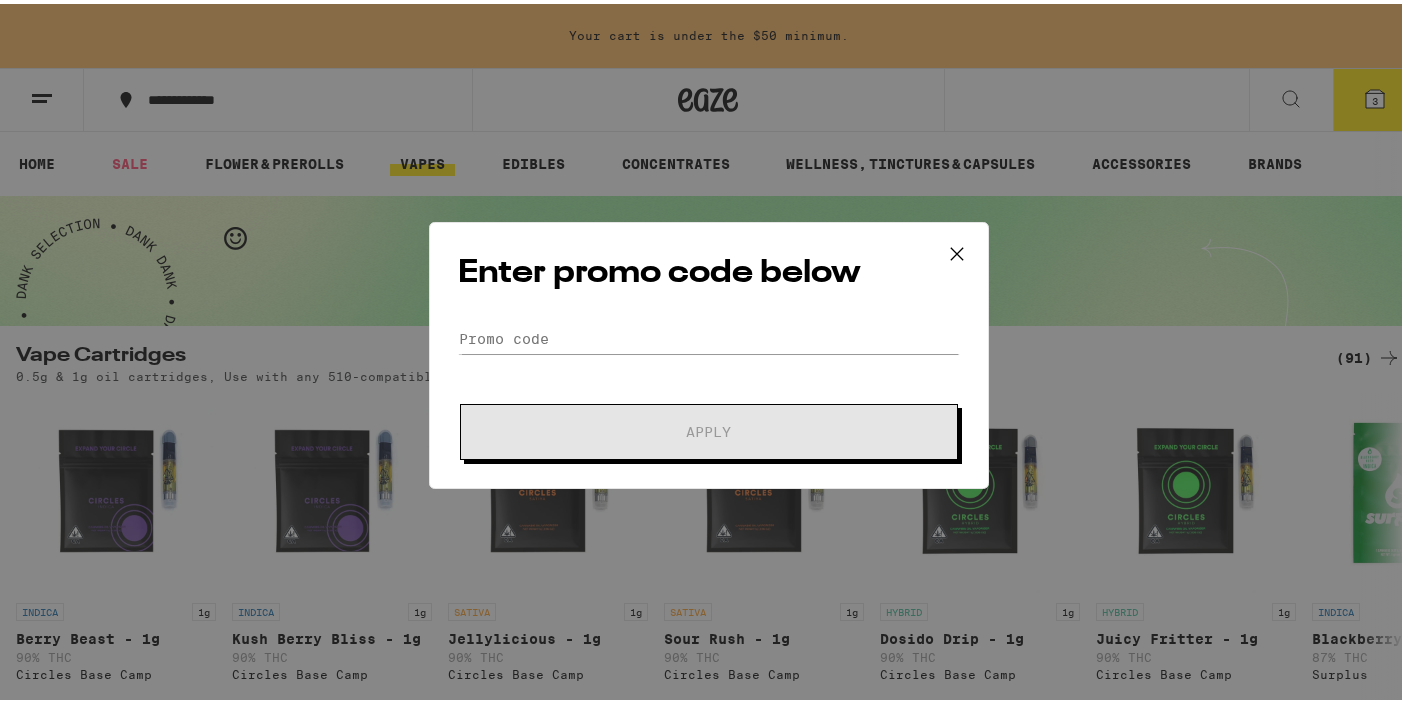 scroll, scrollTop: 0, scrollLeft: 0, axis: both 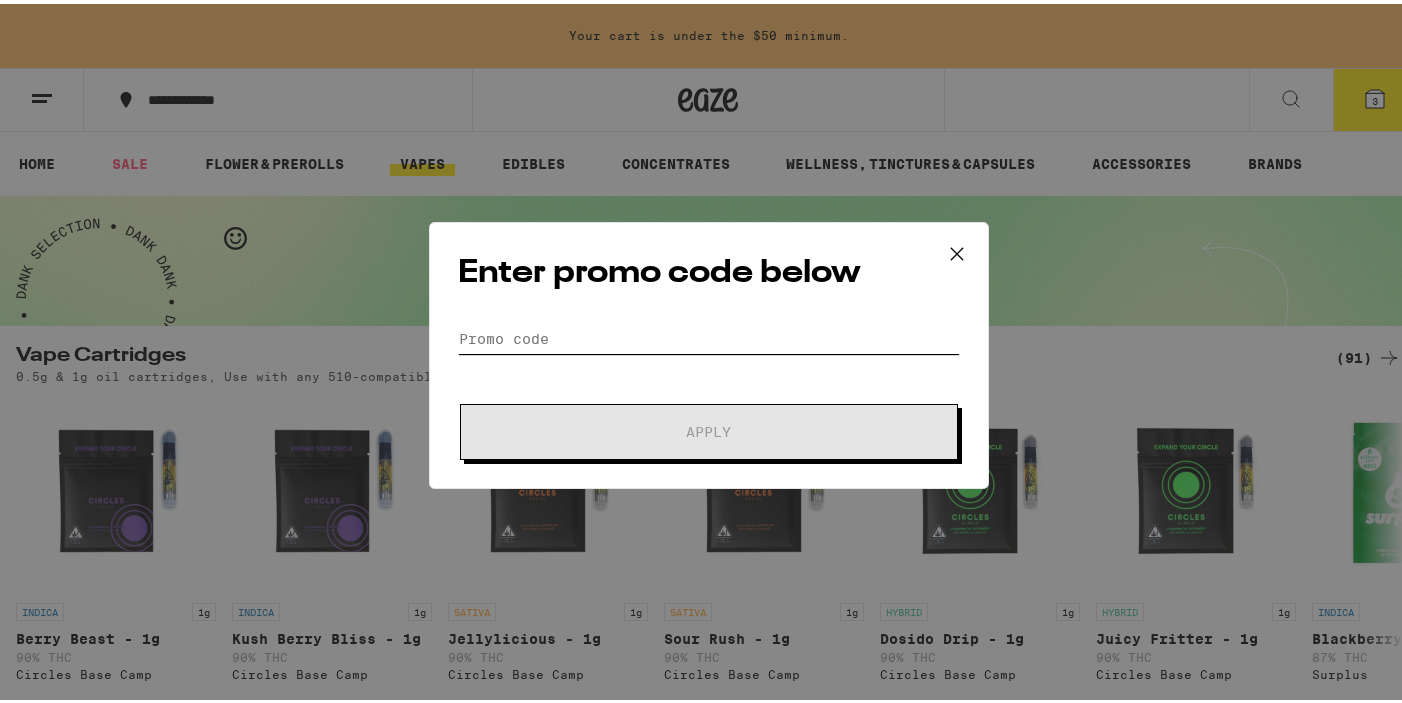 click on "Promo Code" at bounding box center [709, 335] 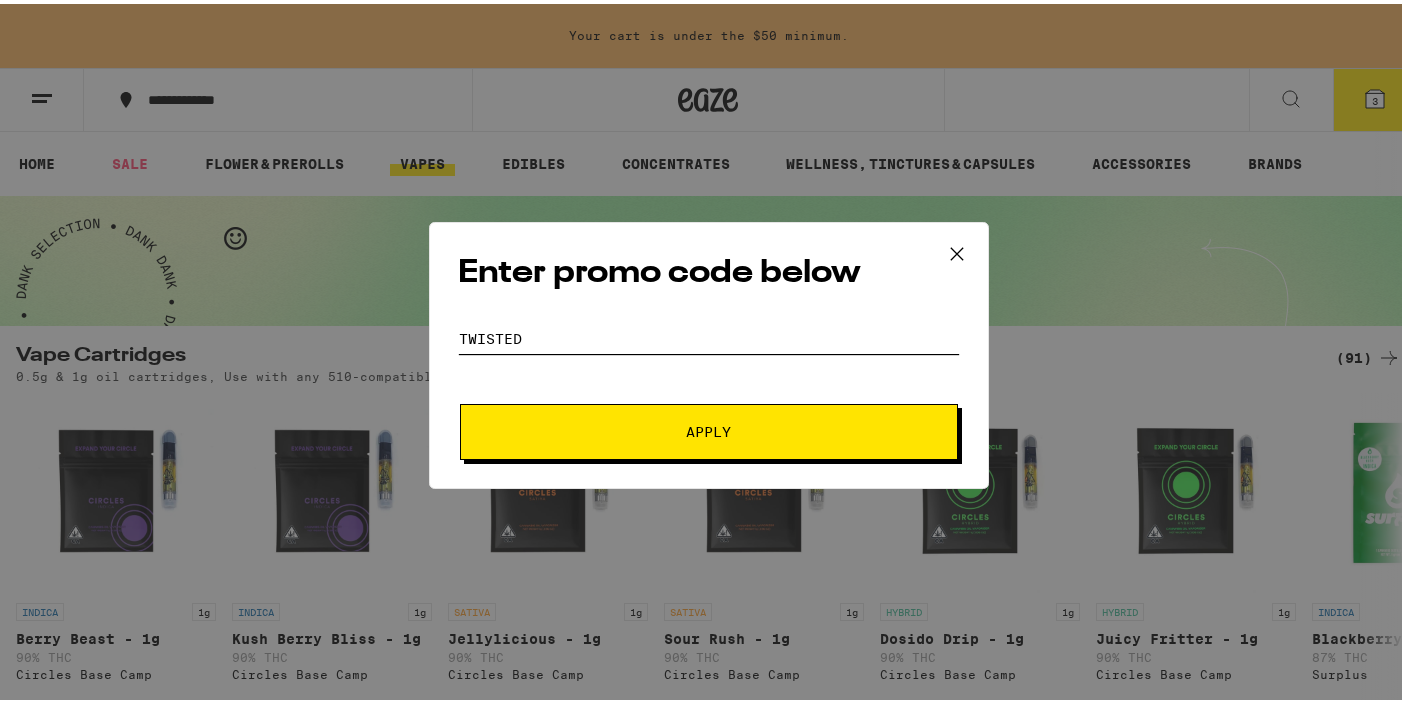 type on "TWISTED" 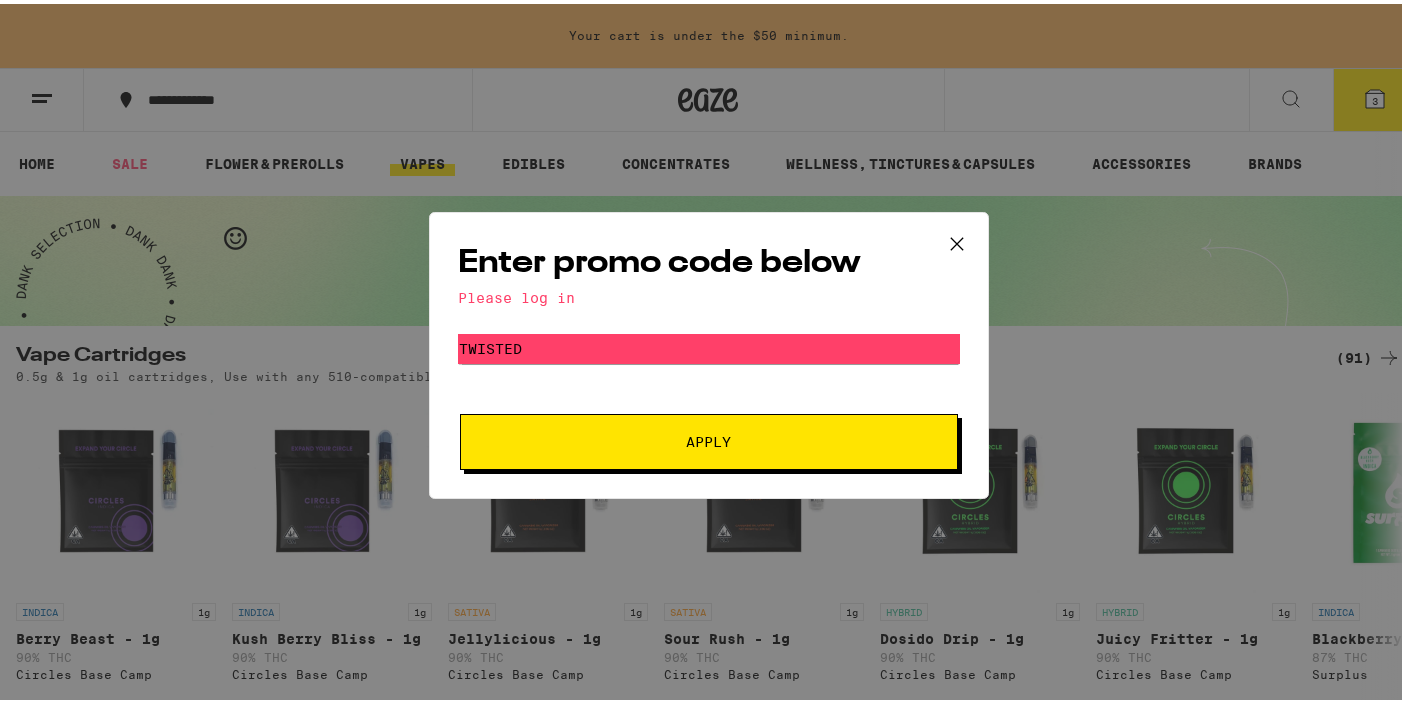 click on "Apply" at bounding box center [709, 438] 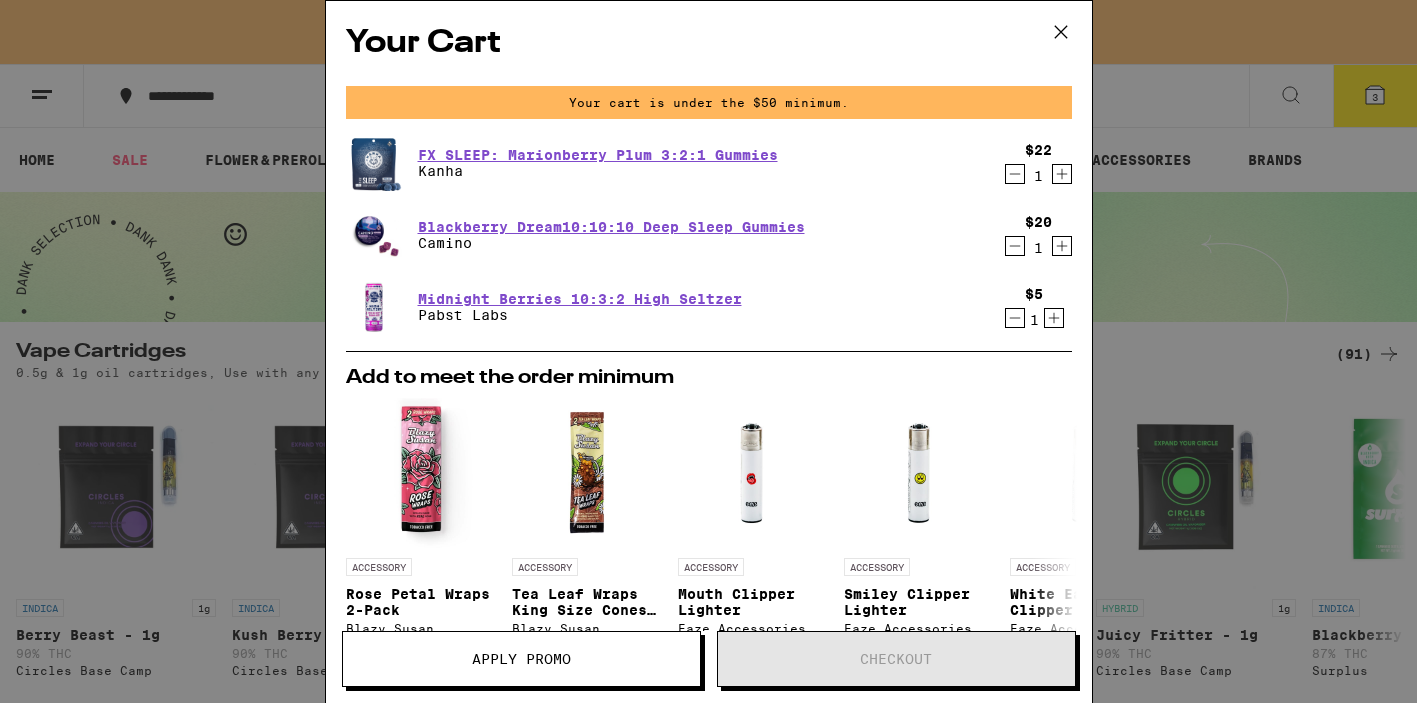 click 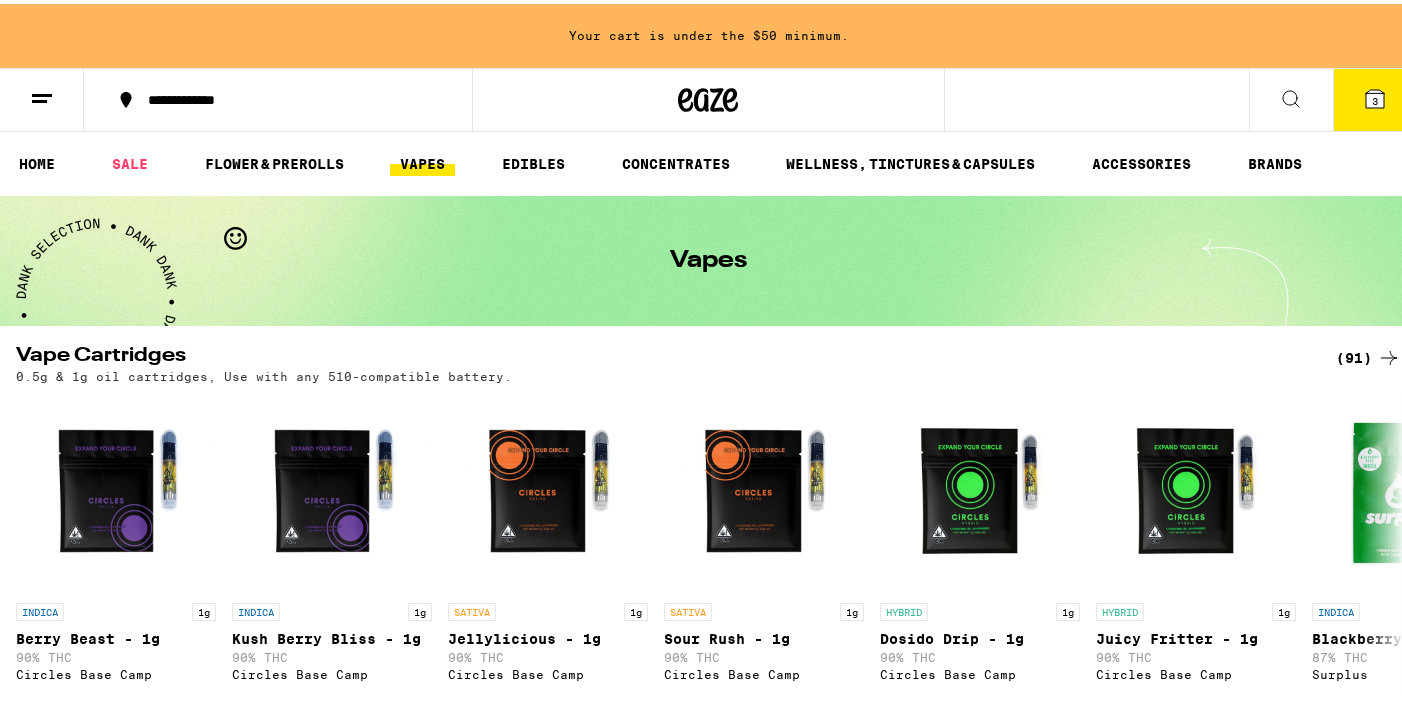 scroll, scrollTop: 0, scrollLeft: 0, axis: both 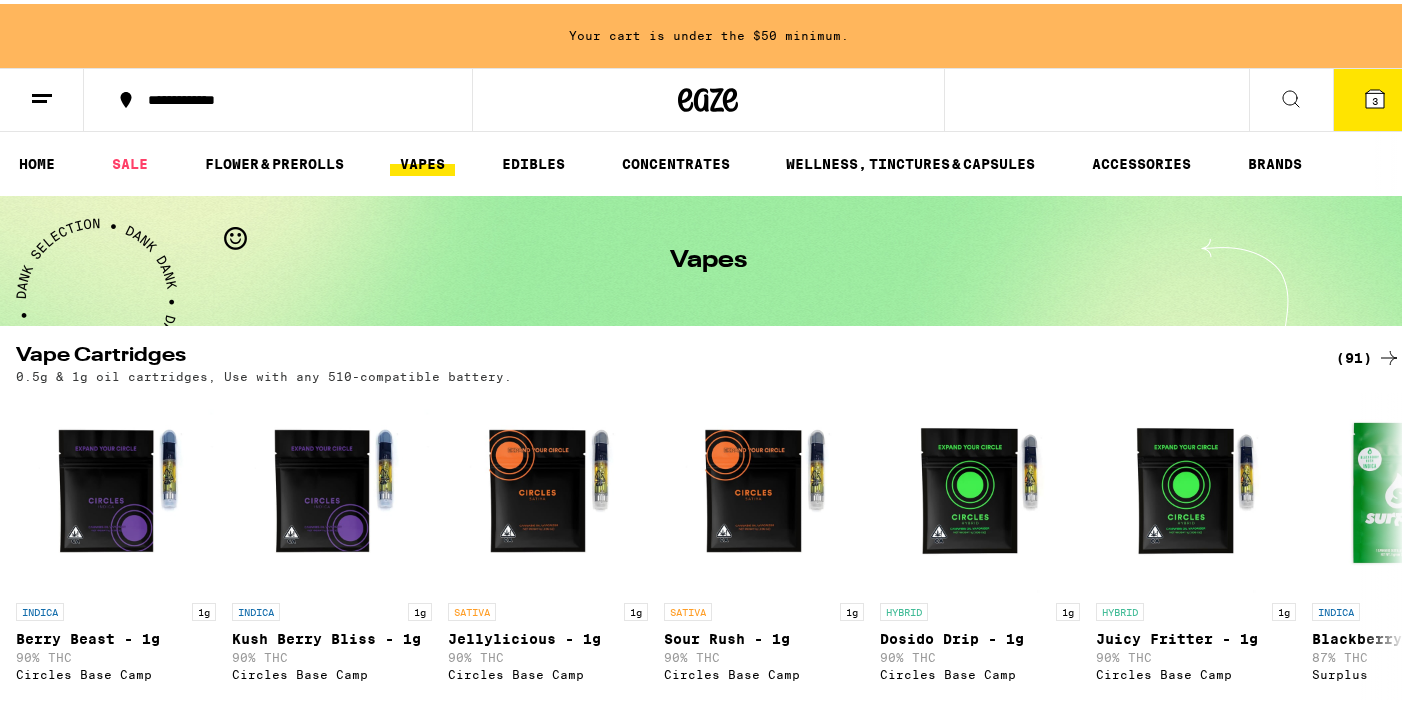click 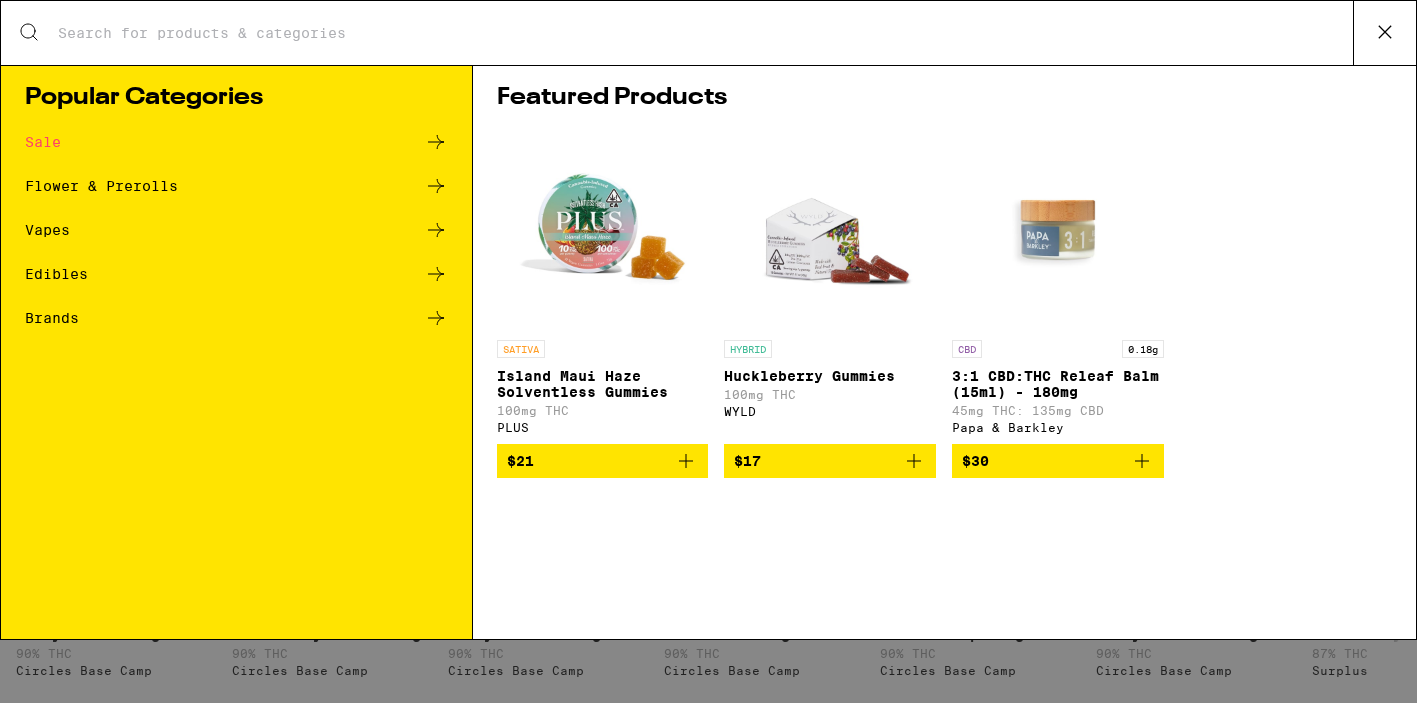 click on "Edibles" at bounding box center (56, 274) 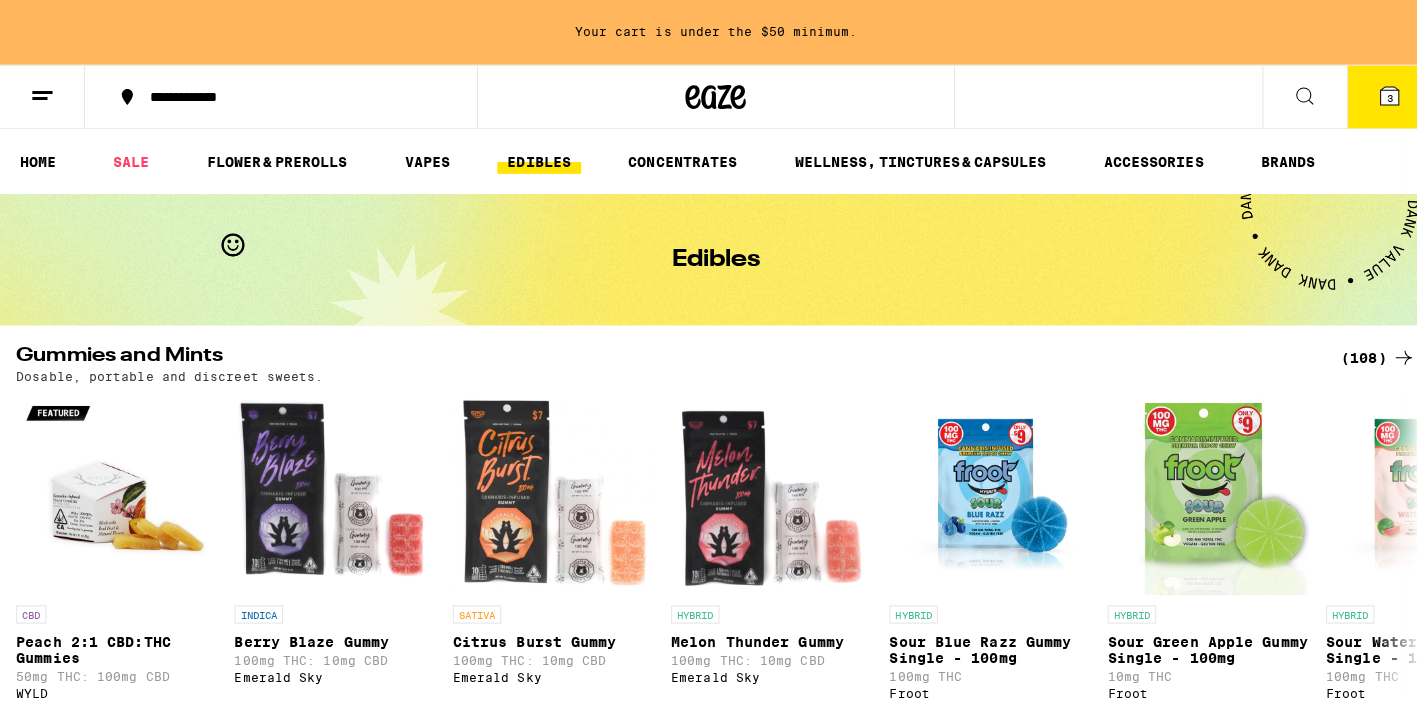 scroll, scrollTop: 0, scrollLeft: 0, axis: both 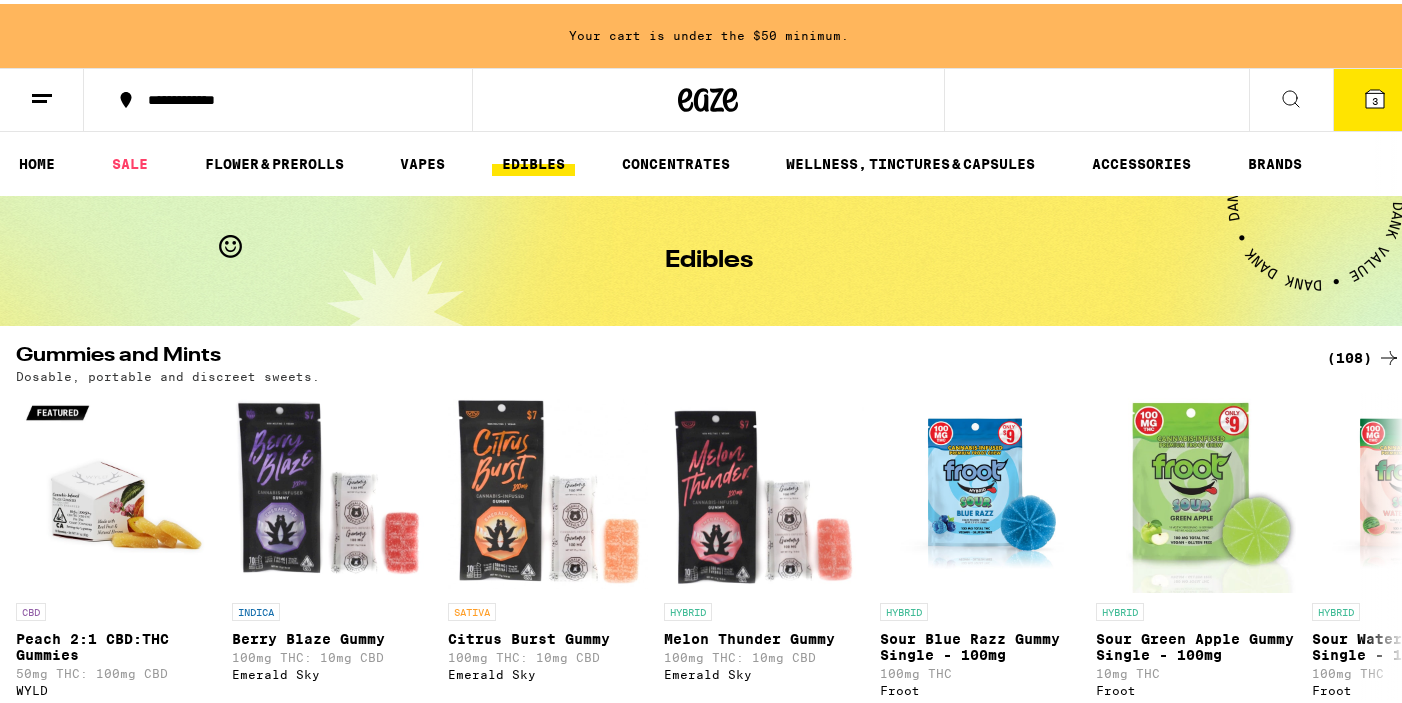 click at bounding box center [1291, 96] 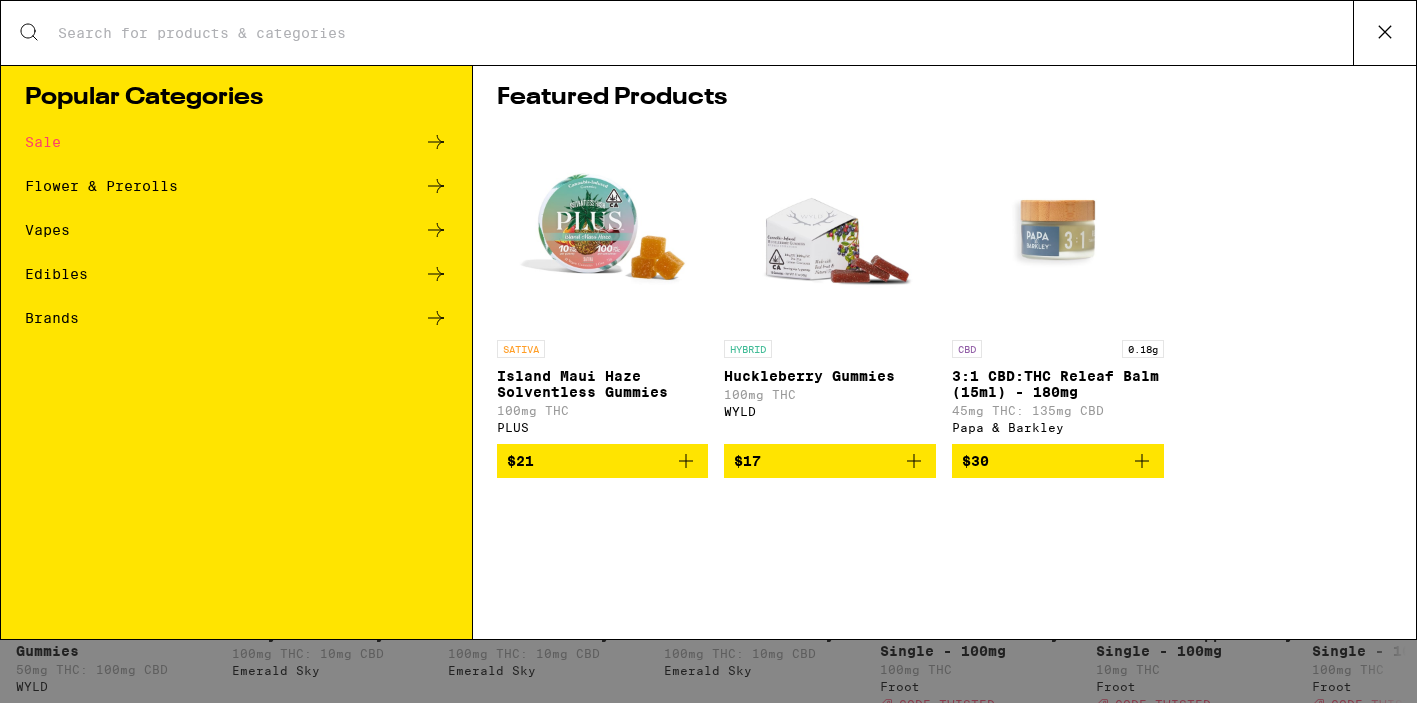click on "Search for Products" at bounding box center [705, 33] 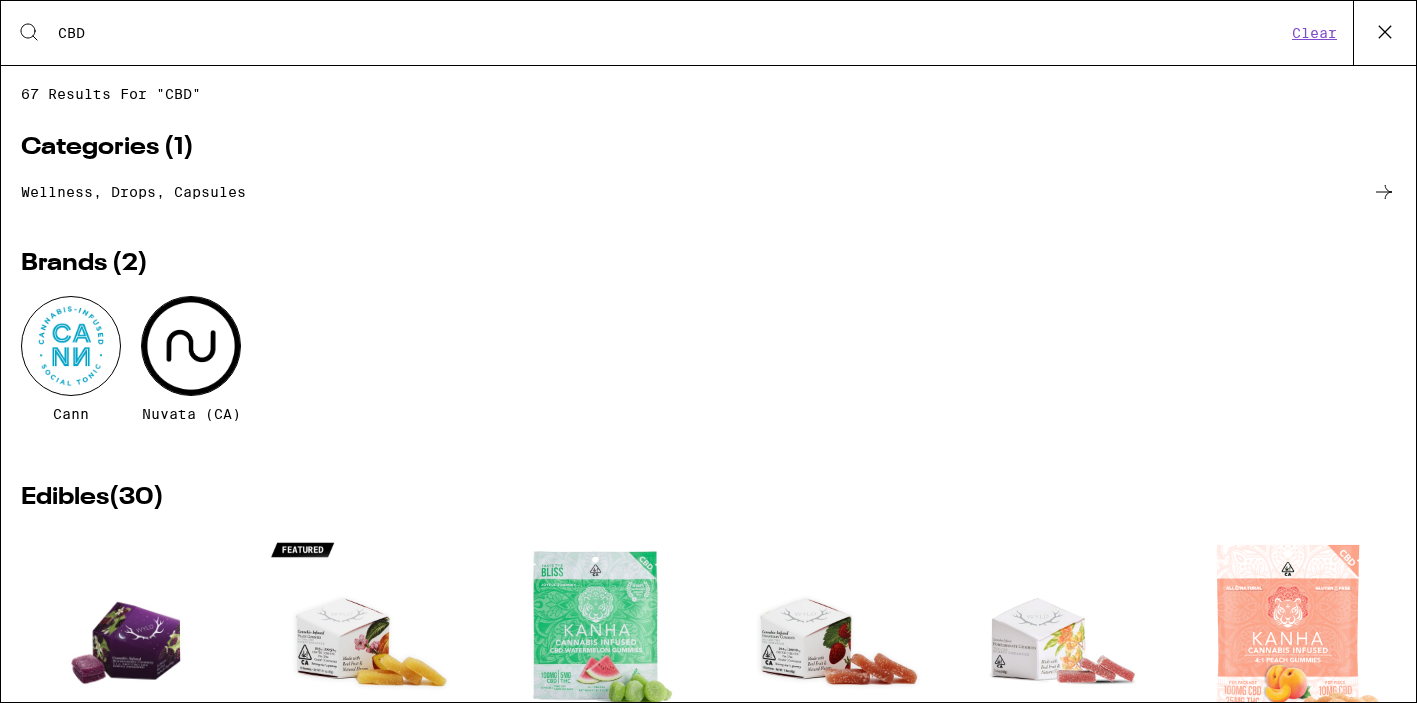 type on "CBD" 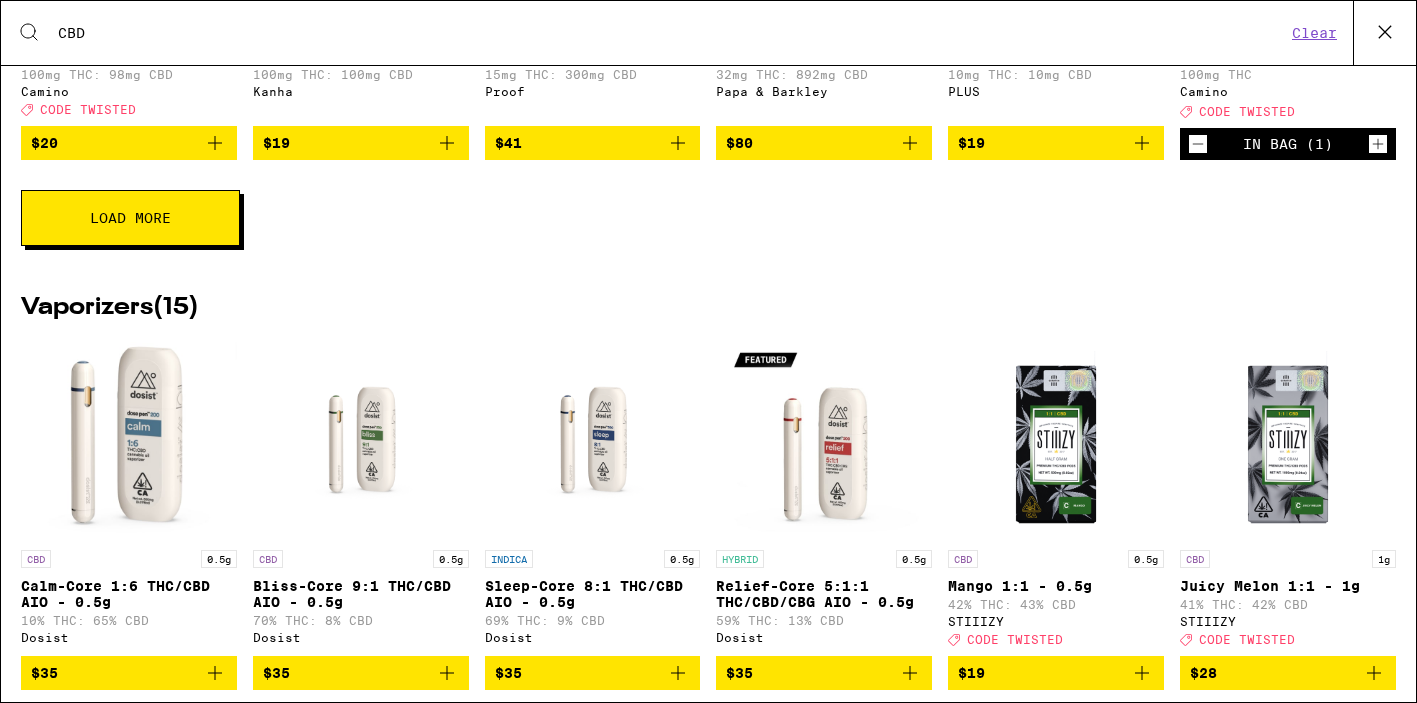 scroll, scrollTop: 1103, scrollLeft: 0, axis: vertical 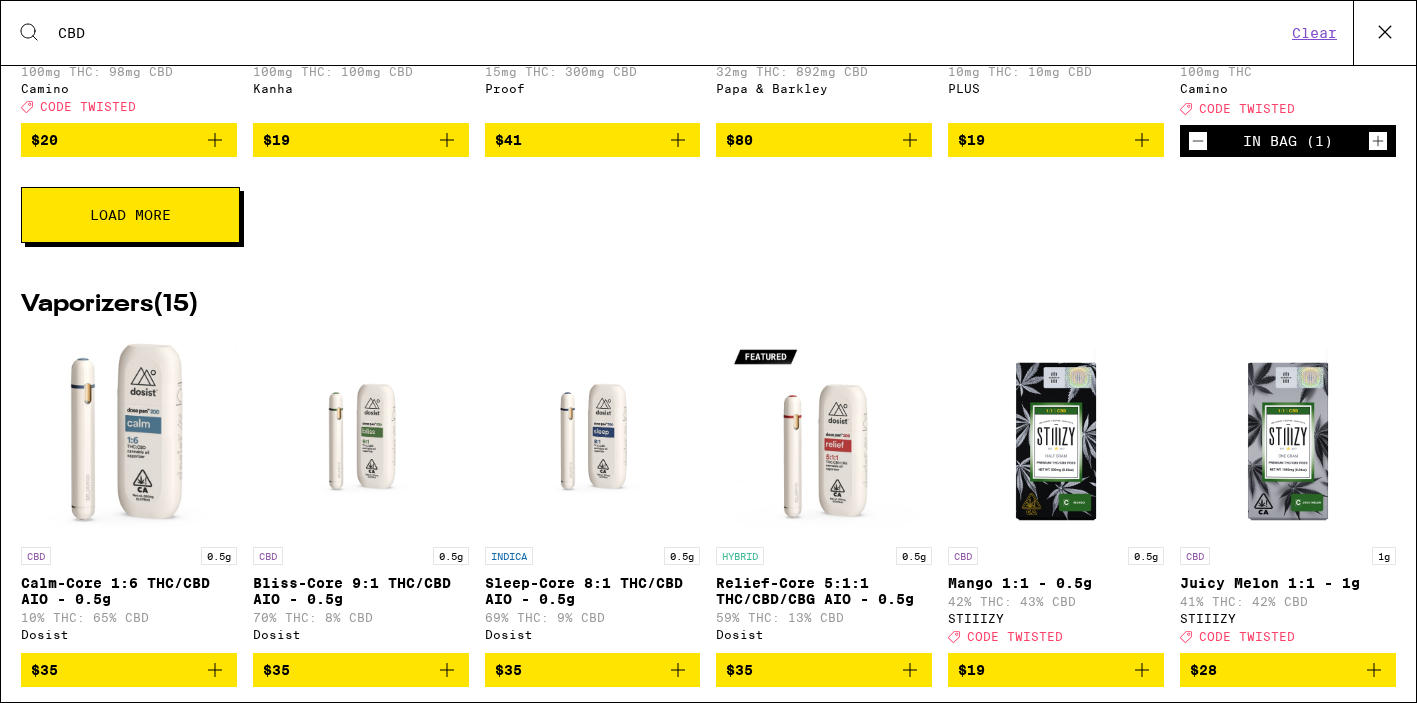 click on "Load More" at bounding box center (130, 215) 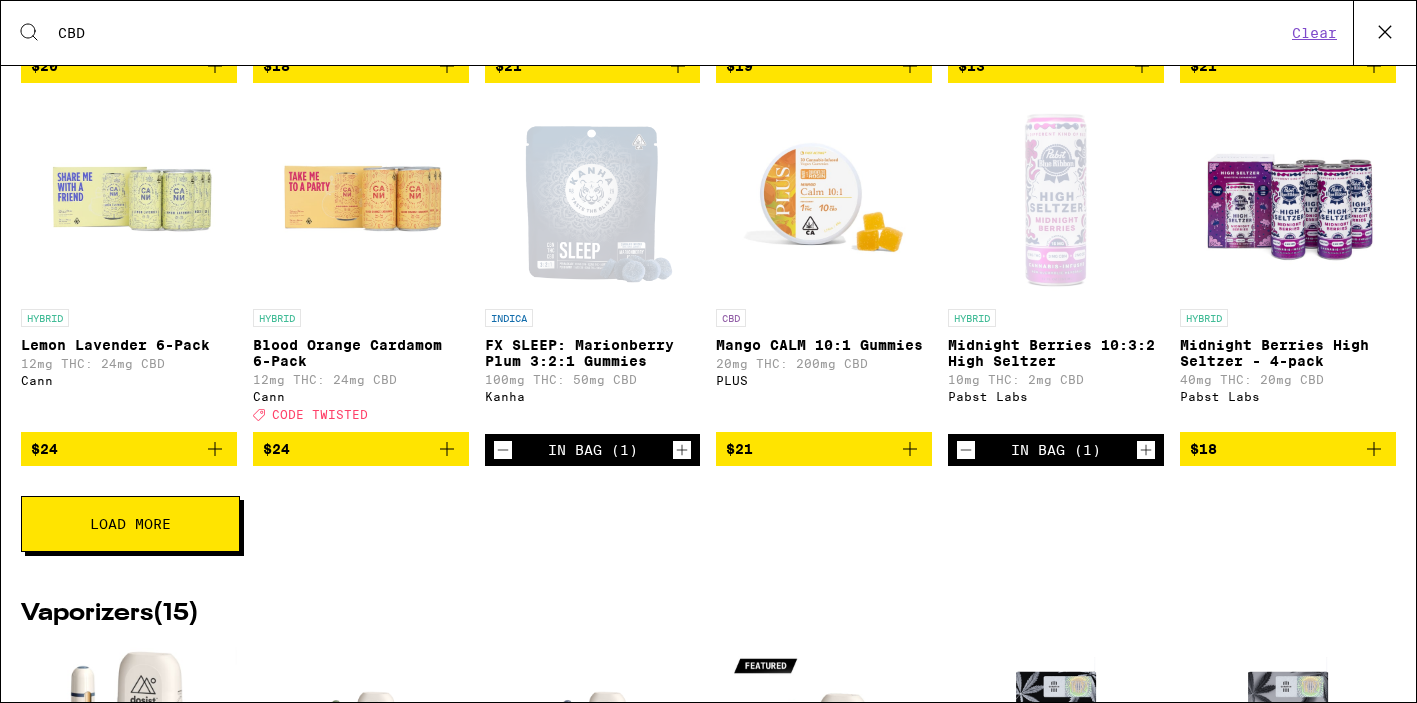 scroll, scrollTop: 1579, scrollLeft: 0, axis: vertical 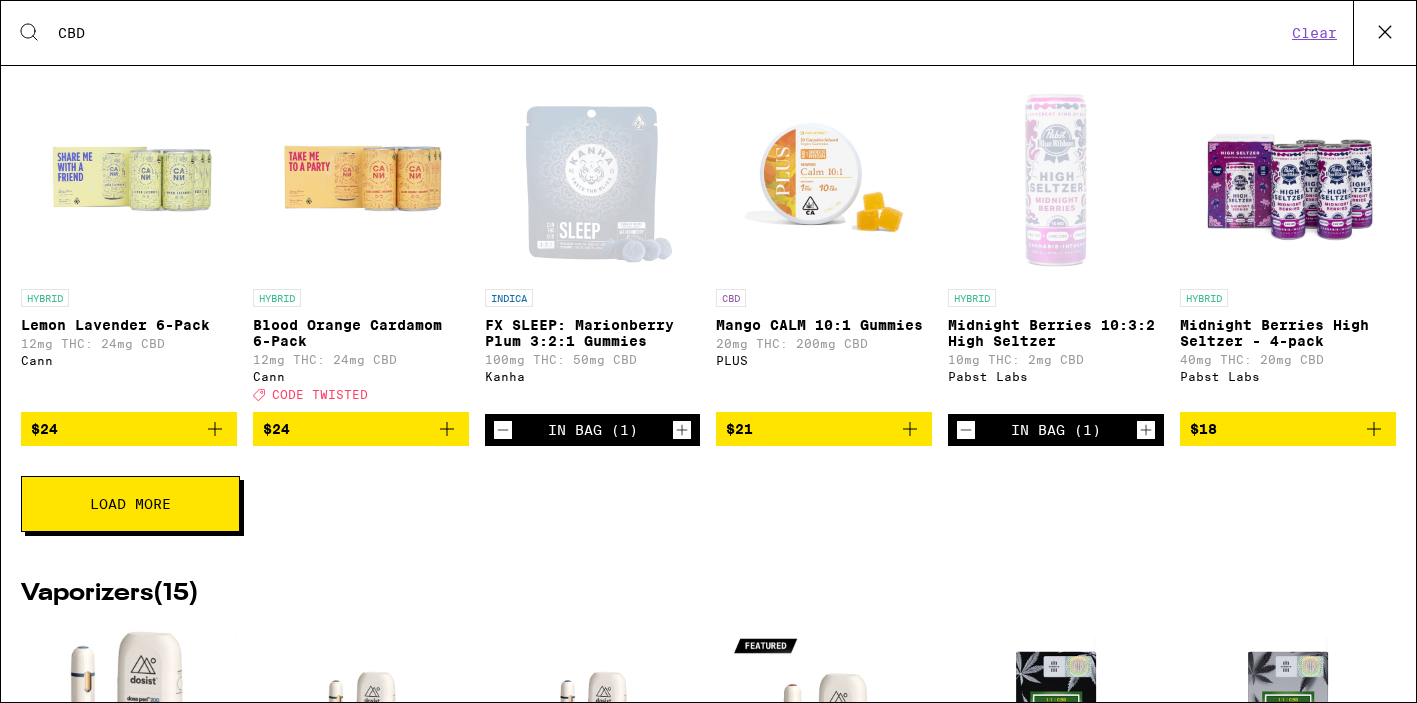 click 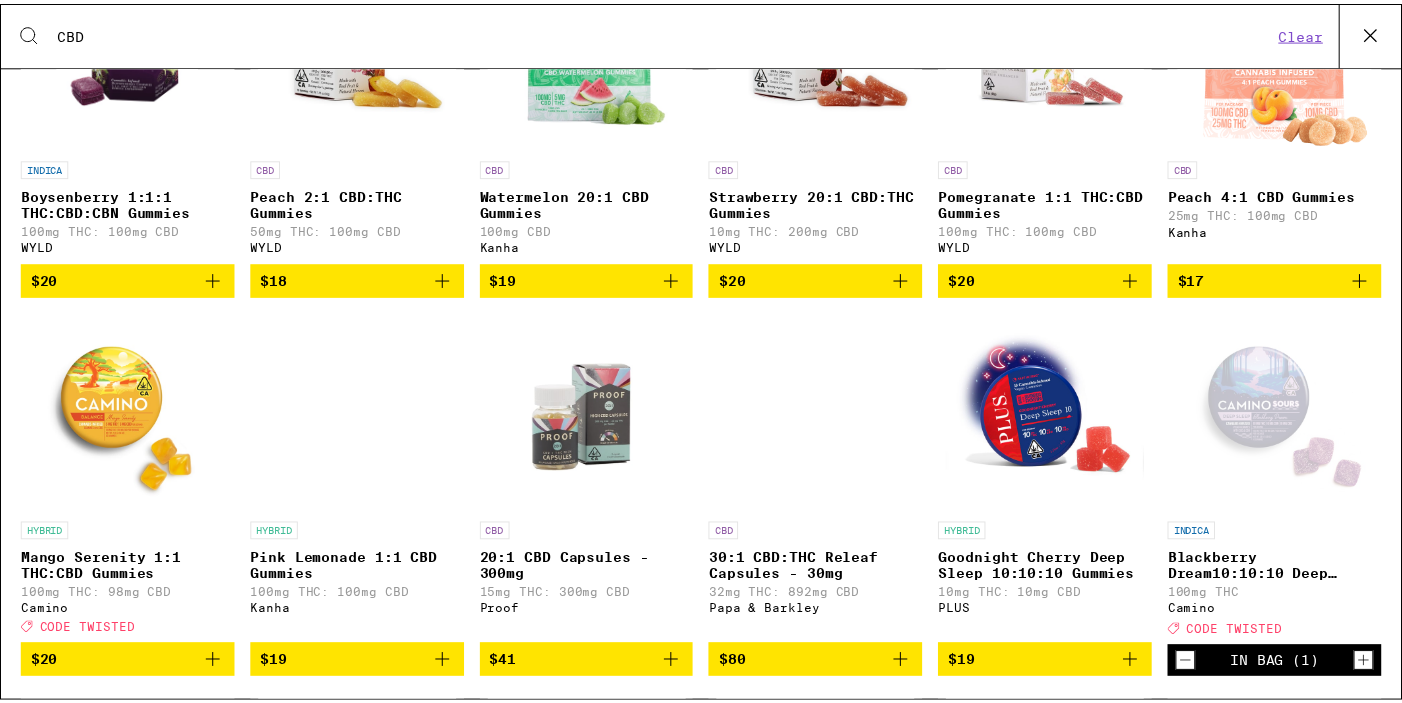 scroll, scrollTop: 0, scrollLeft: 0, axis: both 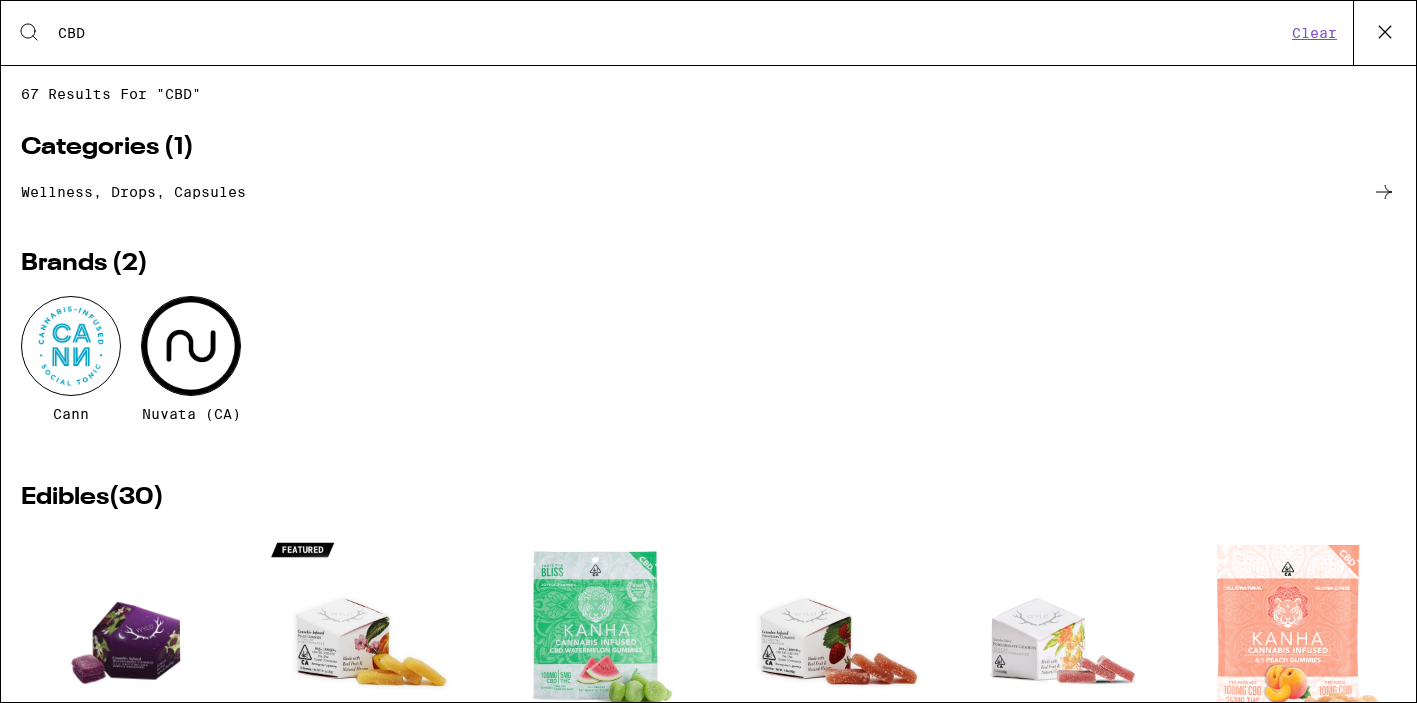 click 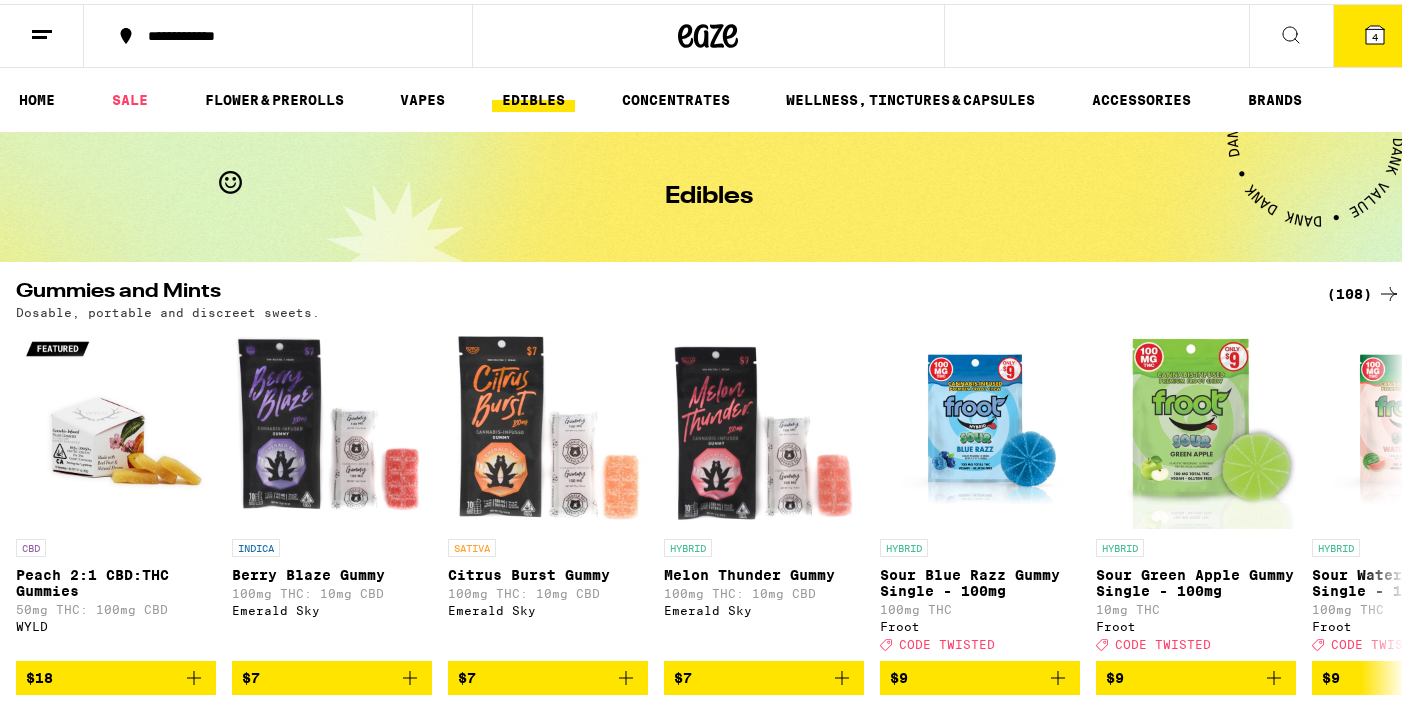 click 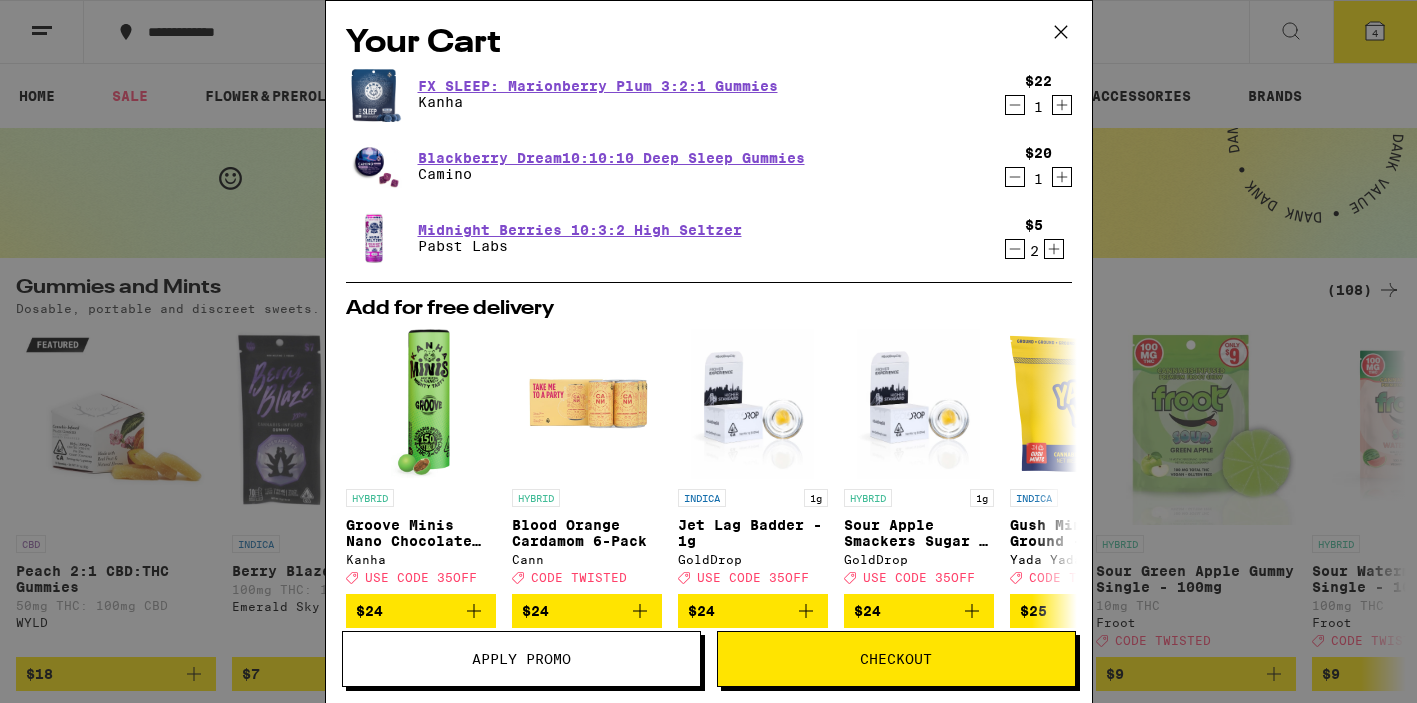 click on "Apply Promo" at bounding box center (521, 659) 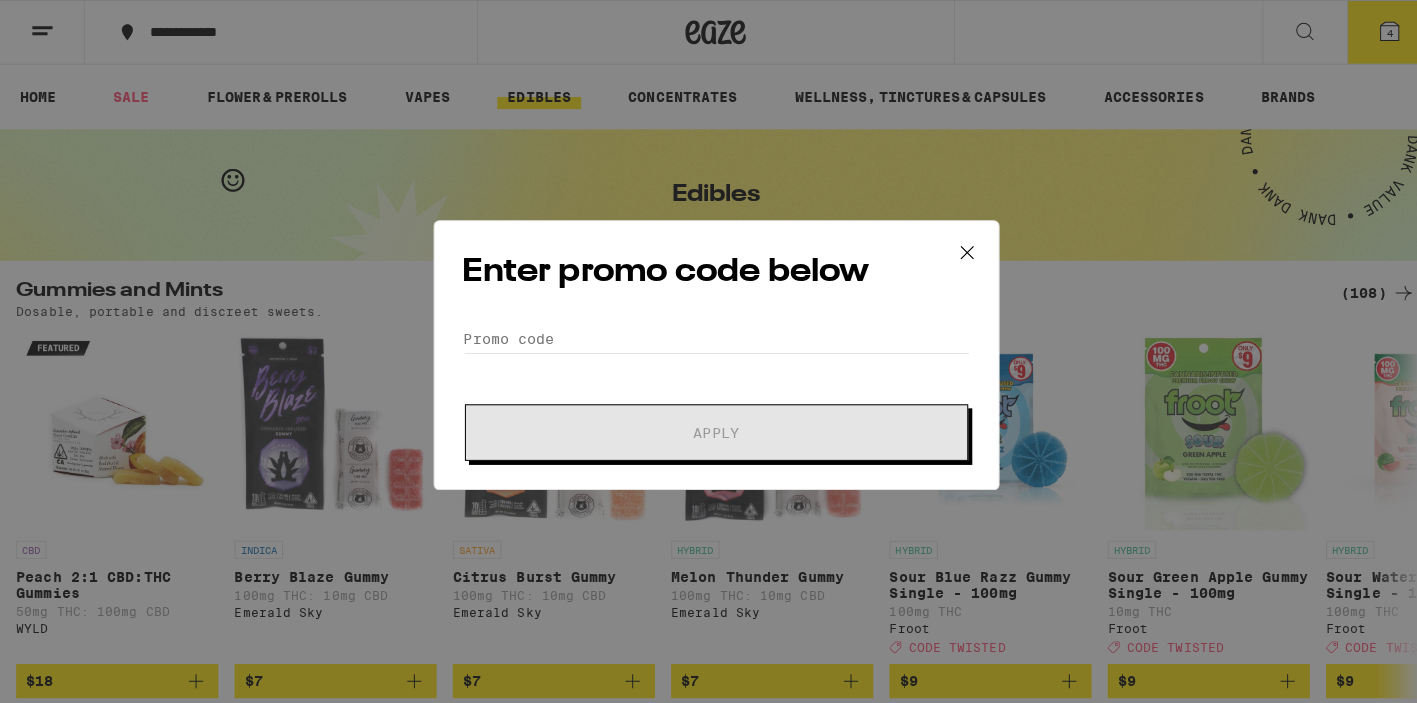 scroll, scrollTop: 0, scrollLeft: 0, axis: both 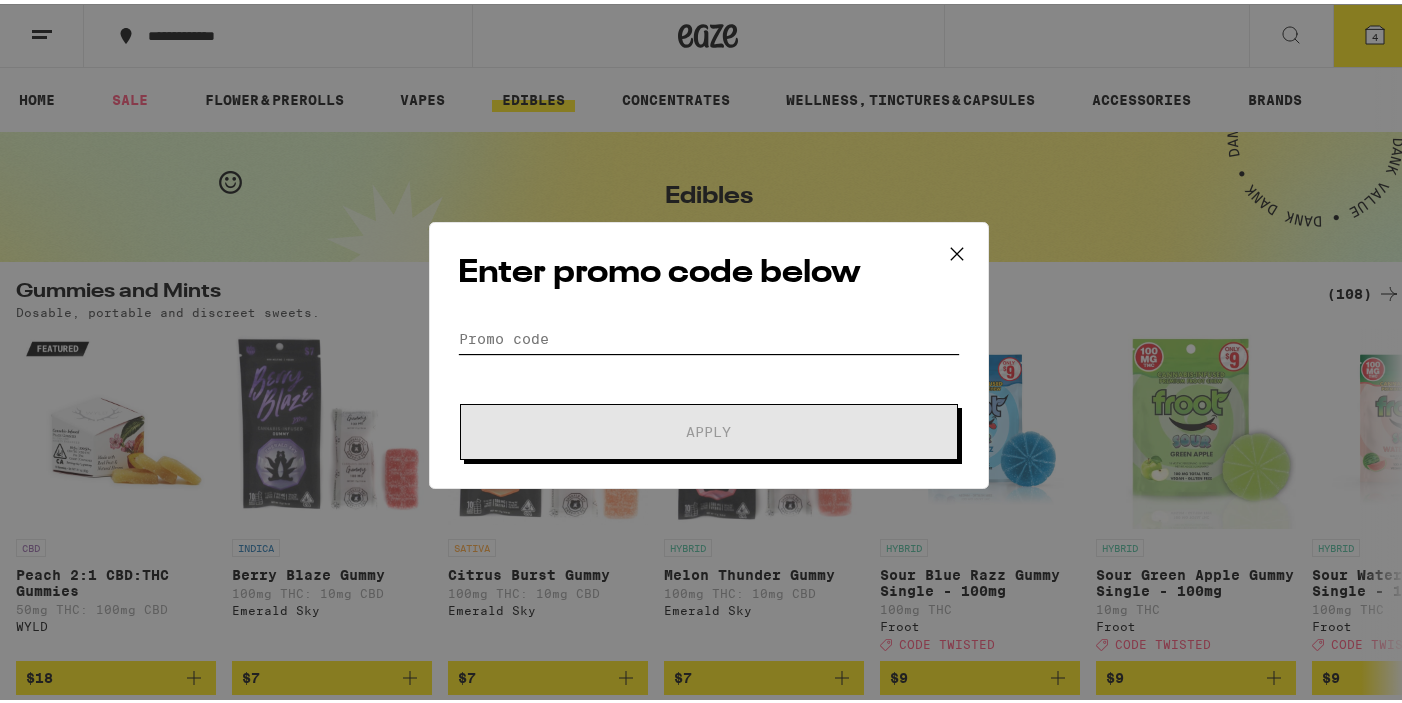 click on "Promo Code" at bounding box center [709, 335] 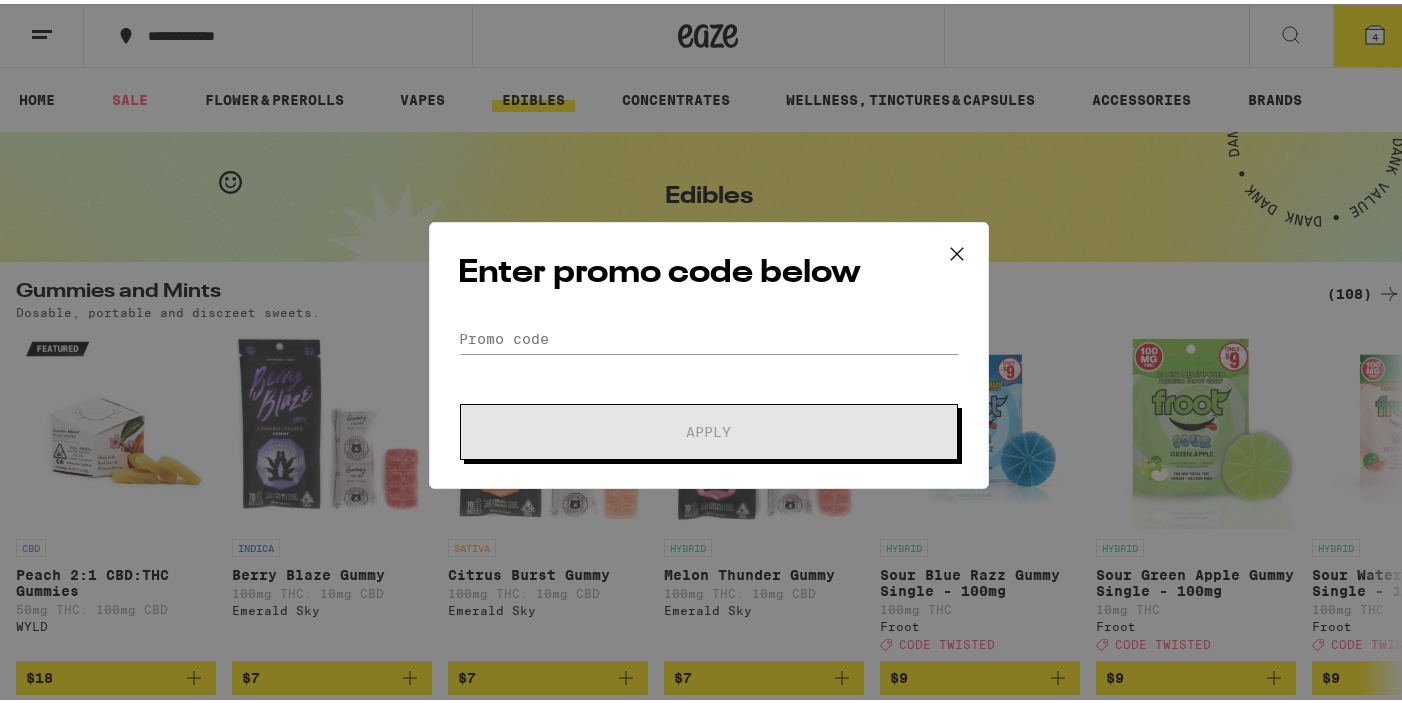 click 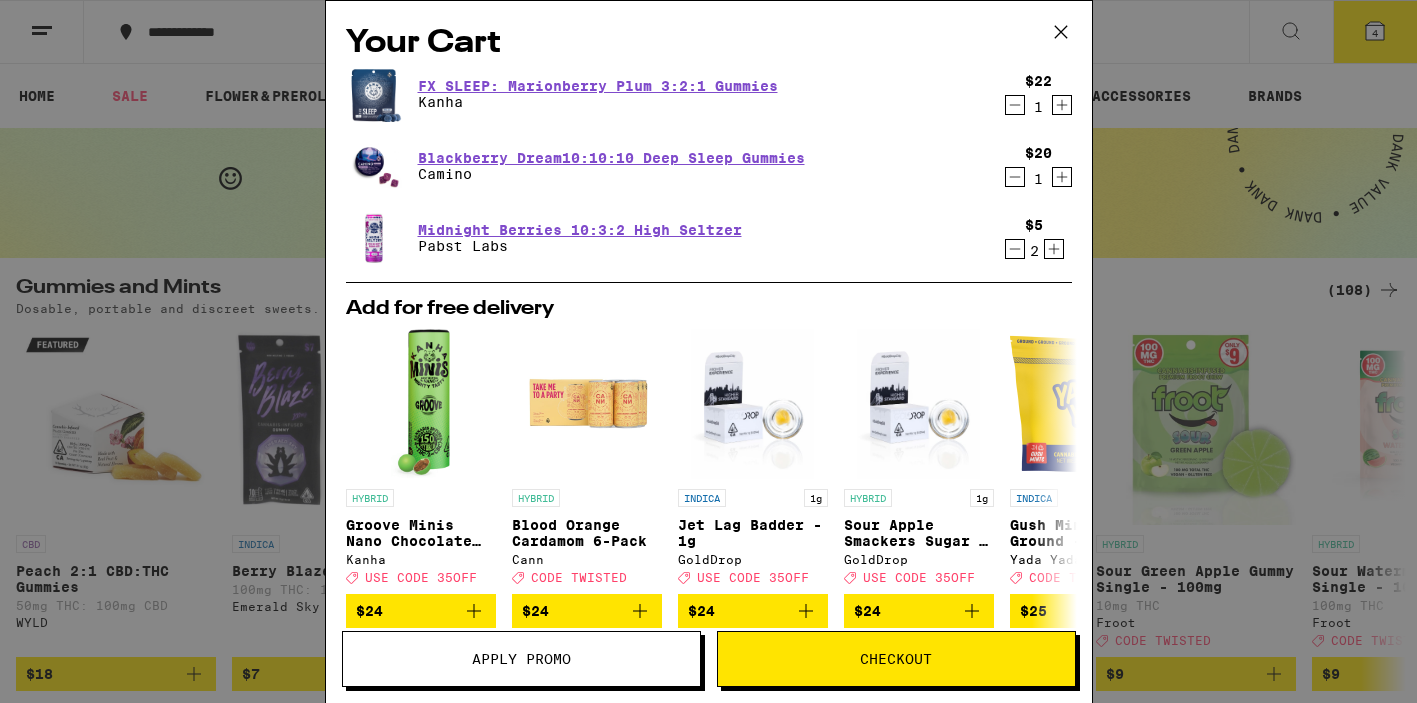 click on "Checkout" at bounding box center [896, 659] 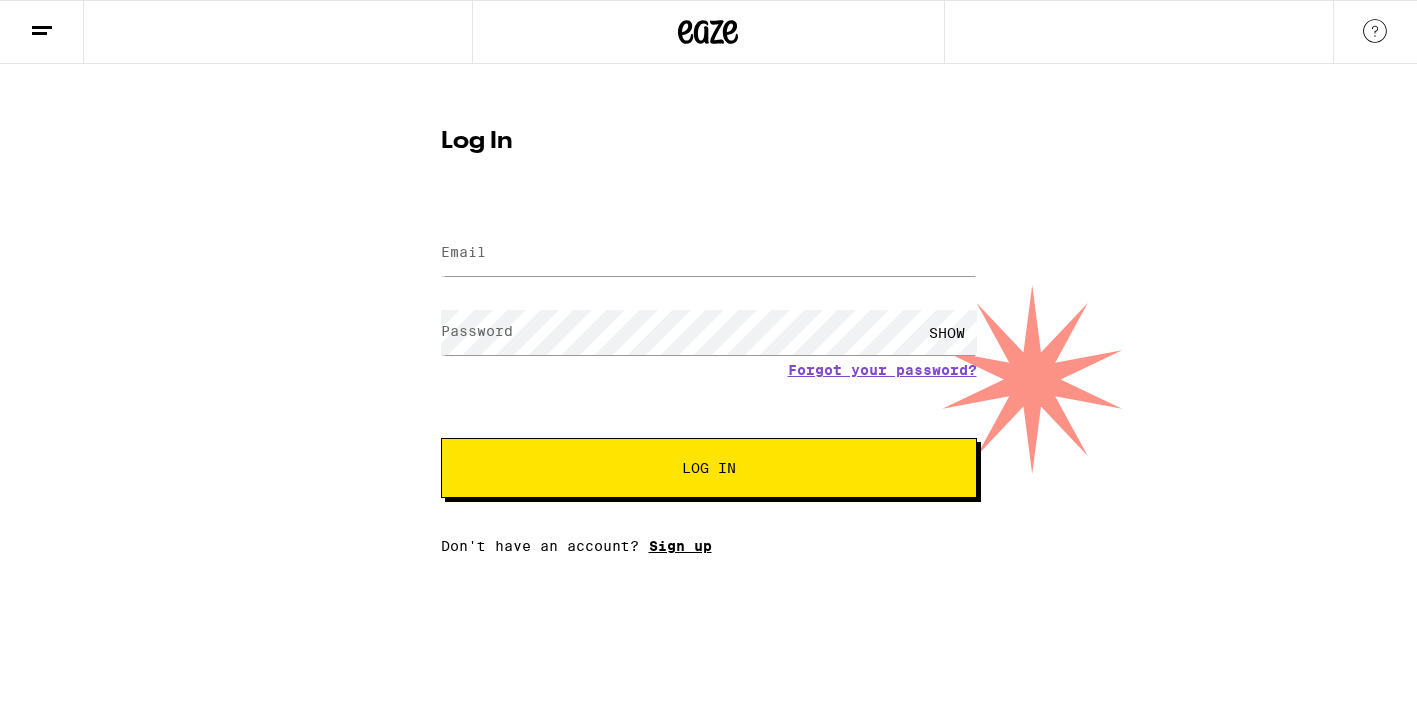 click on "Sign up" at bounding box center [680, 546] 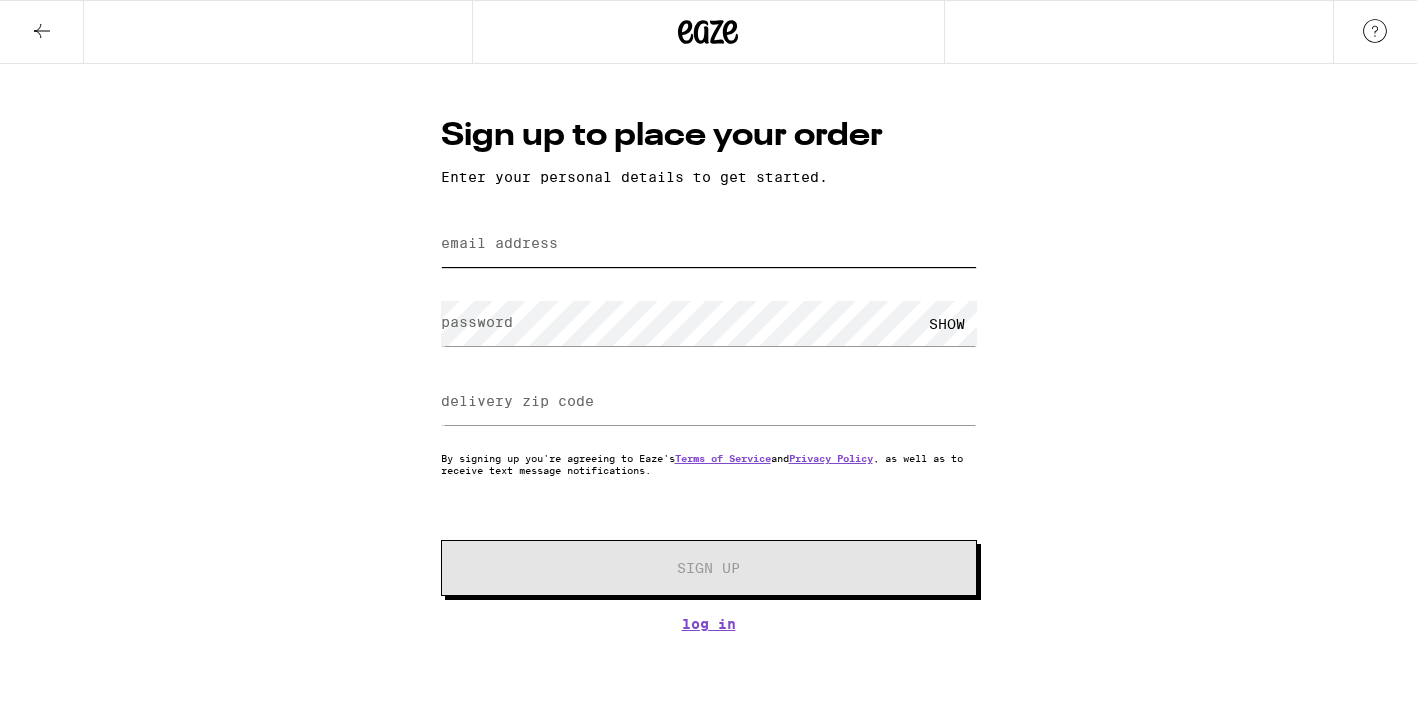 click on "email address" at bounding box center (709, 244) 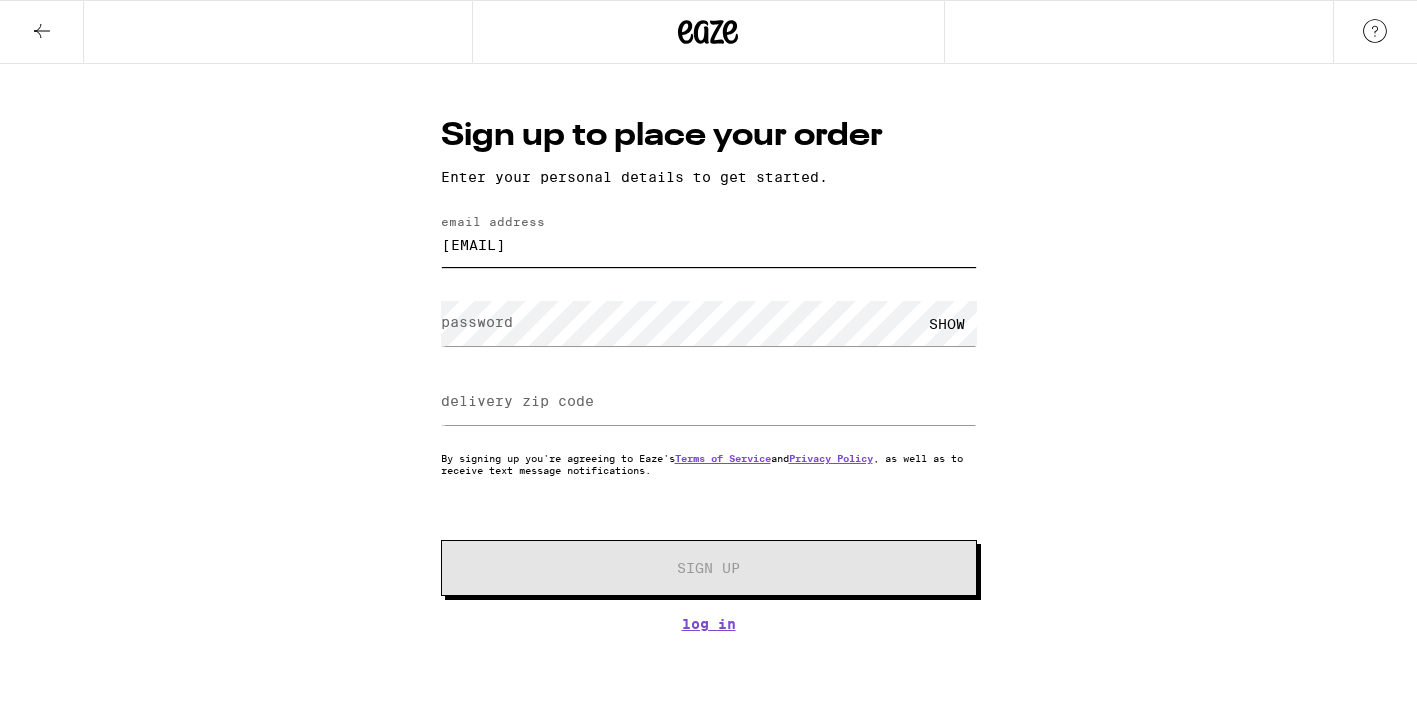 drag, startPoint x: 728, startPoint y: 252, endPoint x: 491, endPoint y: 252, distance: 237 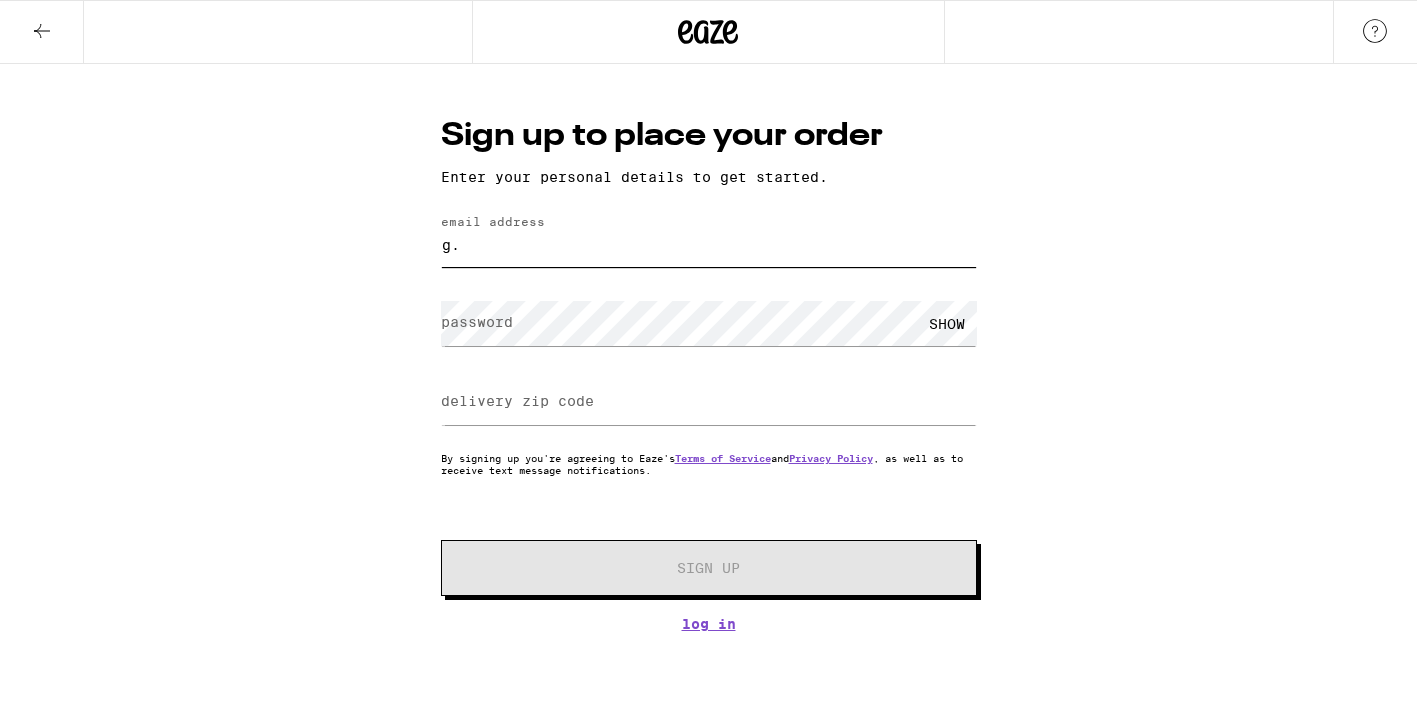 type on "g" 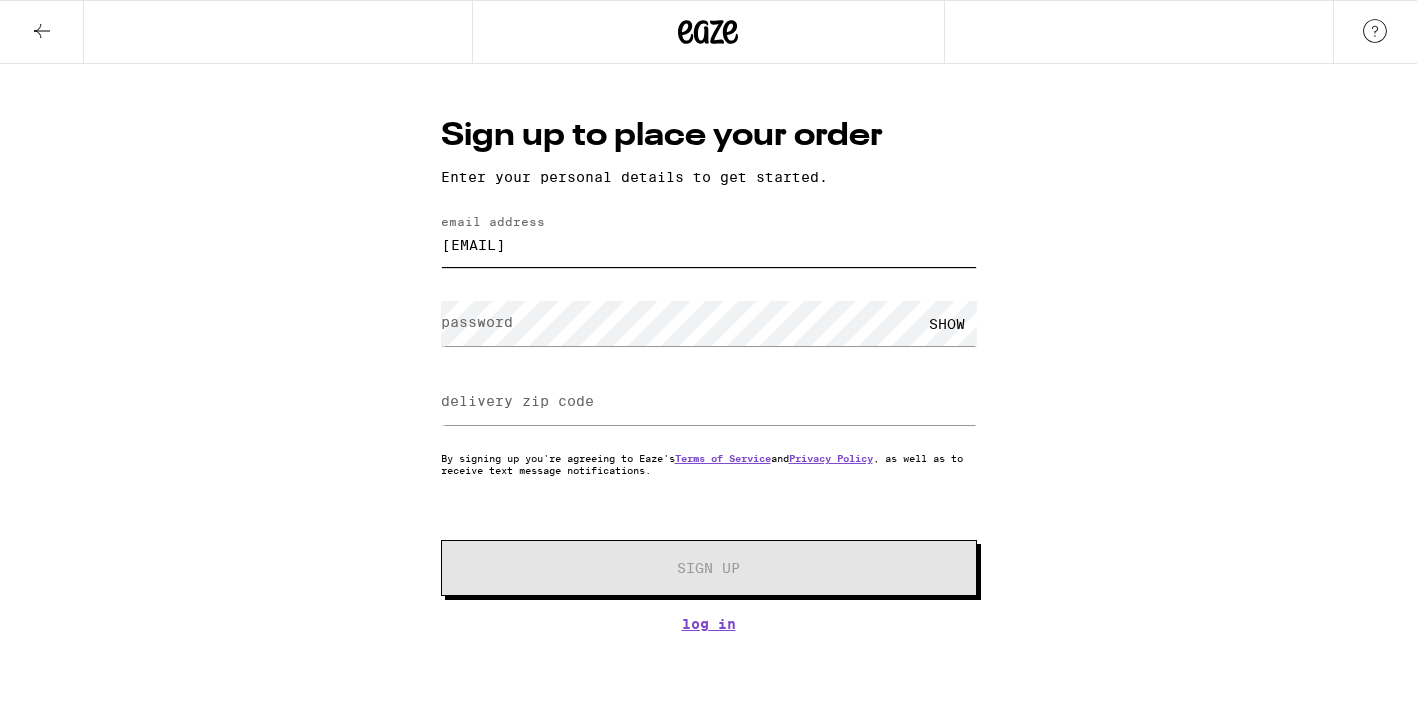 type on "[EMAIL]" 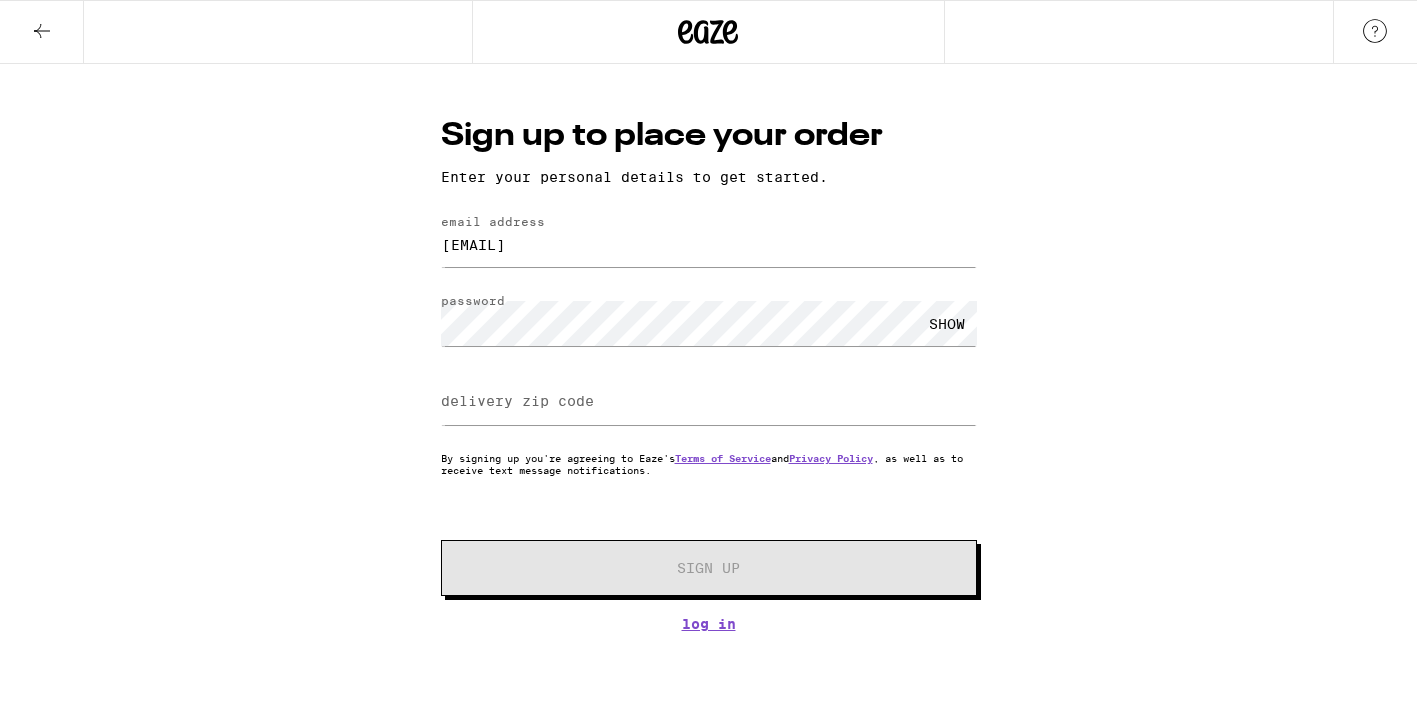 click on "SHOW" at bounding box center (947, 323) 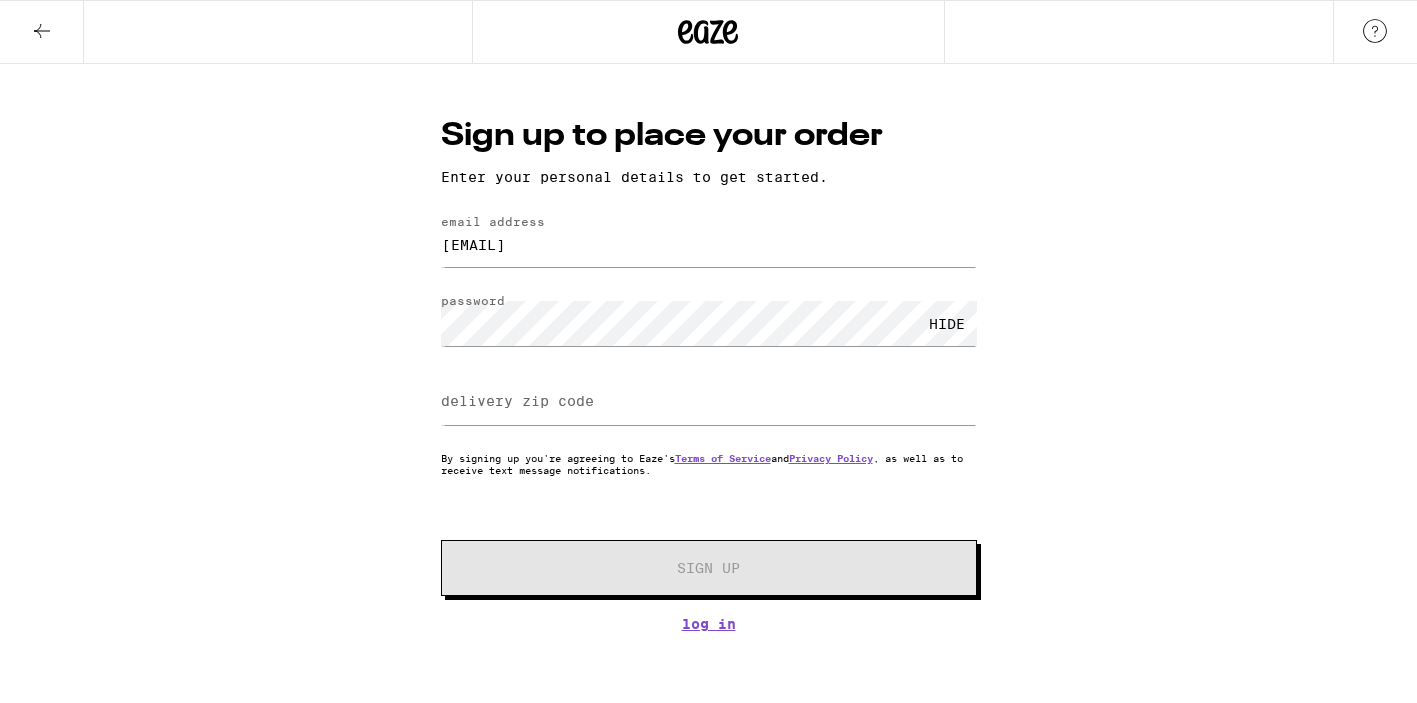 click on "HIDE" at bounding box center (947, 323) 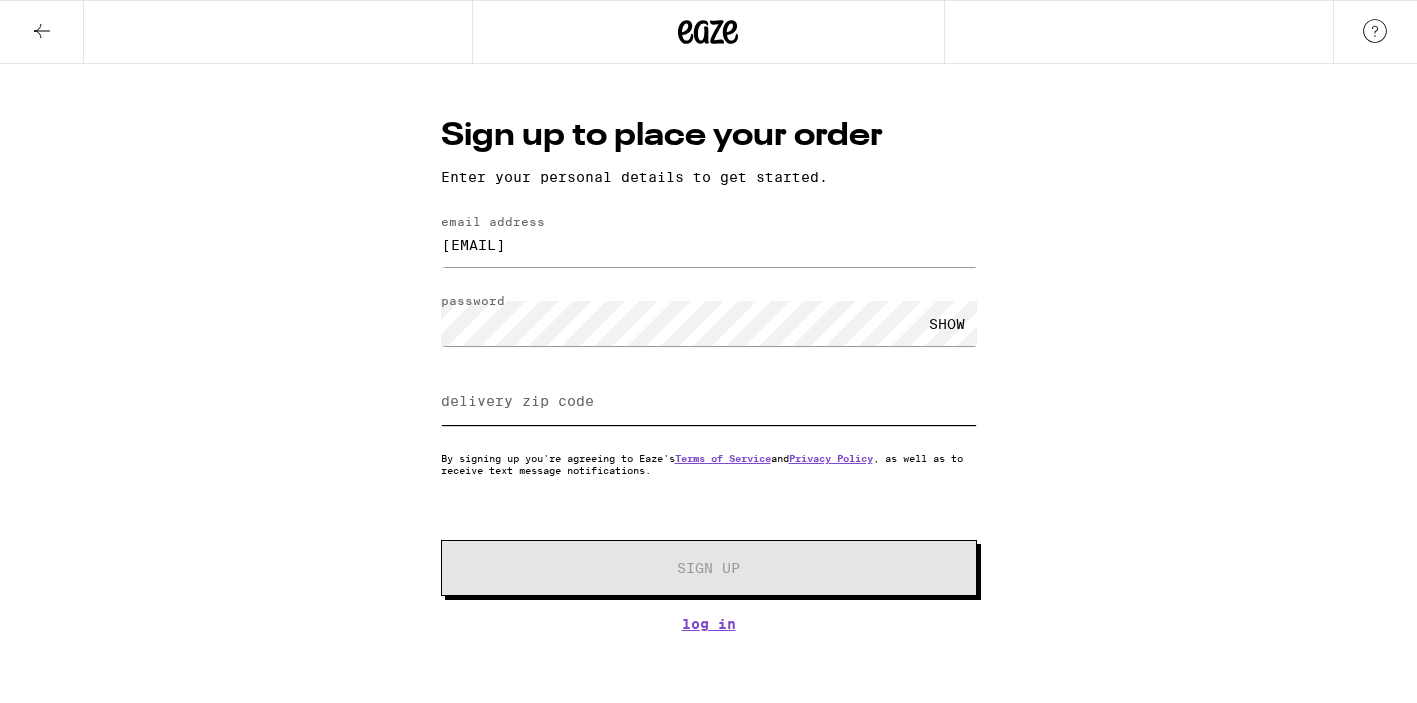 click on "delivery zip code" at bounding box center [709, 402] 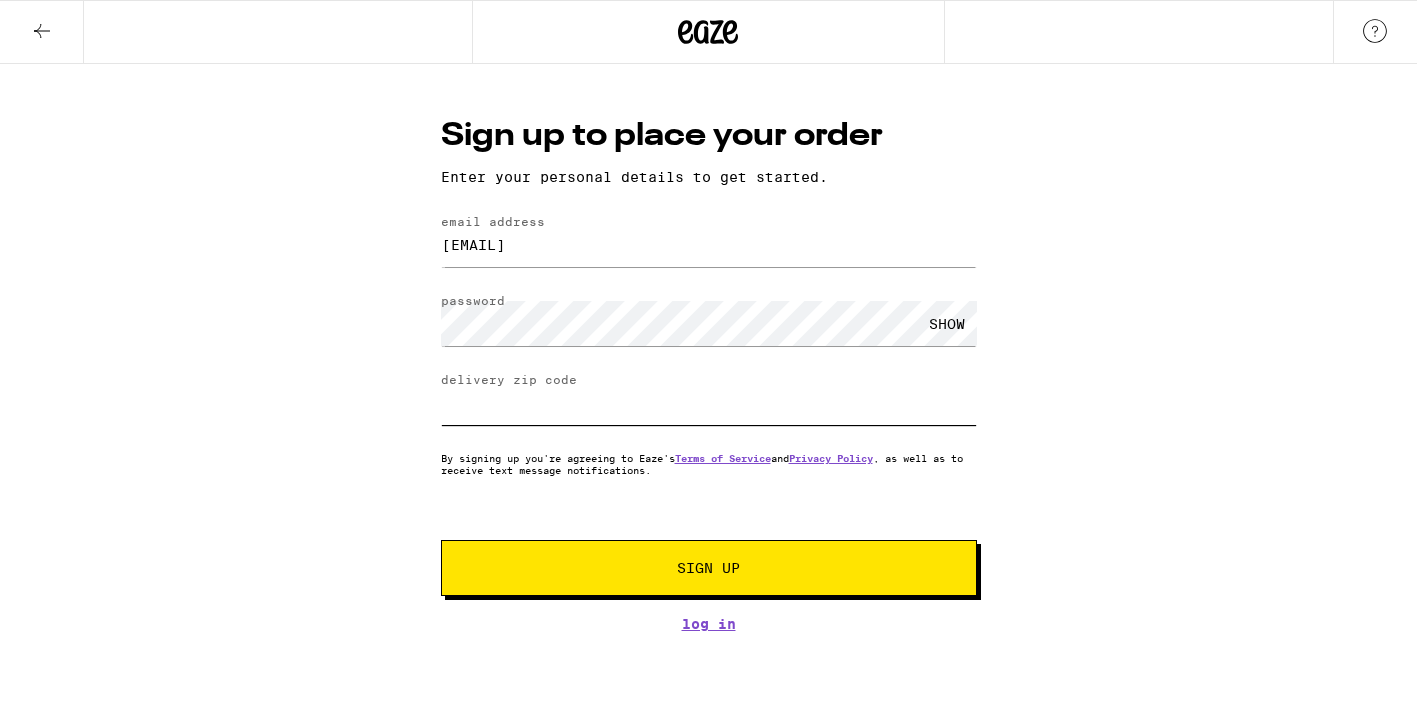 type on "[ZIP]" 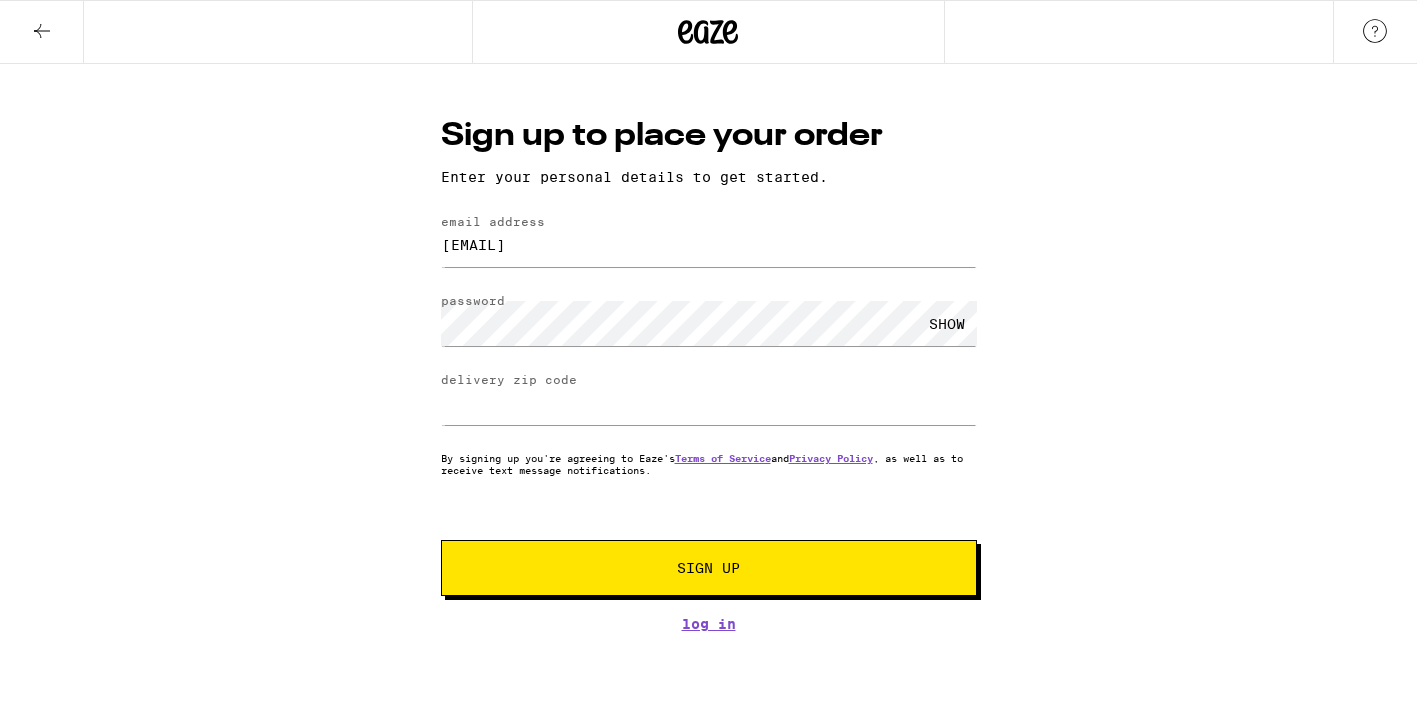 click on "Sign Up" at bounding box center (708, 568) 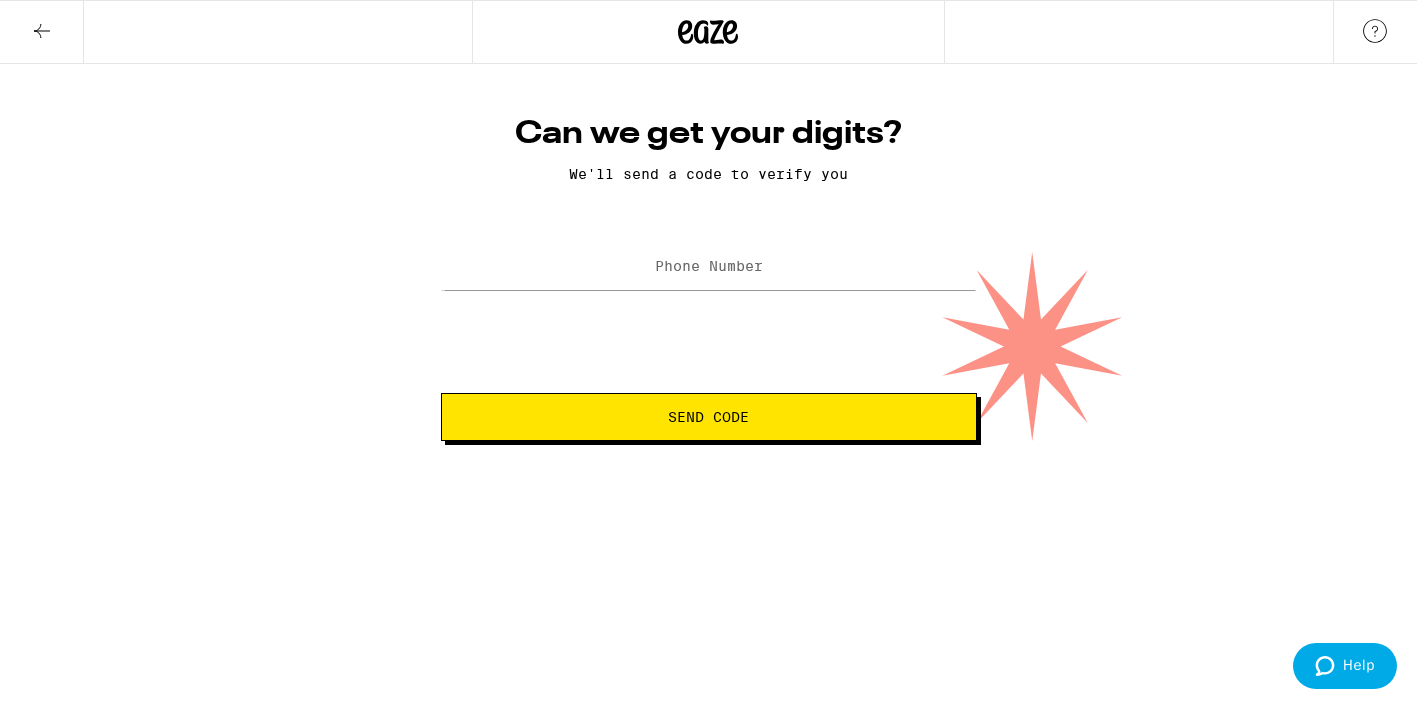 click on "Phone Number" at bounding box center (709, 266) 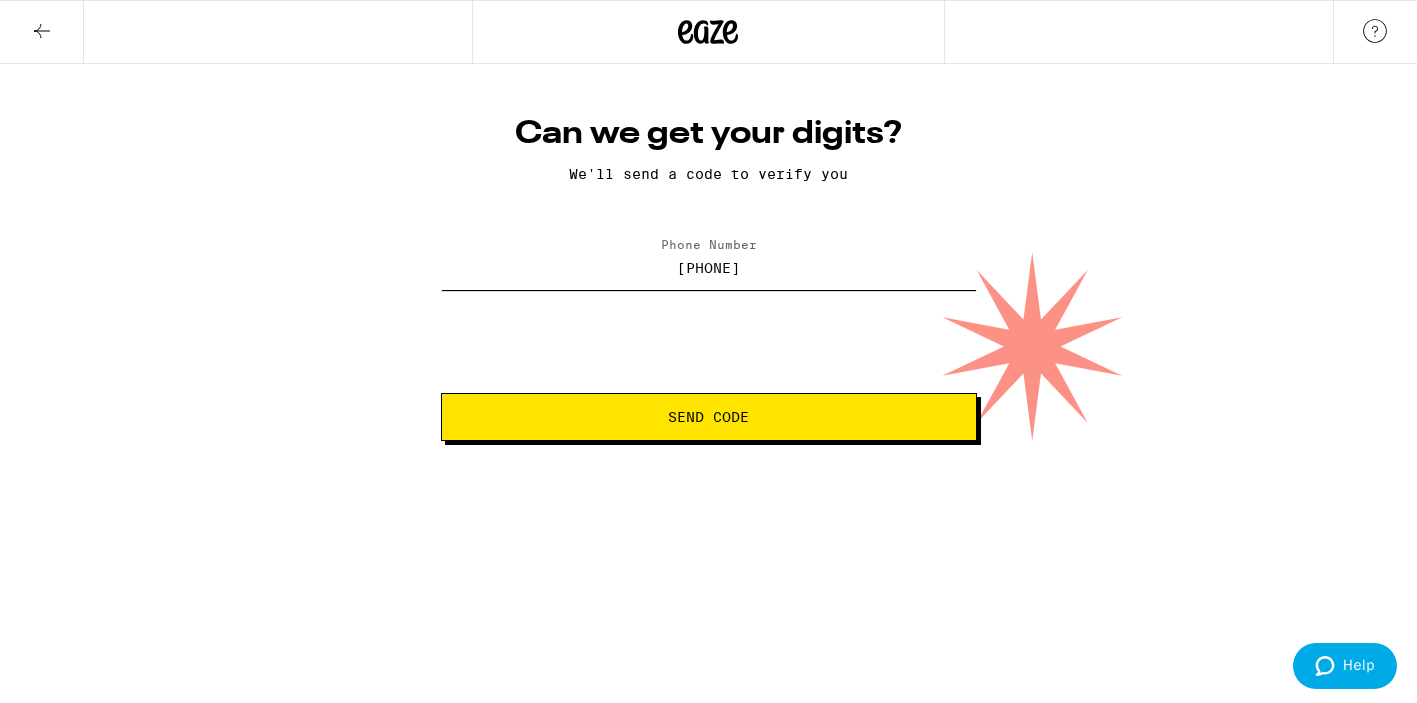 type on "[PHONE]" 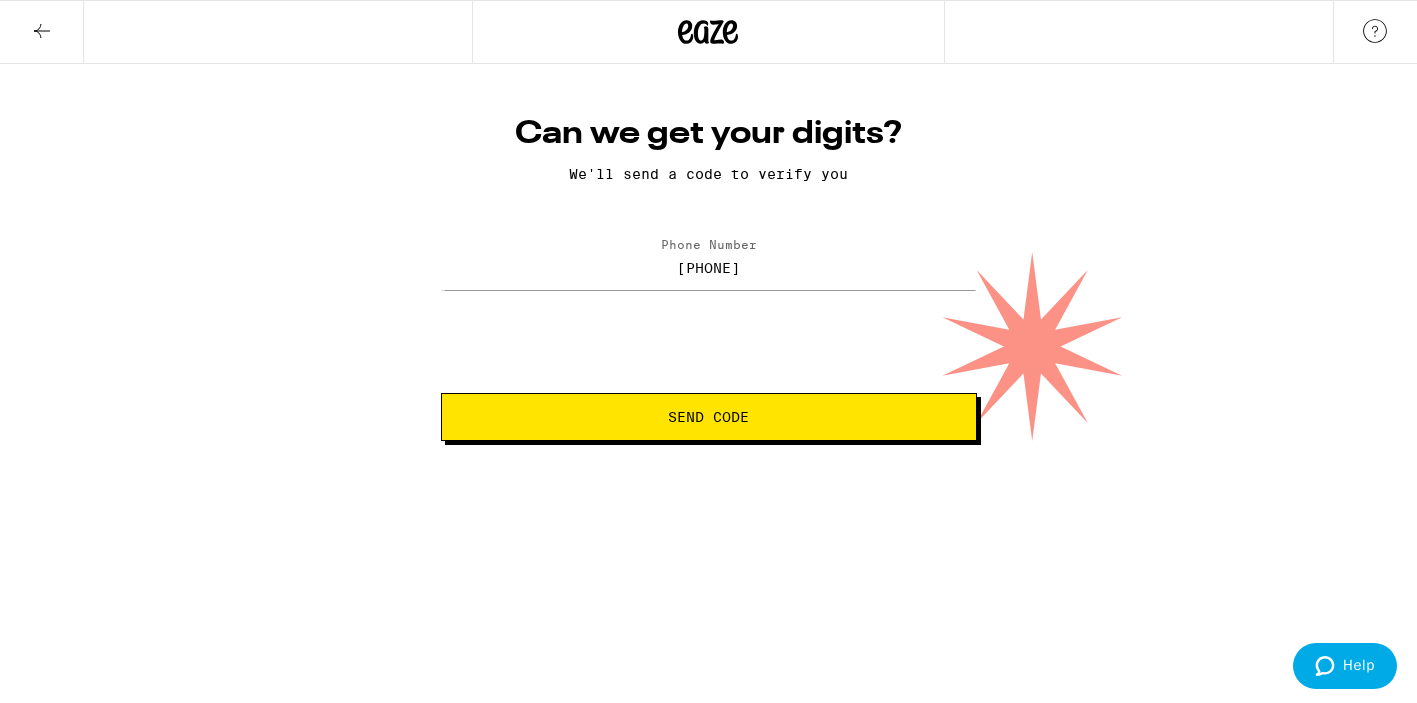 click on "Send Code" at bounding box center [709, 417] 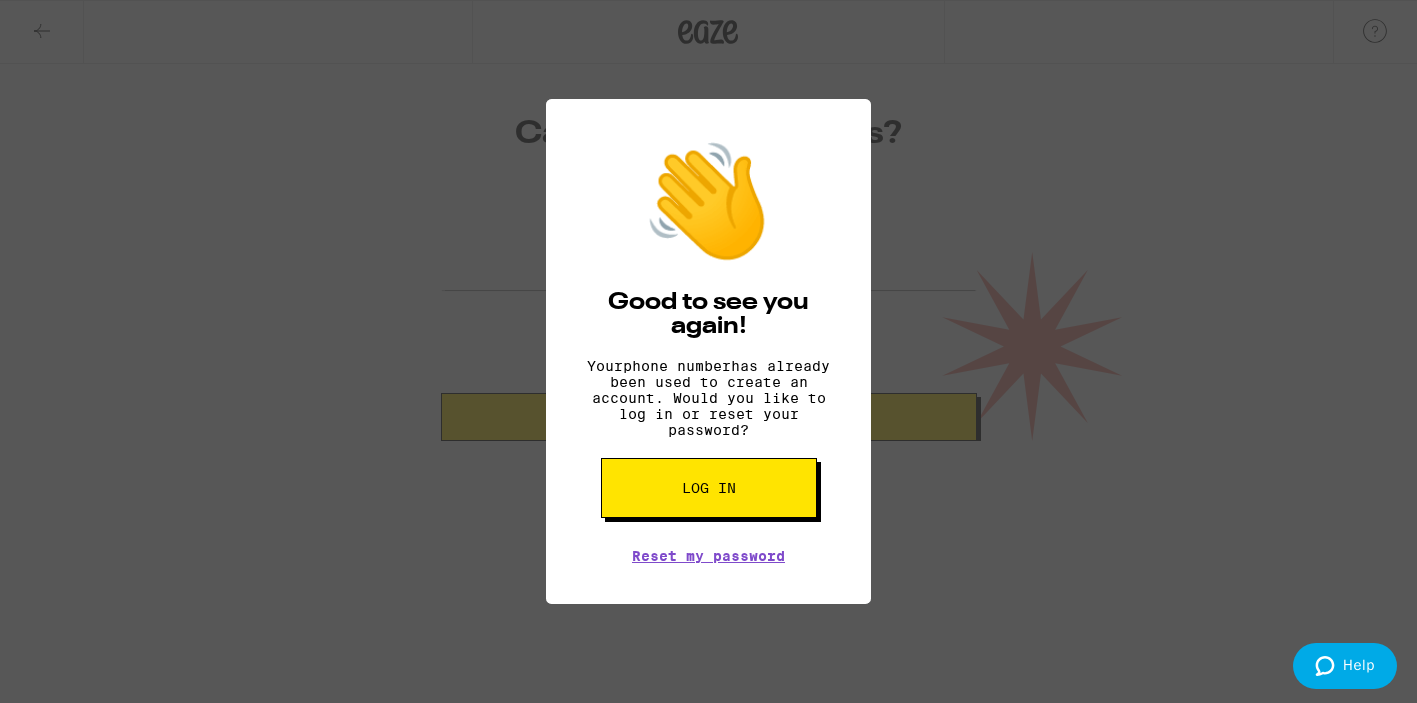 click on "Log in" at bounding box center (709, 488) 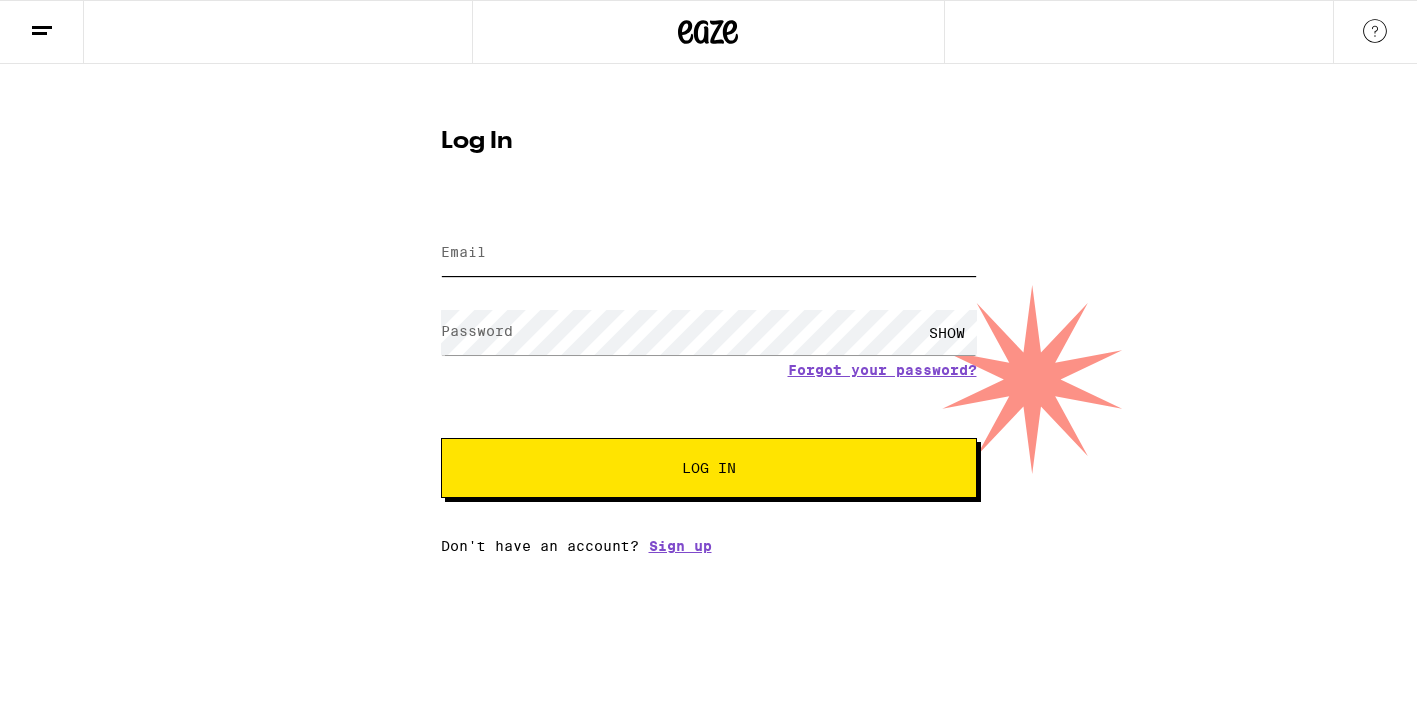 click on "Email" at bounding box center (709, 253) 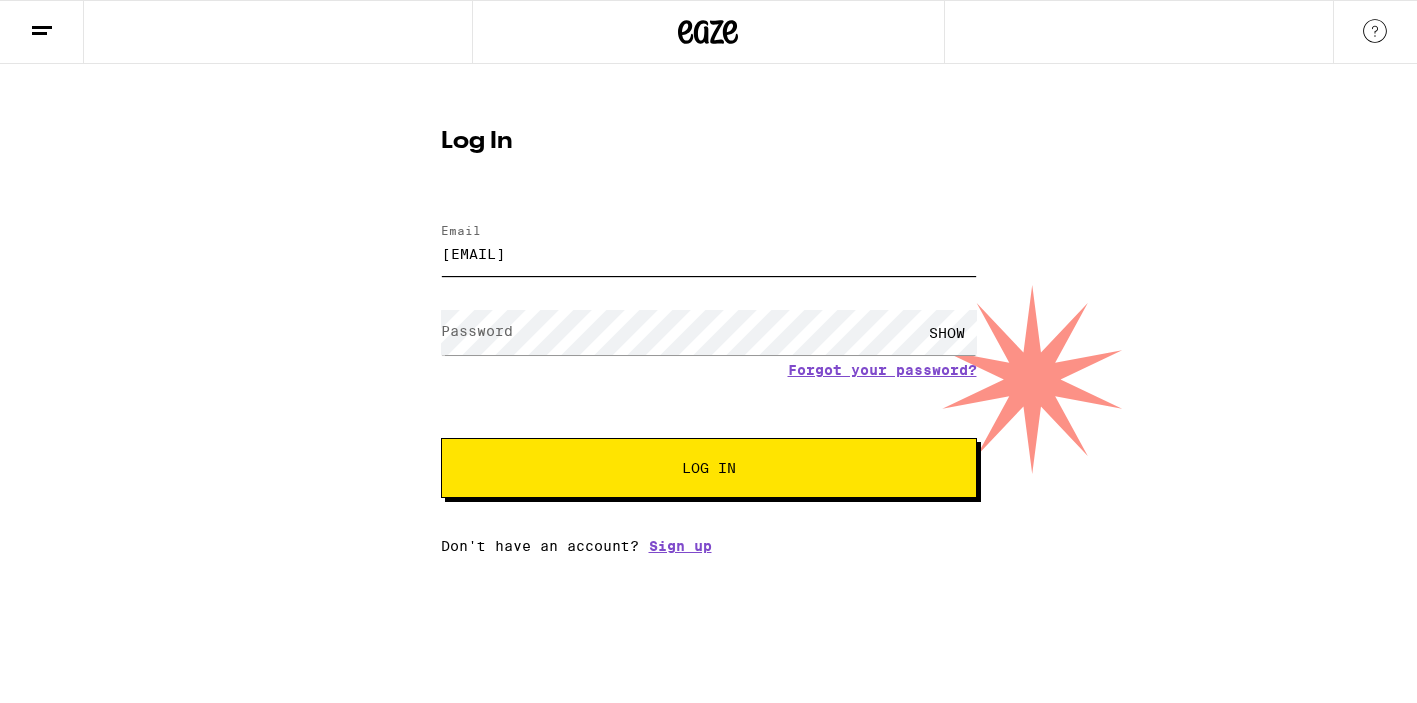 type on "[EMAIL]" 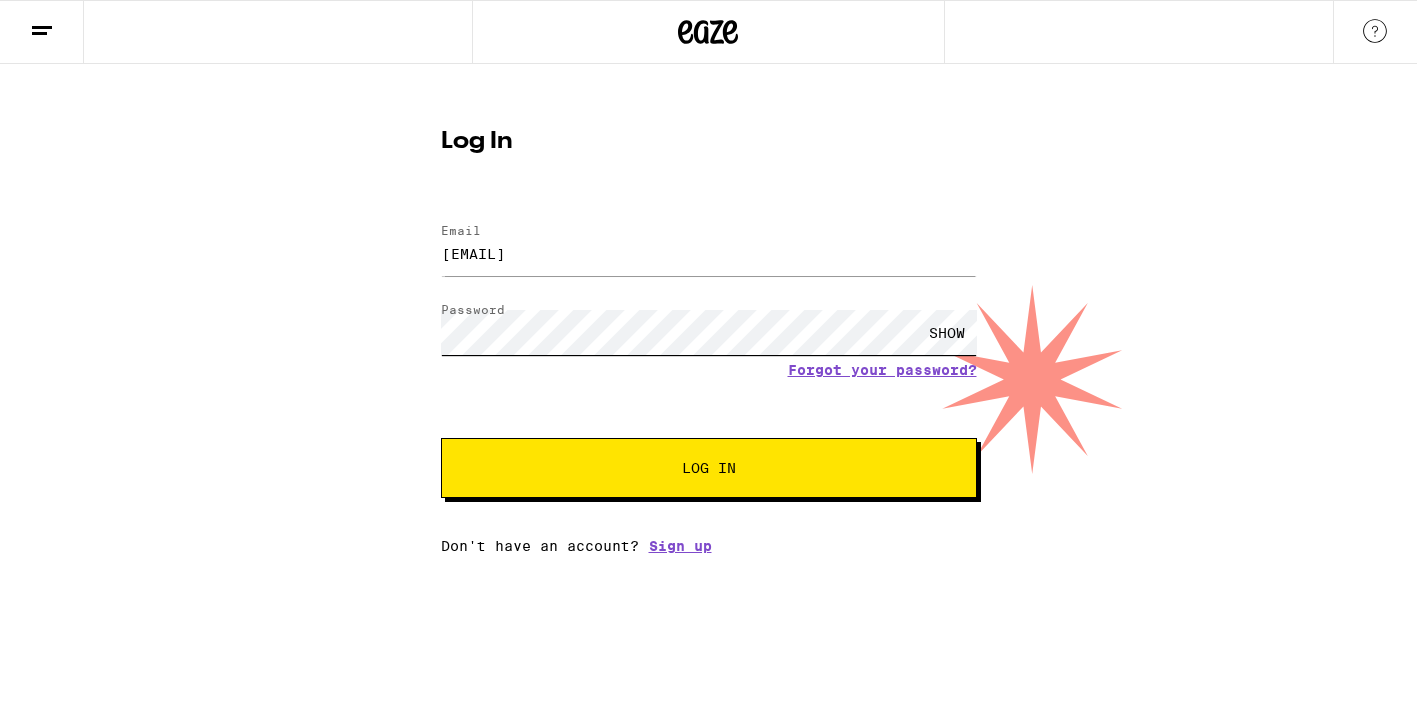 click on "Log In" at bounding box center (709, 468) 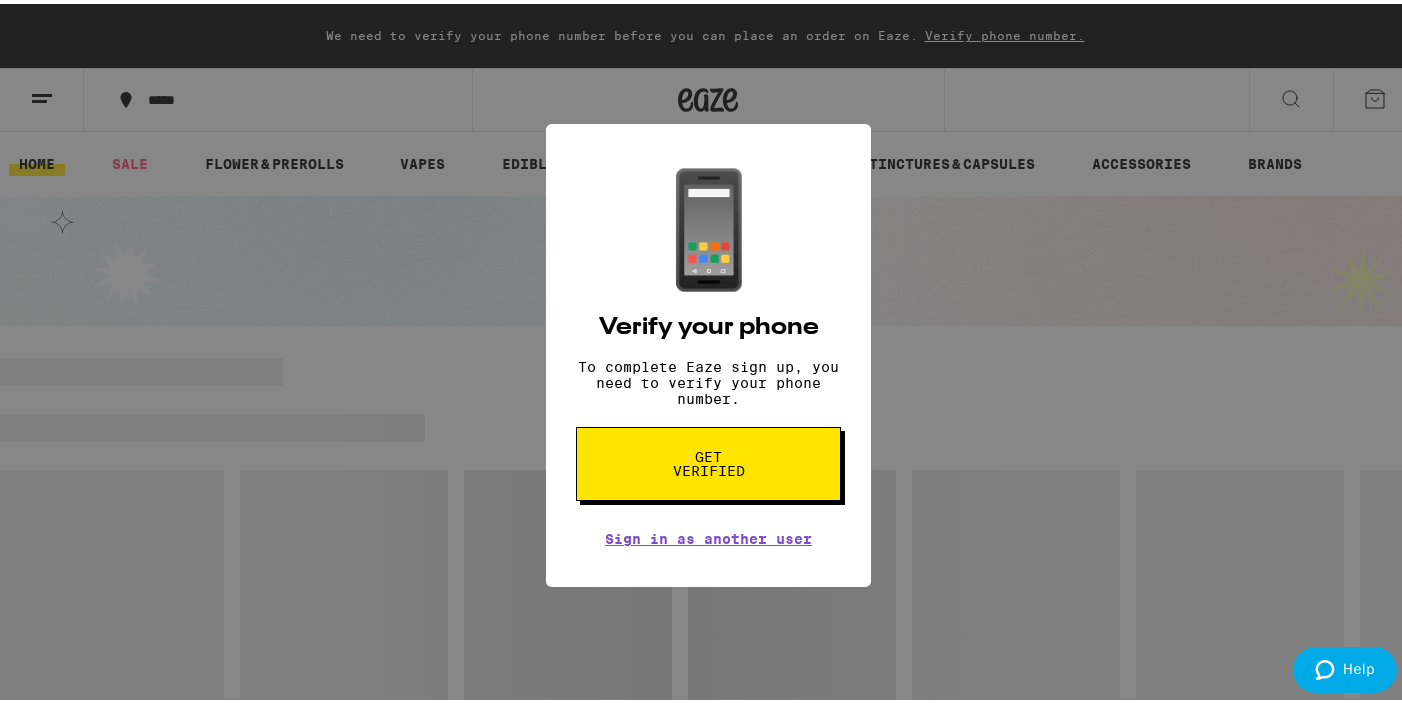 click on "Get verified" at bounding box center (708, 460) 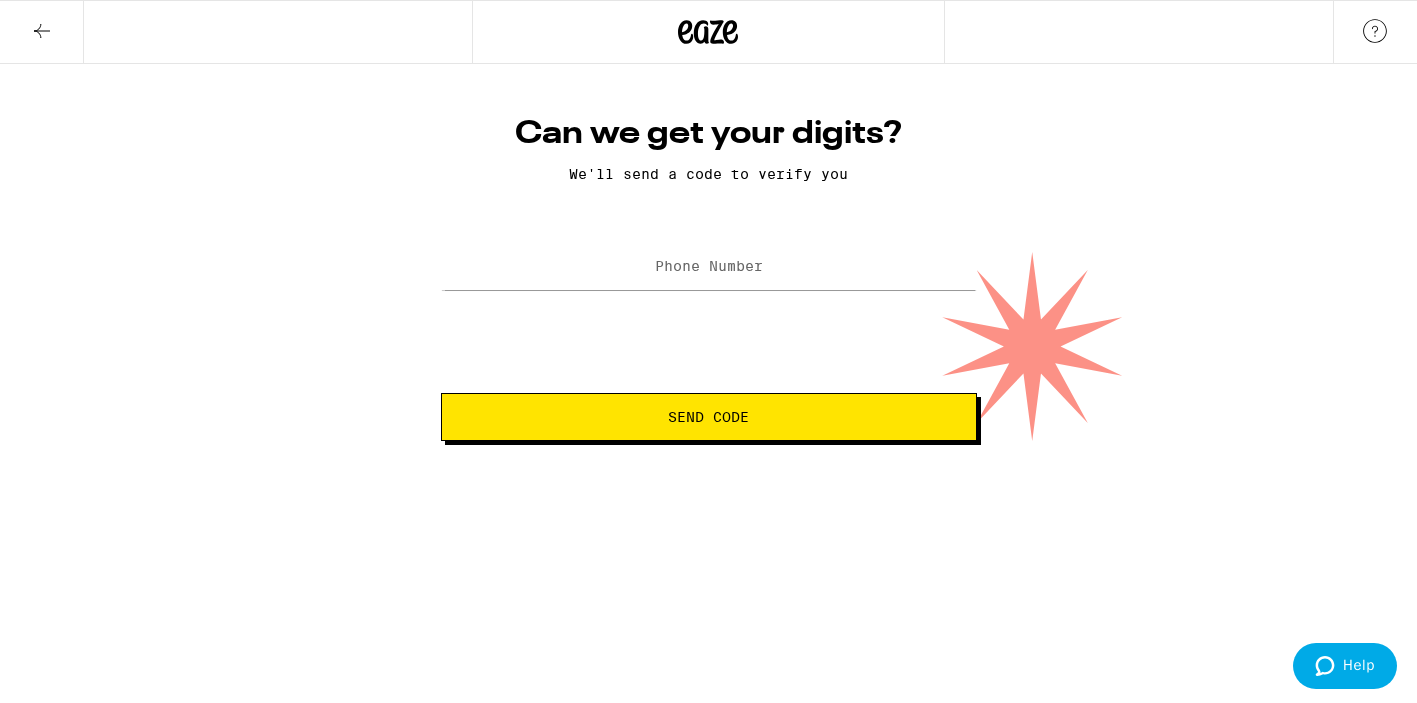 click on "Phone Number" at bounding box center [709, 266] 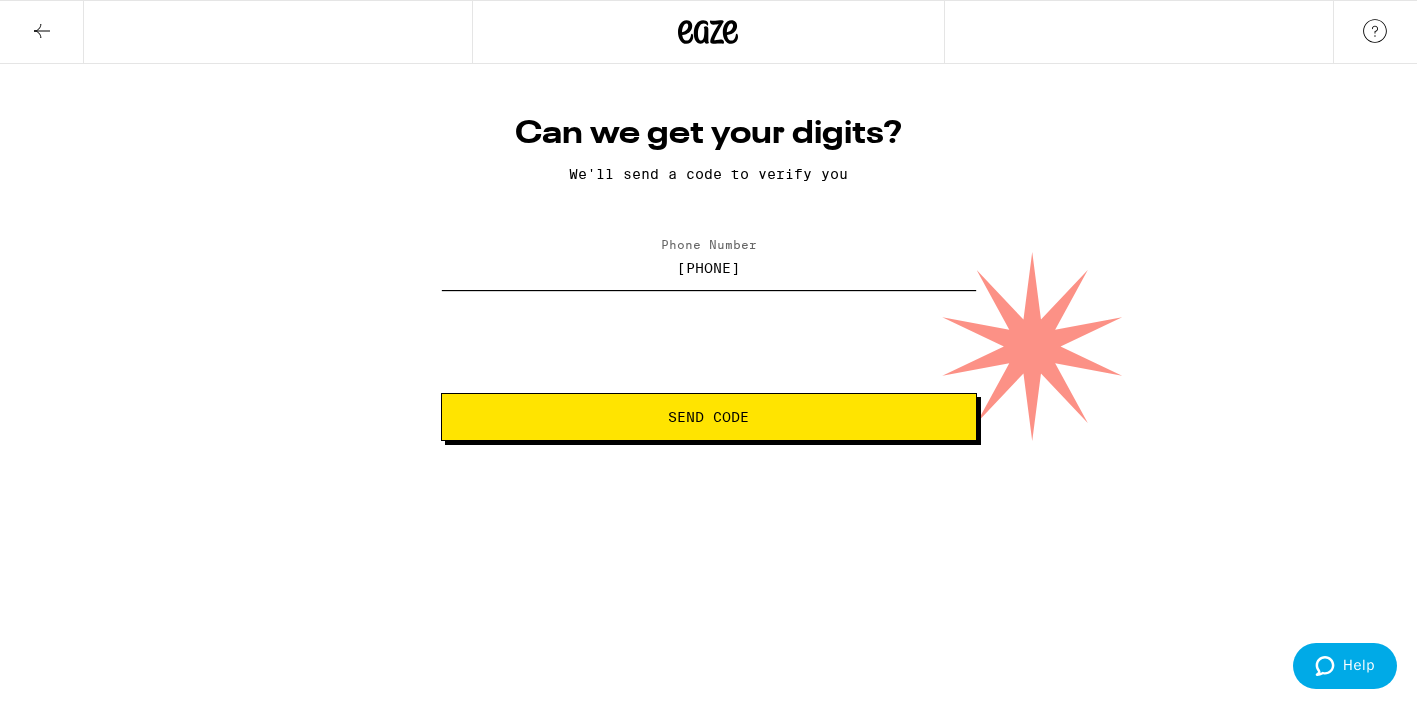 type on "[PHONE]" 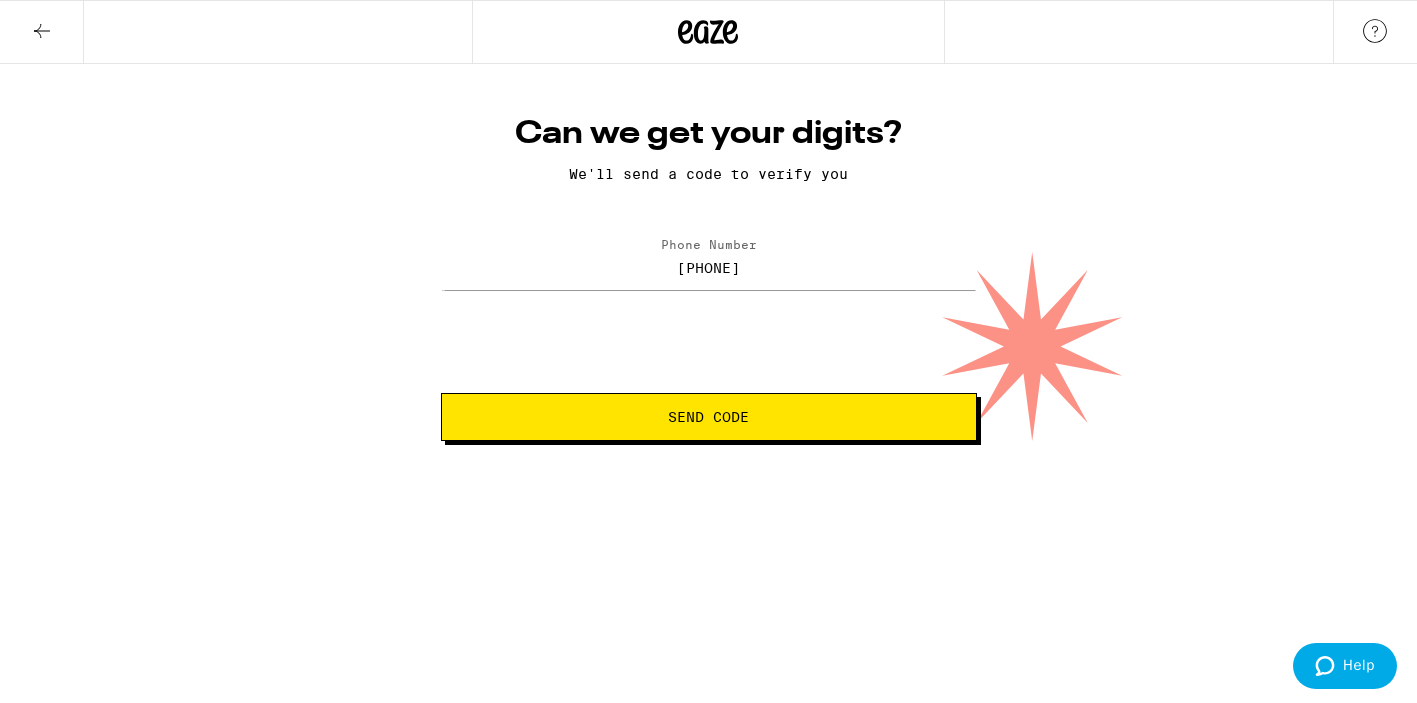 click on "Send Code" at bounding box center (708, 417) 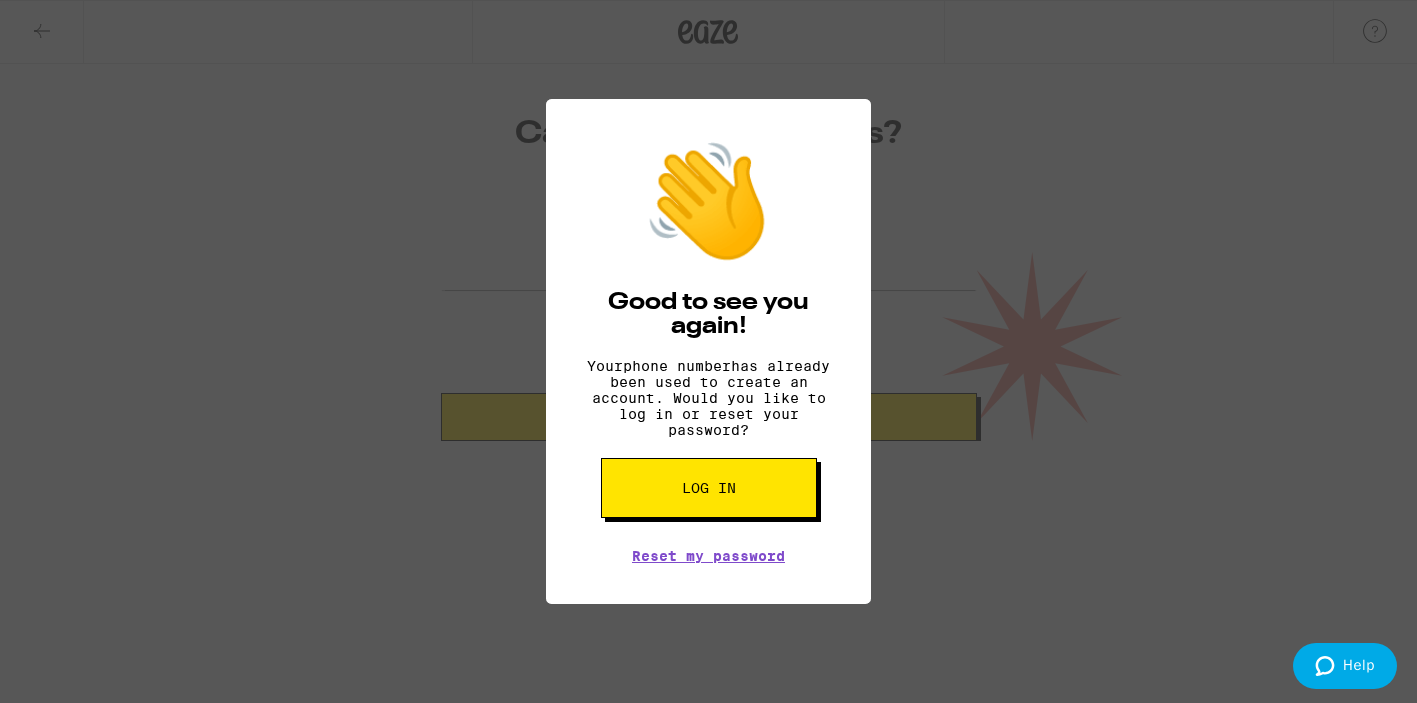 click on "Log in" at bounding box center [709, 488] 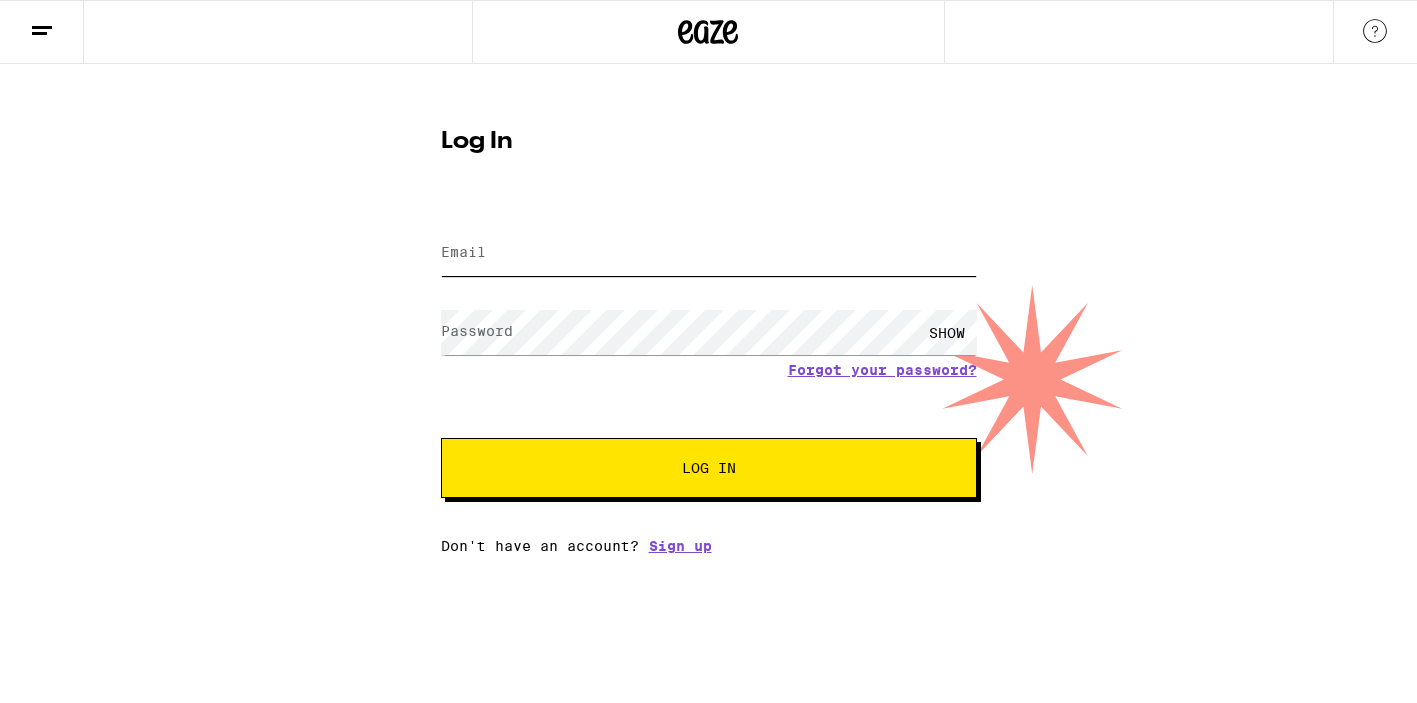 click on "Email" at bounding box center (709, 253) 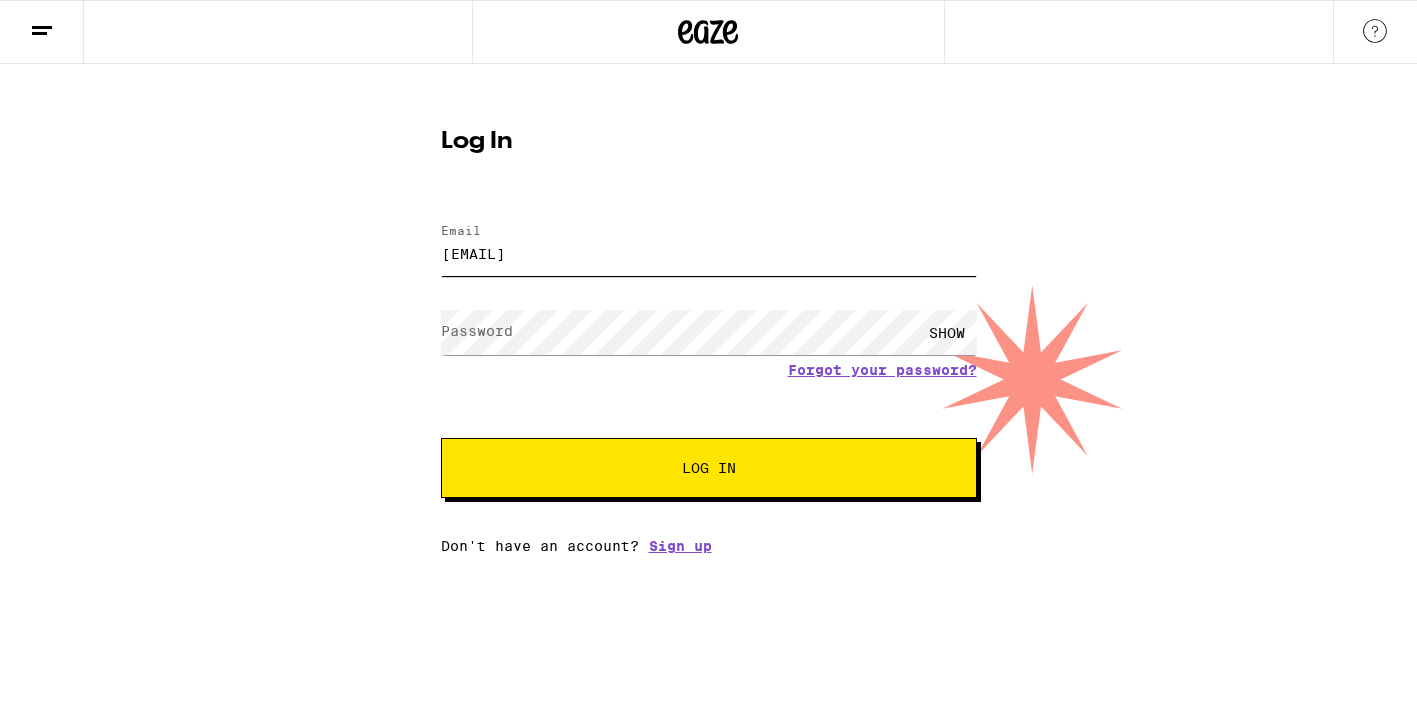 type on "[EMAIL]" 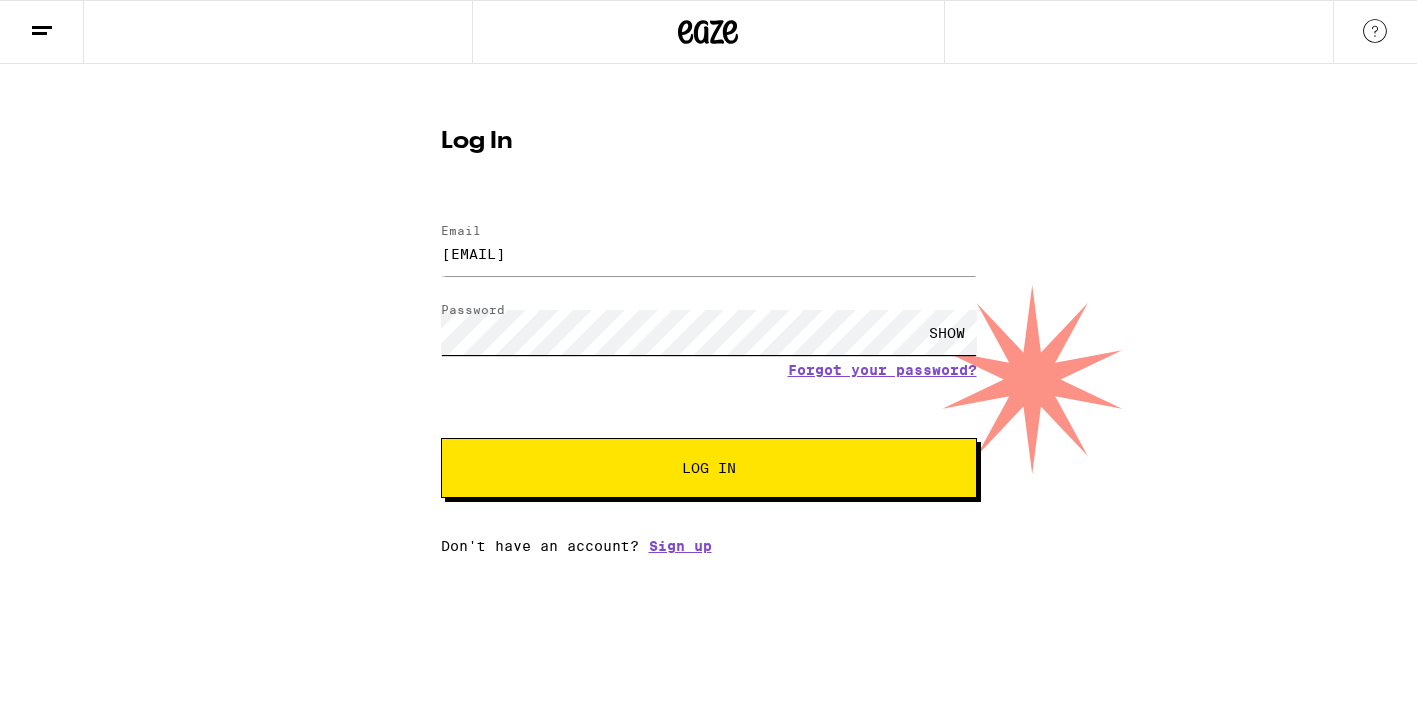 click on "Log In" at bounding box center (709, 468) 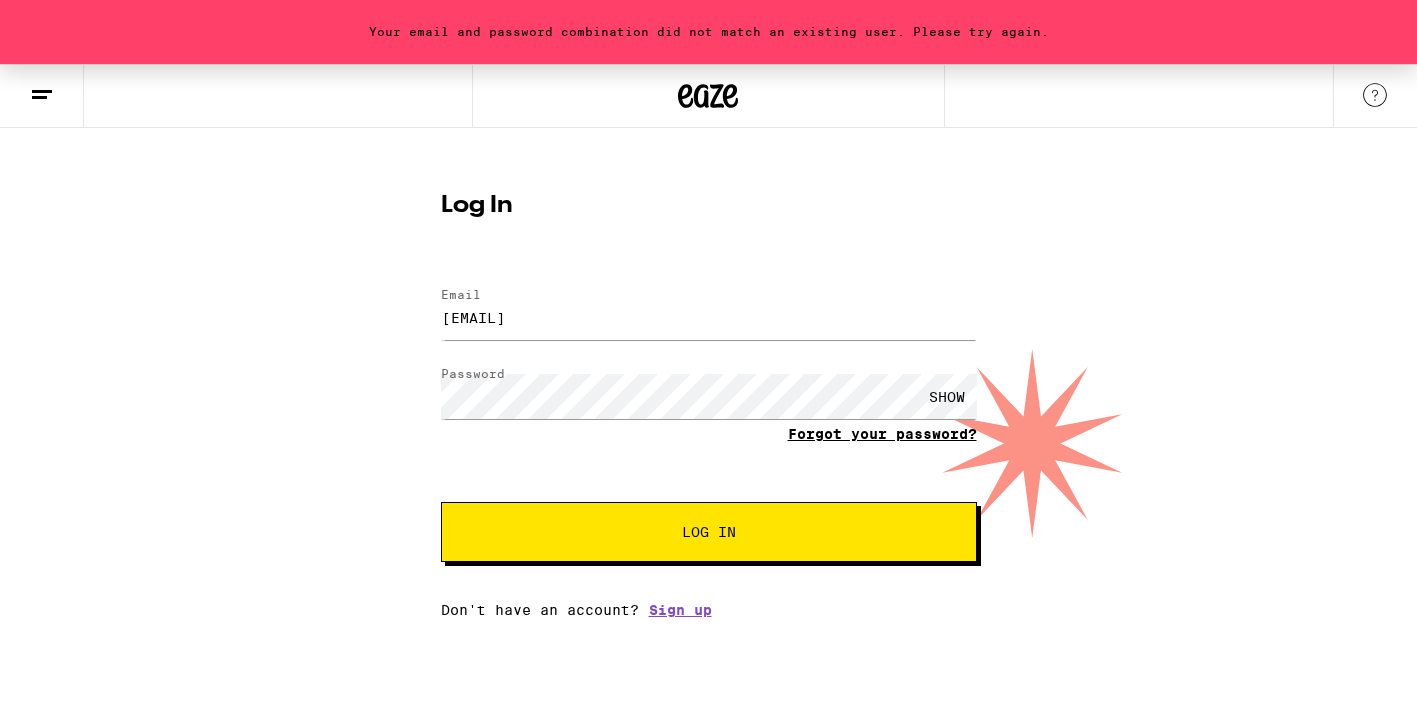 click on "Forgot your password?" at bounding box center [882, 434] 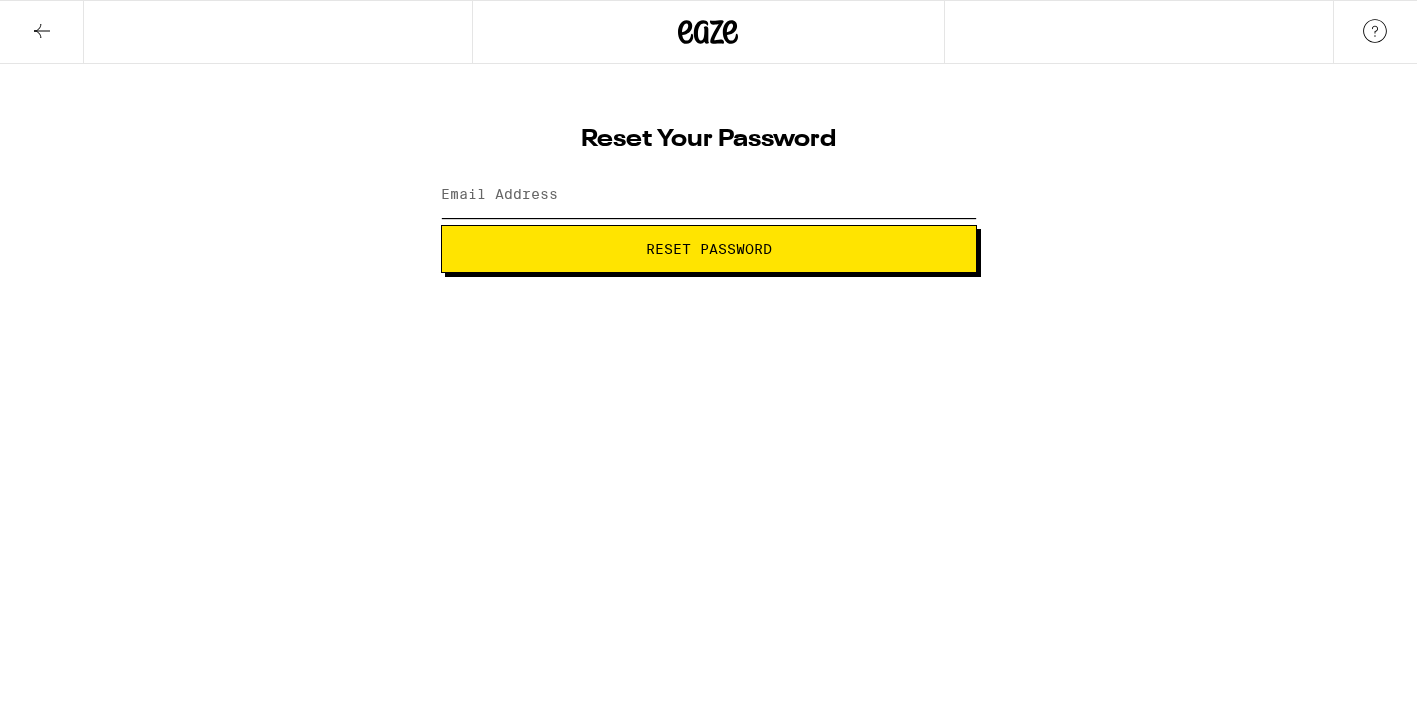 click on "Email Address" at bounding box center [709, 195] 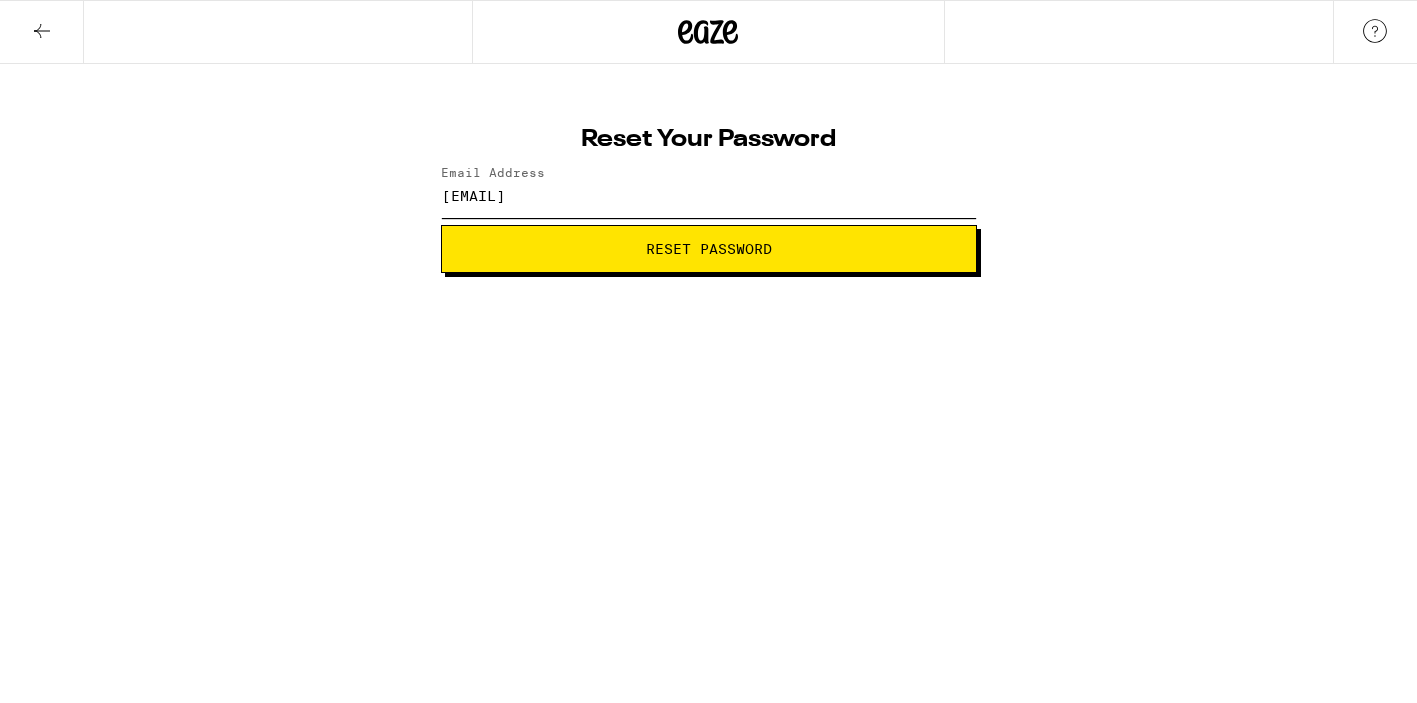 type on "[EMAIL]" 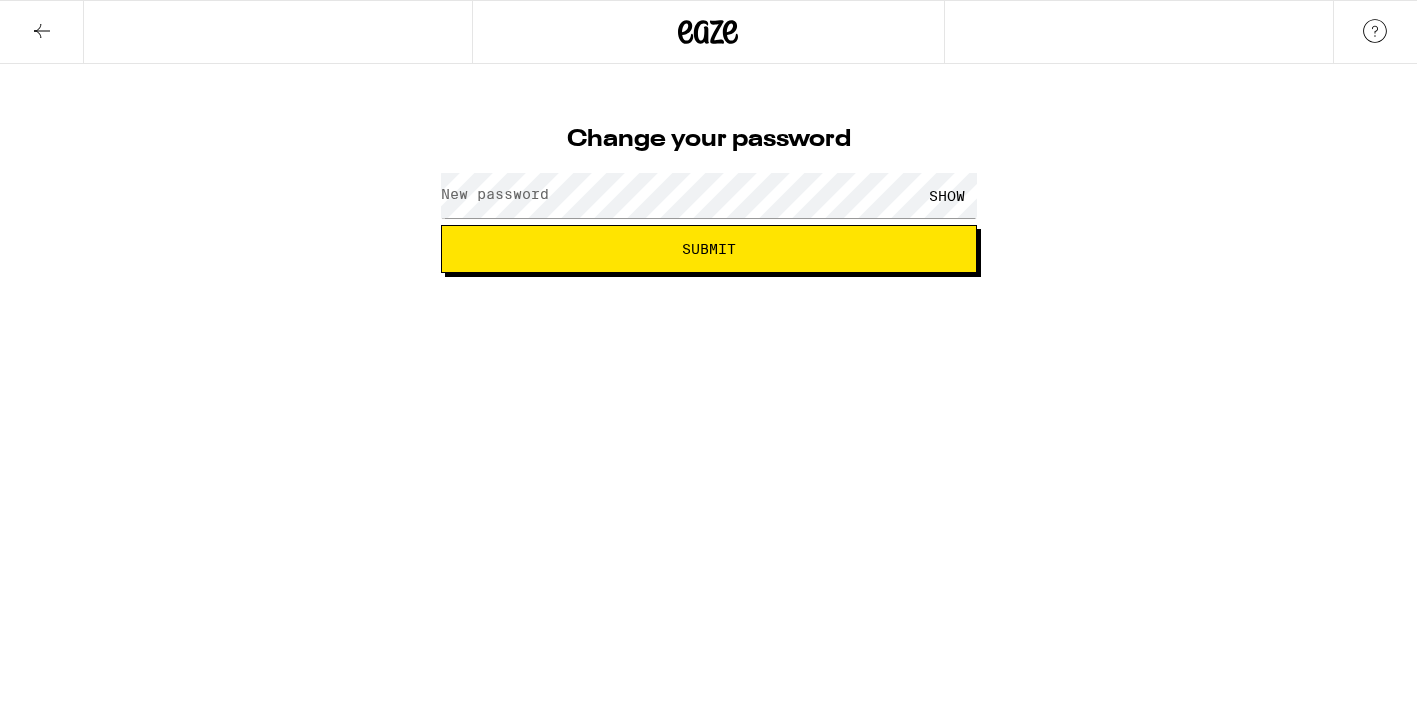 scroll, scrollTop: 0, scrollLeft: 0, axis: both 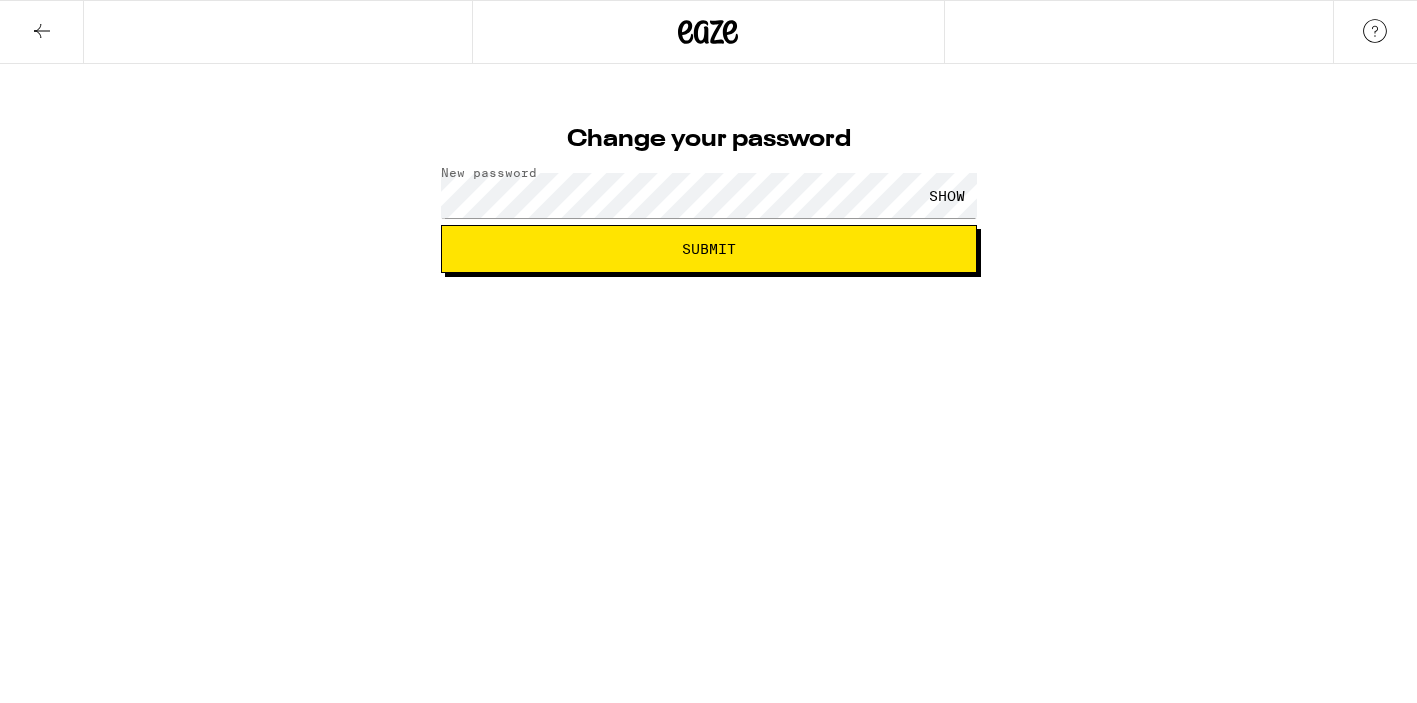 click on "SHOW" at bounding box center (947, 195) 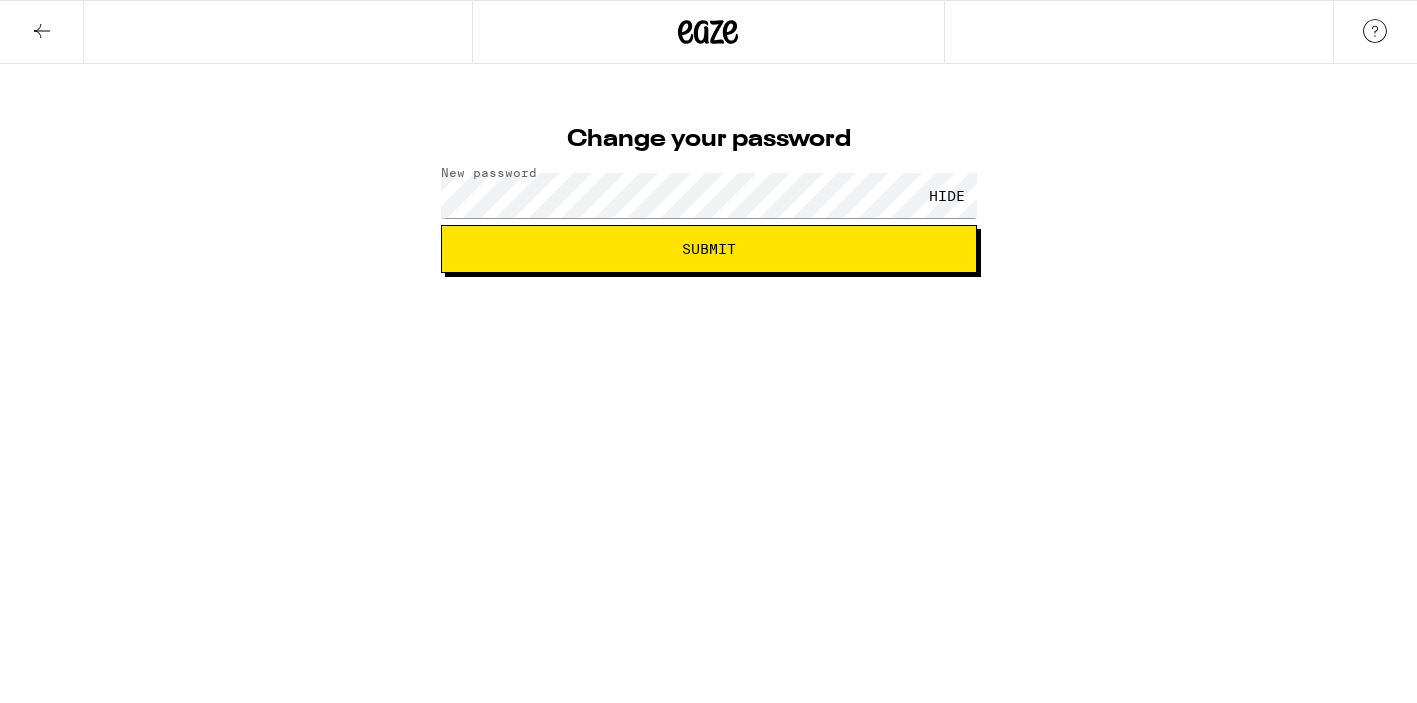 click on "Submit" at bounding box center (709, 249) 